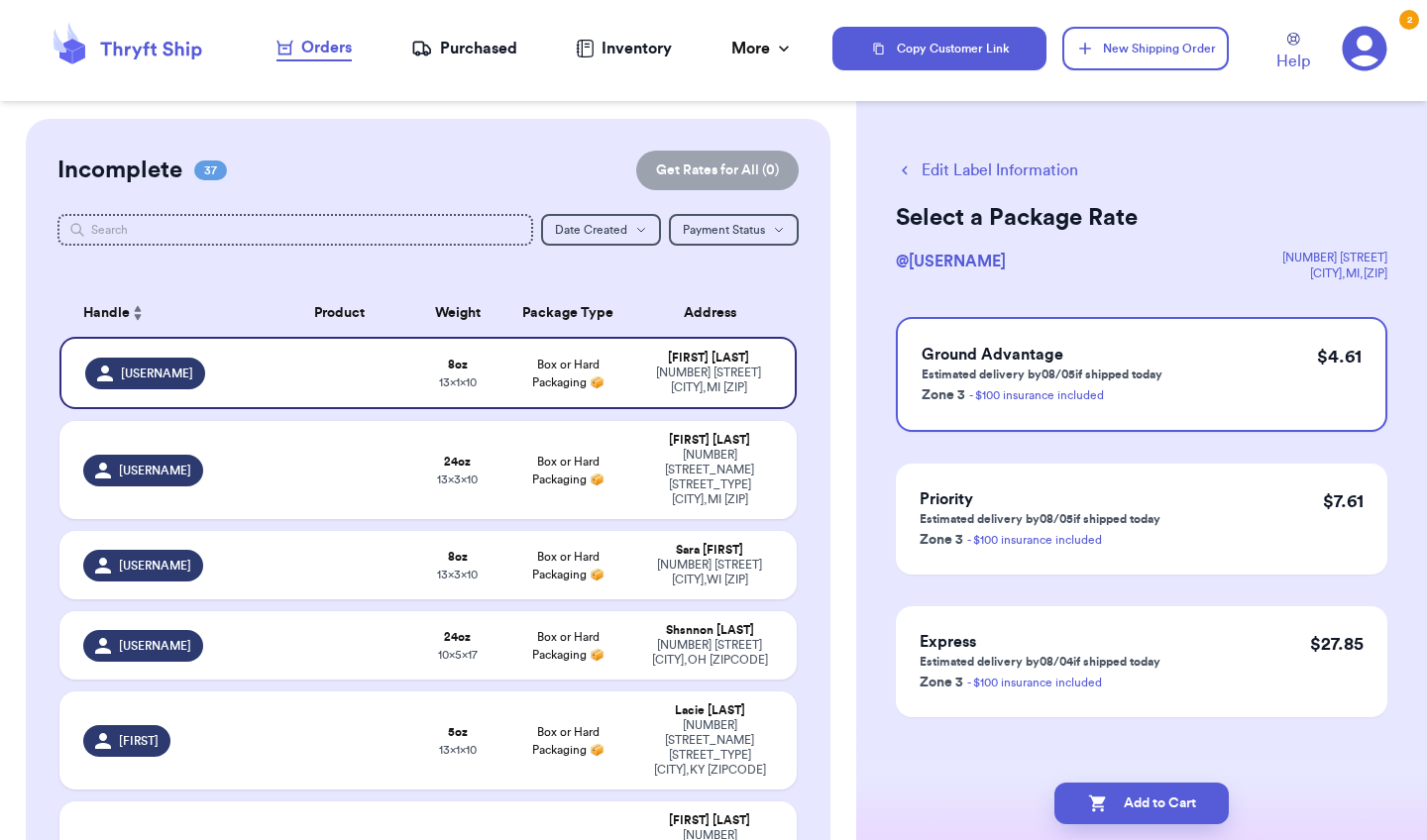scroll, scrollTop: 0, scrollLeft: 0, axis: both 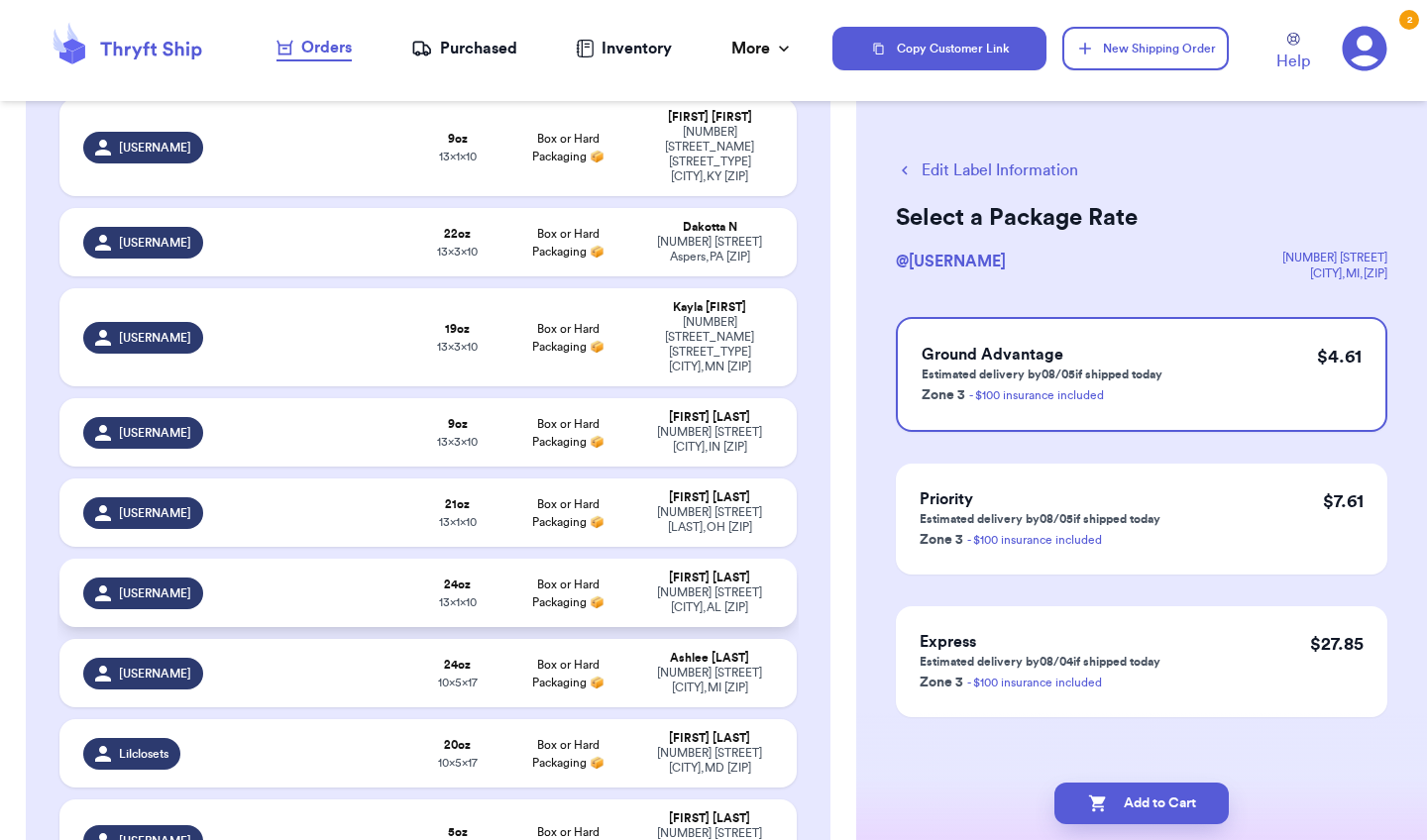 click at bounding box center [339, 592] 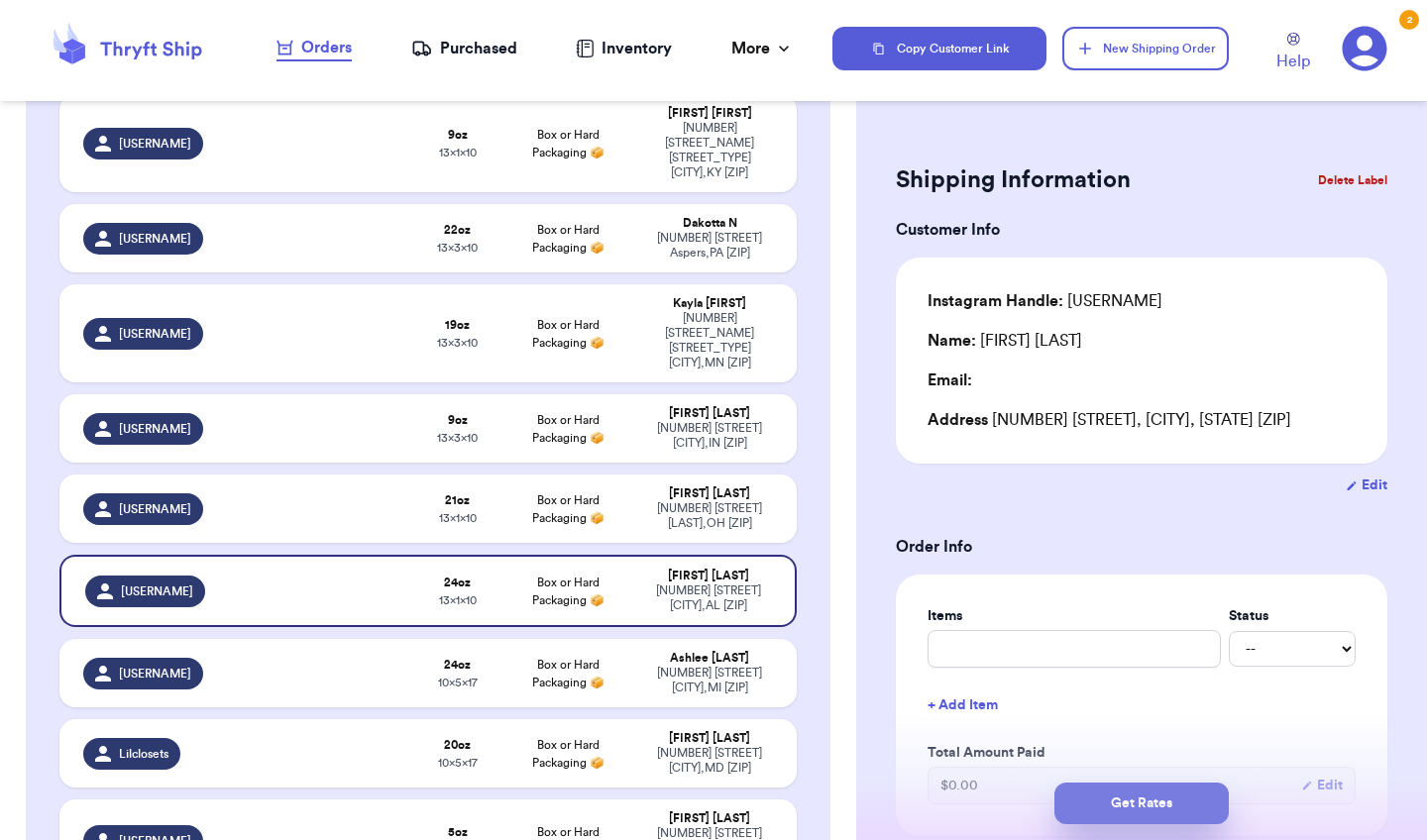 click on "Get Rates" at bounding box center (1142, 803) 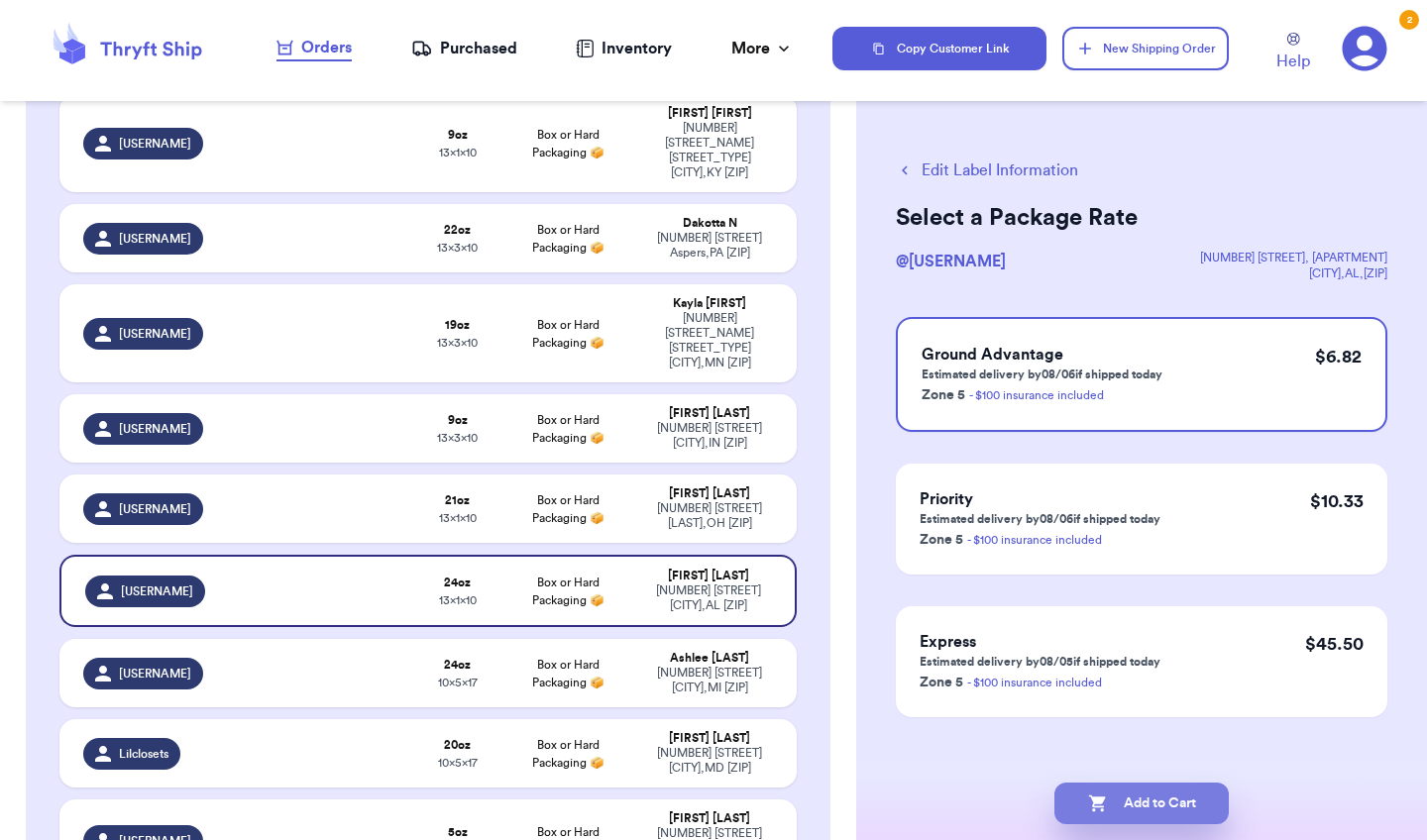 click on "Add to Cart" at bounding box center [1142, 803] 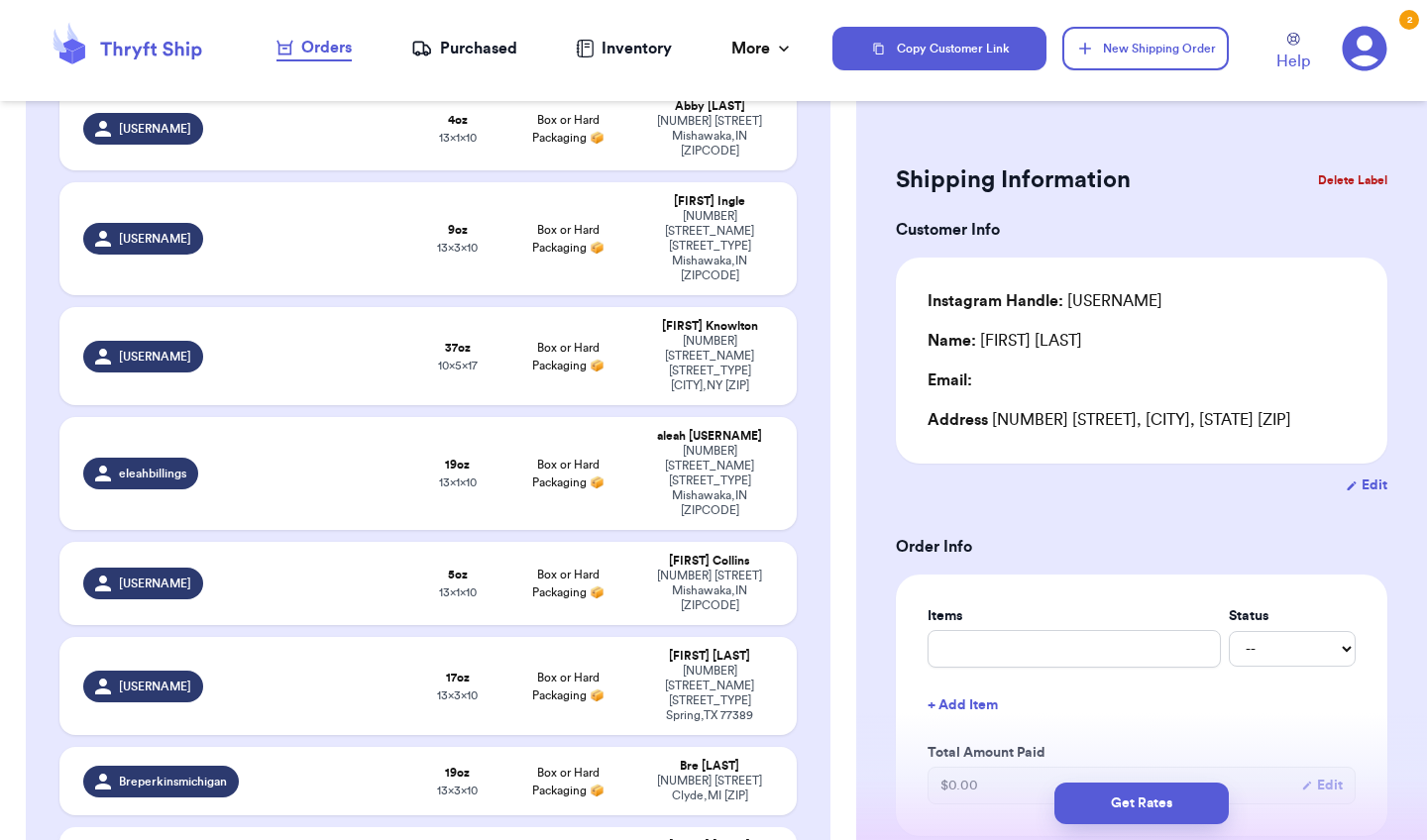 scroll, scrollTop: 918, scrollLeft: 0, axis: vertical 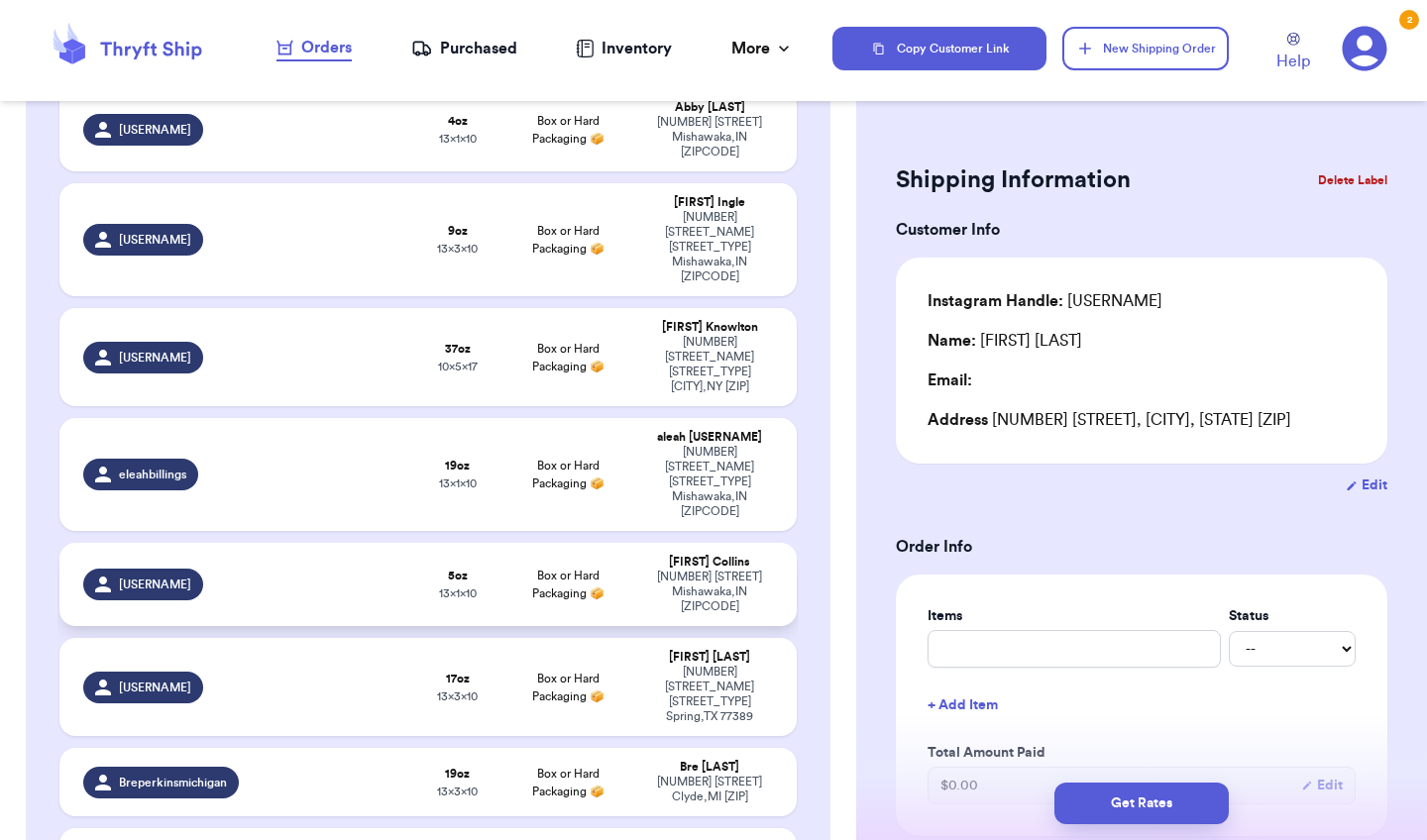 click at bounding box center [339, 584] 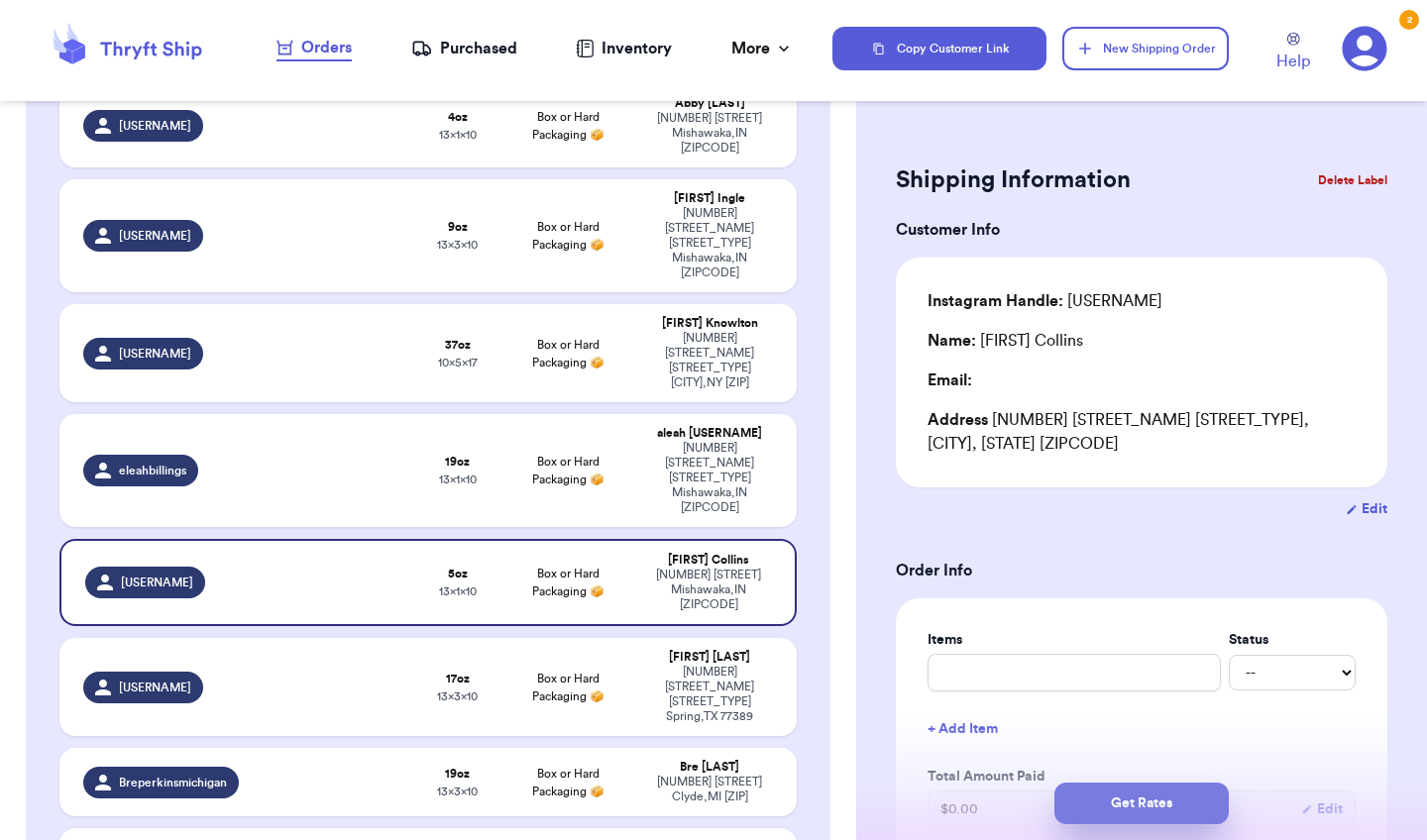 click on "Get Rates" at bounding box center (1142, 803) 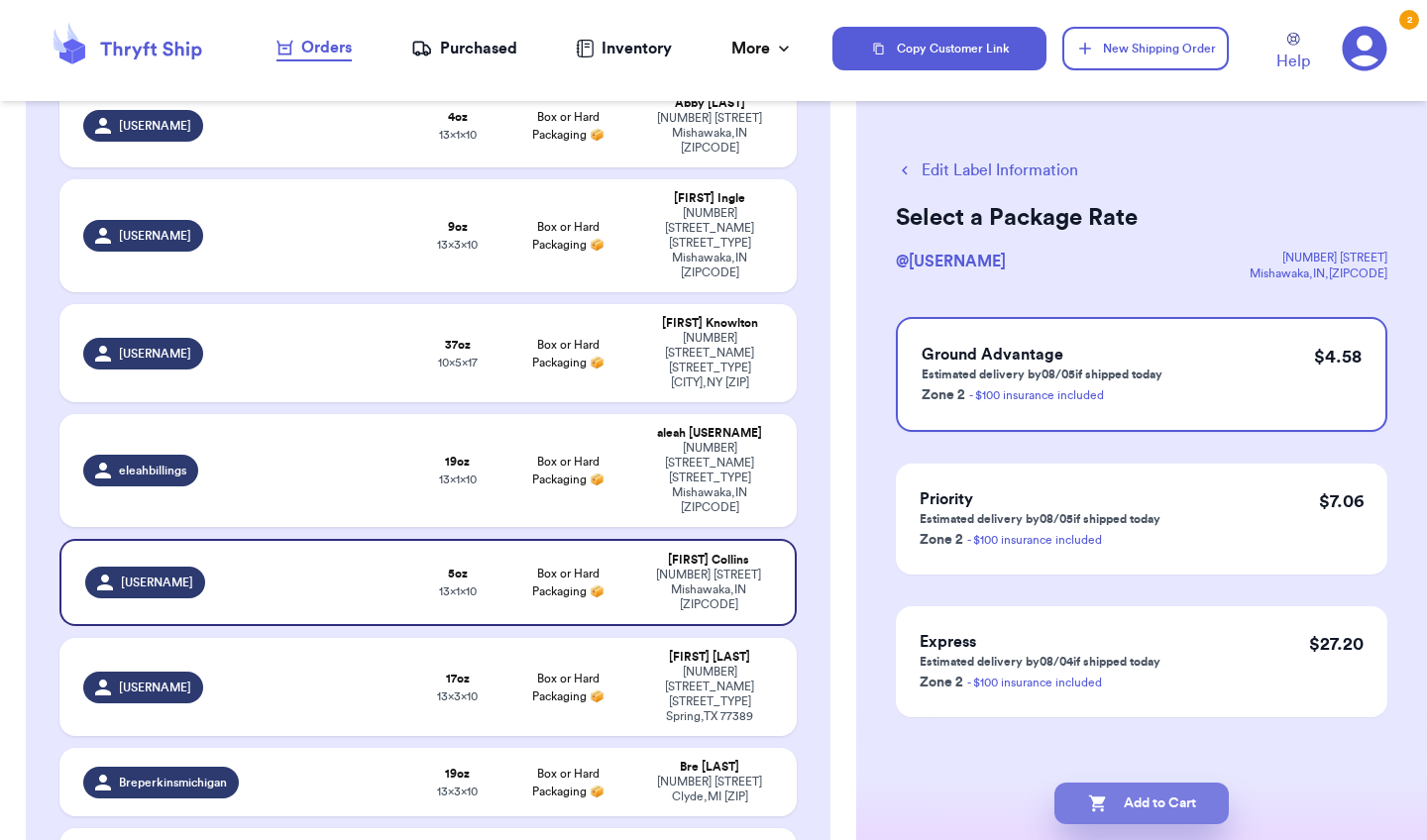 click on "Add to Cart" at bounding box center (1142, 803) 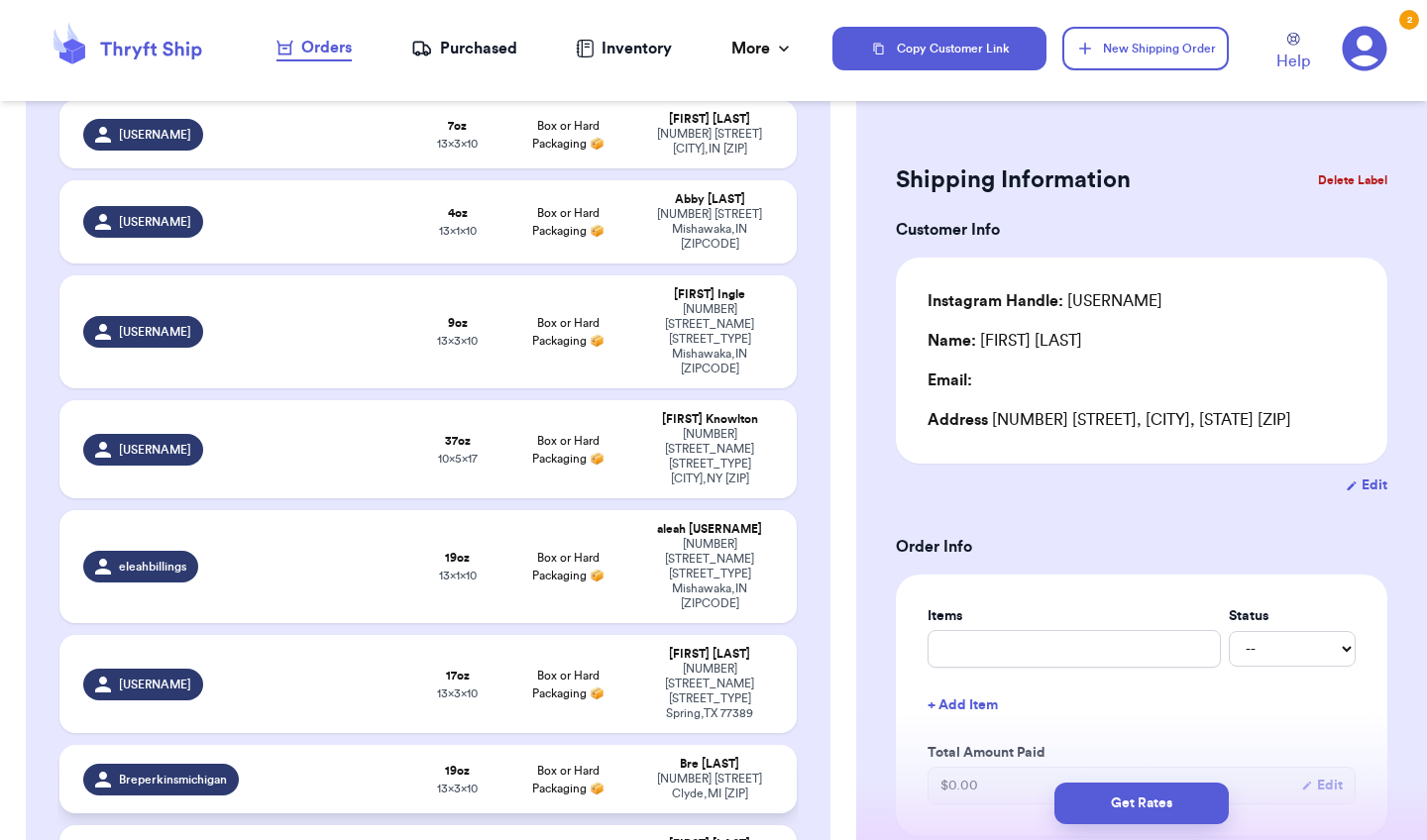 scroll, scrollTop: 827, scrollLeft: 0, axis: vertical 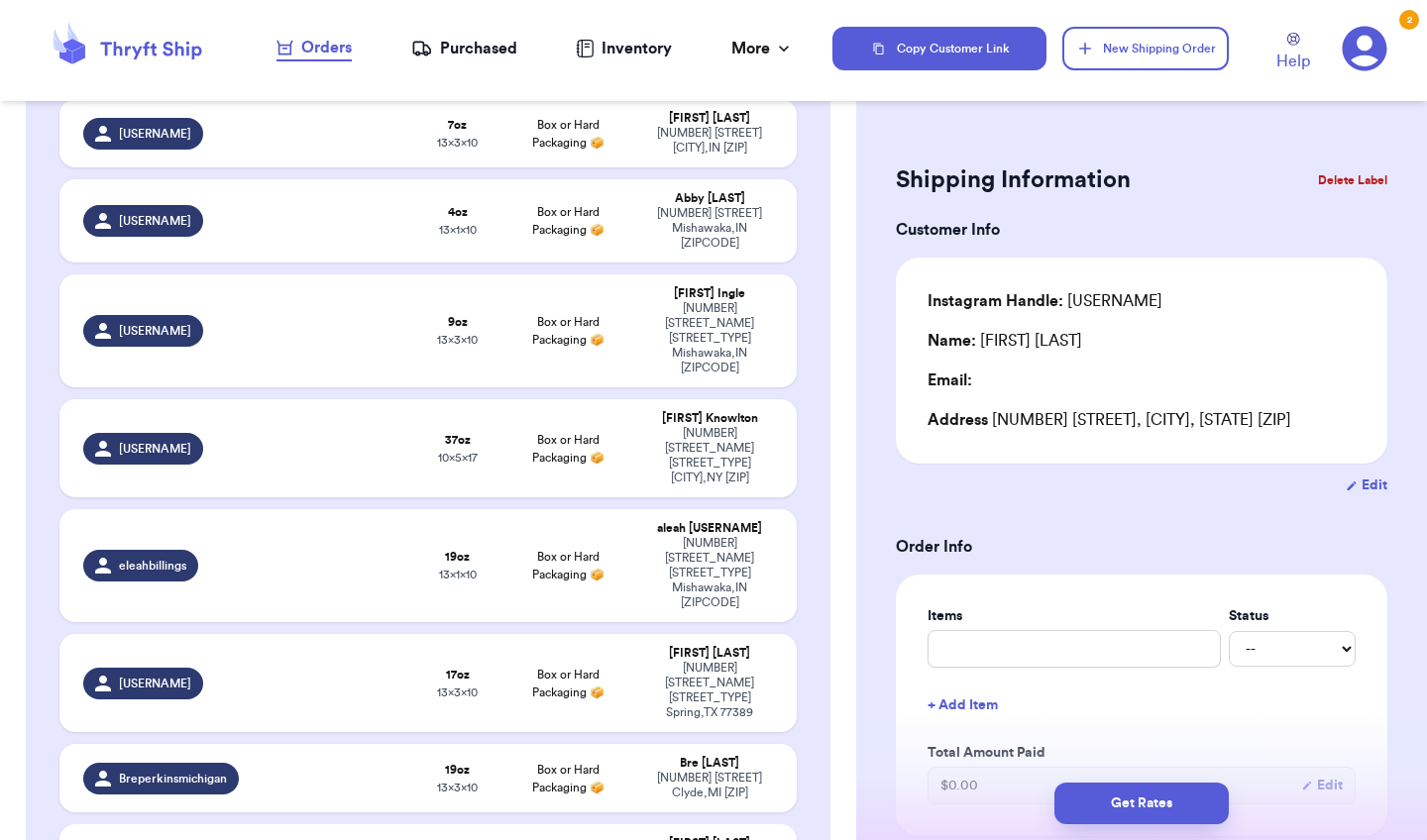 click at bounding box center [339, 873] 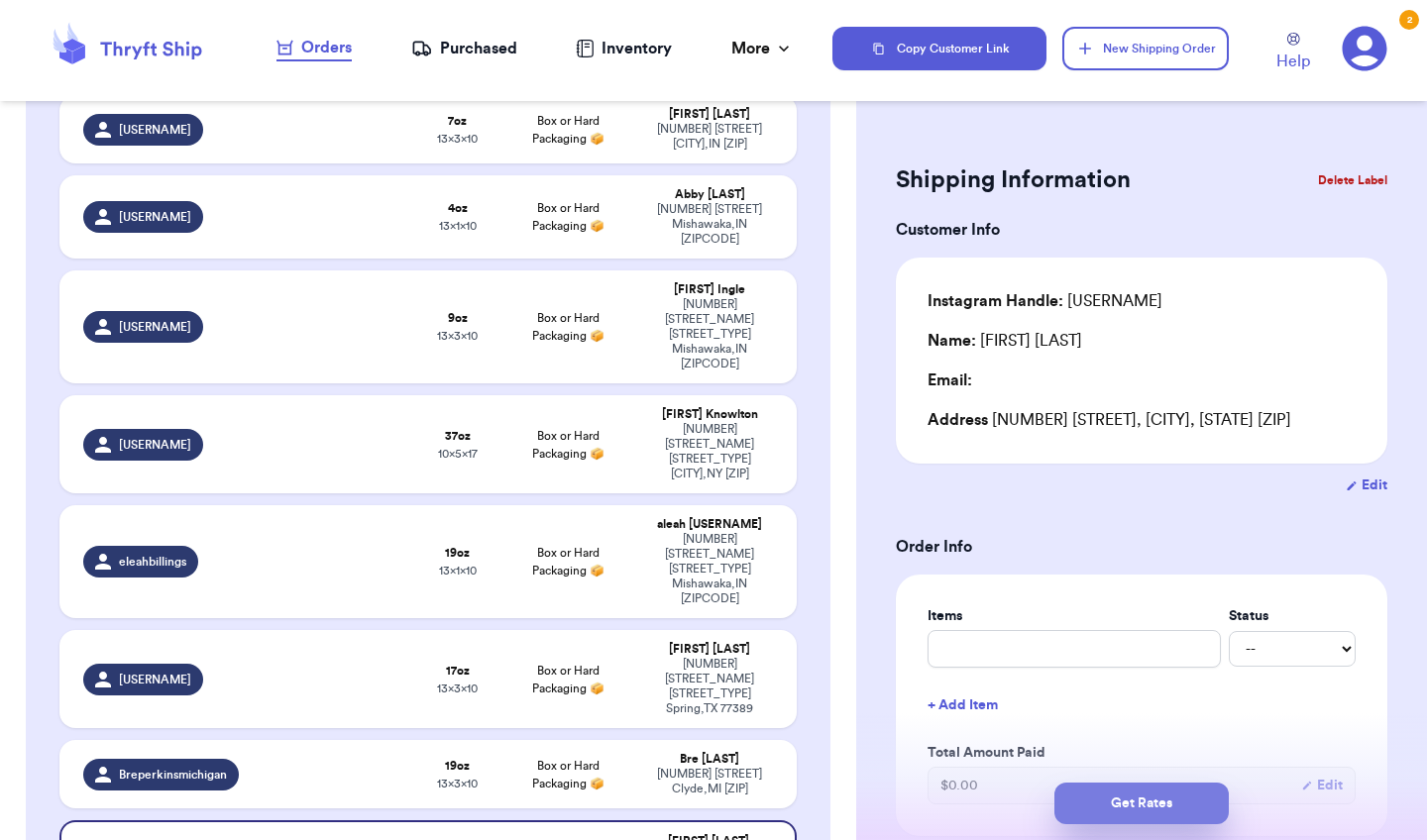 click on "Get Rates" at bounding box center (1142, 803) 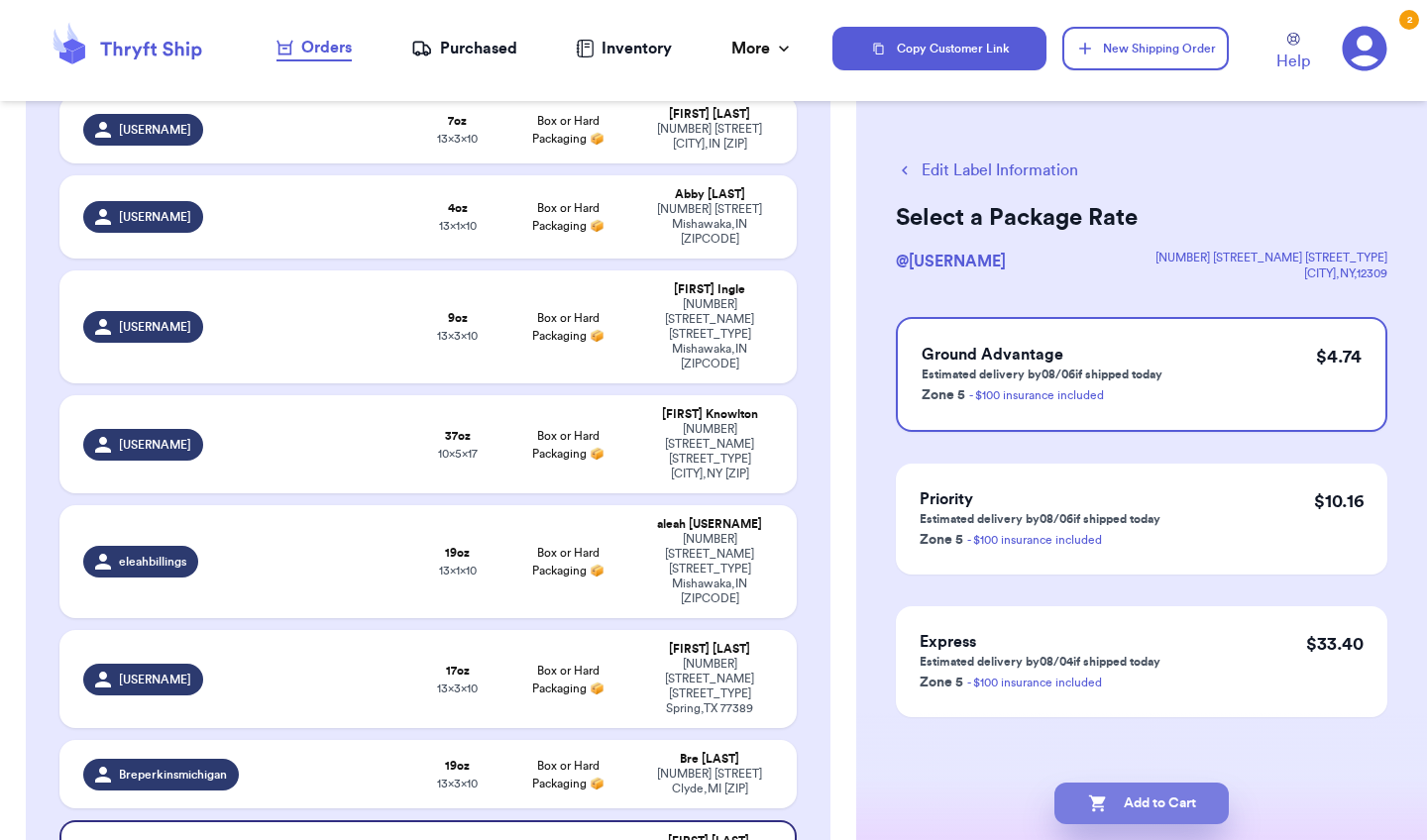 click on "Add to Cart" at bounding box center [1142, 803] 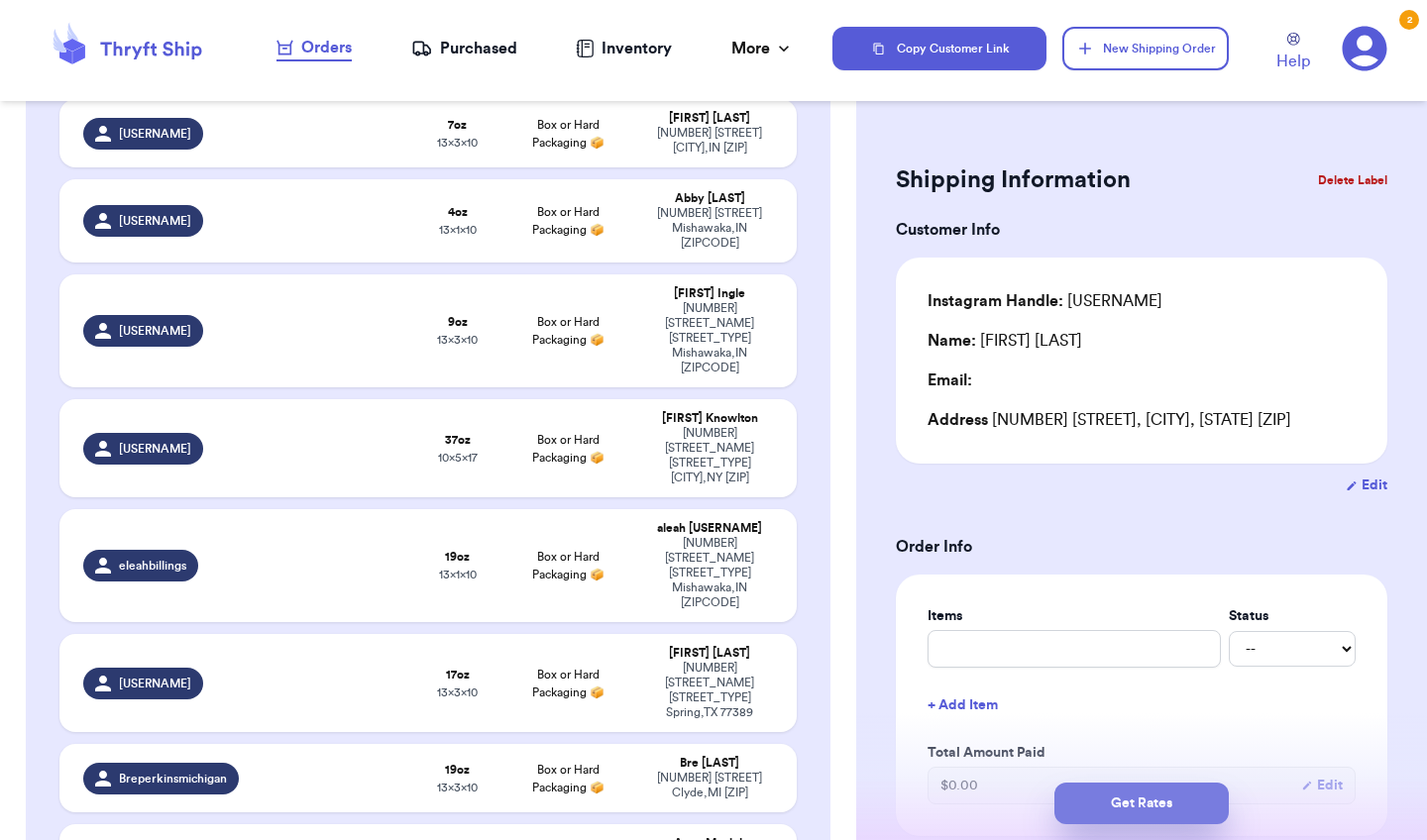 click on "Get Rates" at bounding box center [1142, 803] 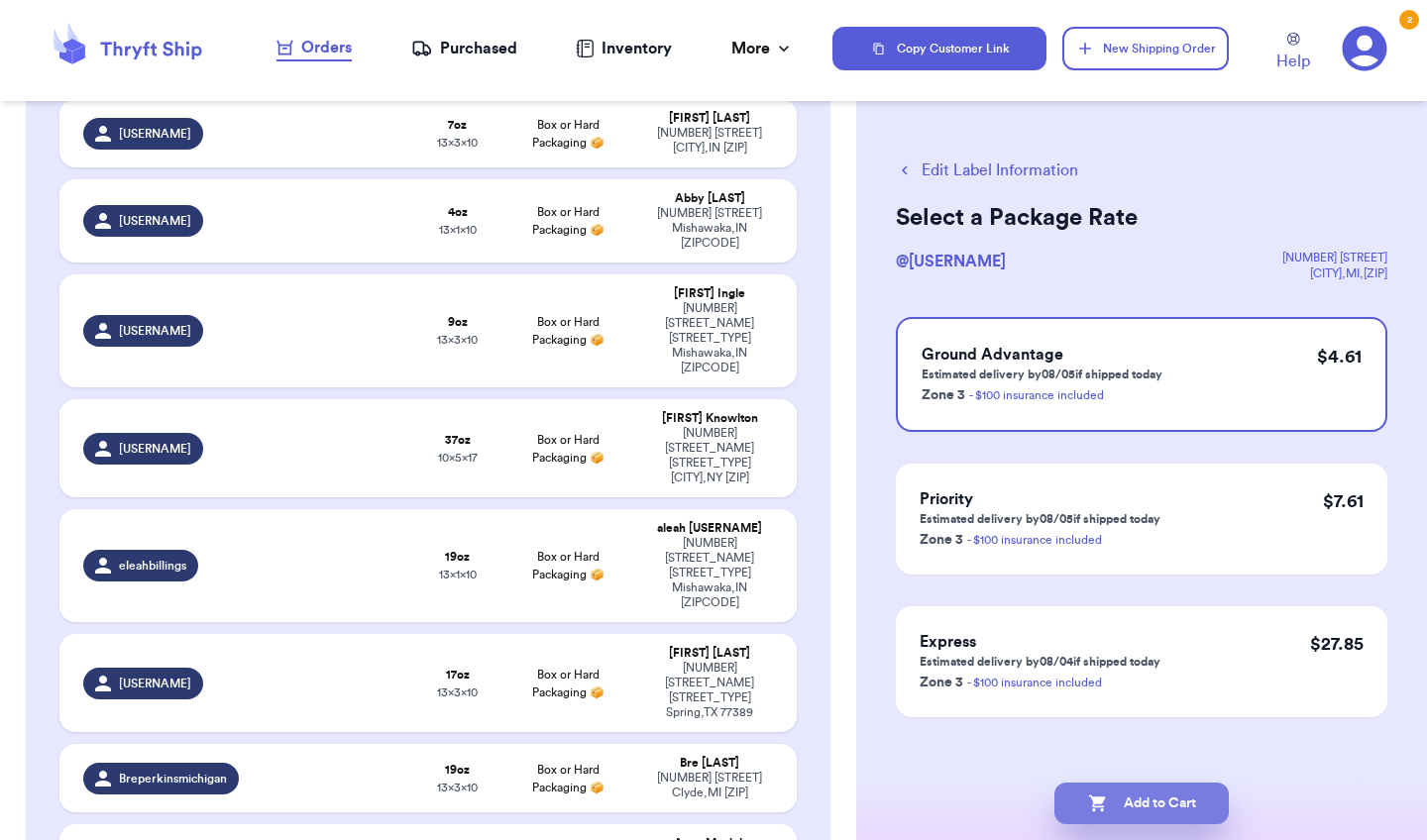 click on "Add to Cart" at bounding box center (1142, 803) 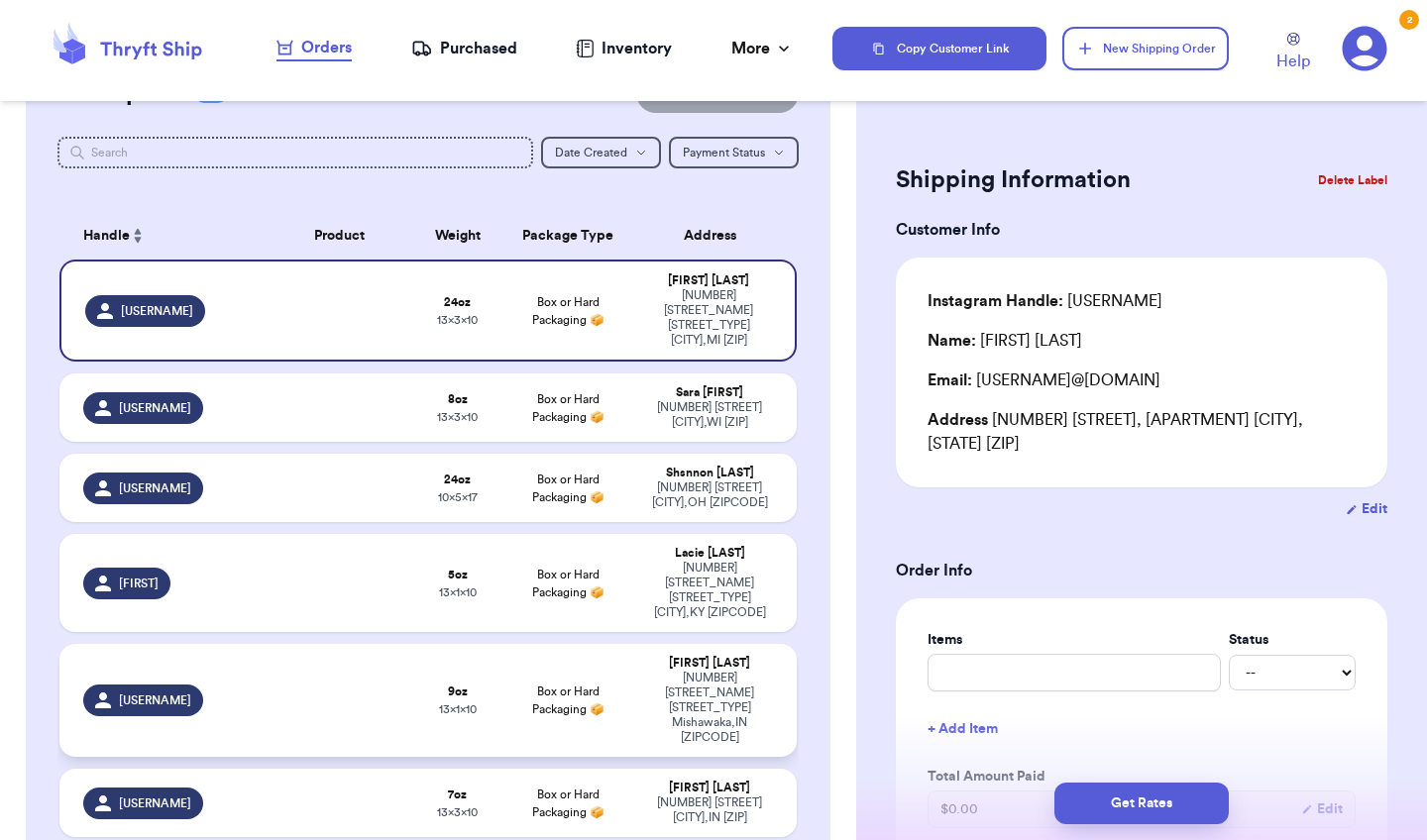 scroll, scrollTop: 84, scrollLeft: 0, axis: vertical 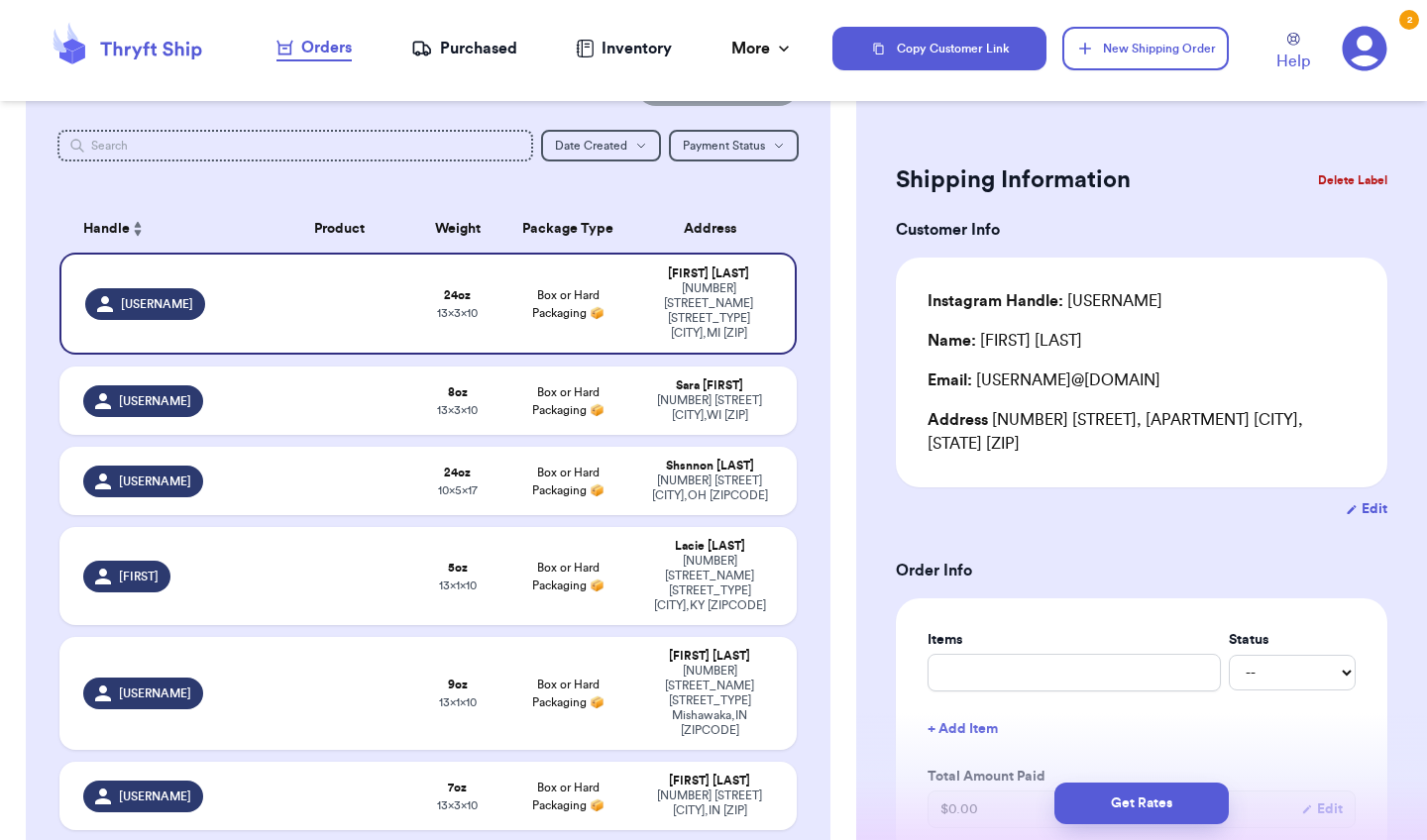 click on "[WEIGHT] [DIMENSIONS] Box or Hard Packaging 📦 [FIRST] [LAST] [NUMBER] [STREET] [CITY], [STATE] [ZIP] [USERNAME] [WEIGHT] [DIMENSIONS] Box or Hard Packaging 📦 [FIRST] [LAST] [NUMBER] [STREET] [CITY], [STATE] [ZIP] [USERNAME] [WEIGHT] [DIMENSIONS] Box or Hard Packaging 📦 [FIRST] [LAST] [NUMBER] [STREET] [CITY], [STATE] [ZIP] [USERNAME] [WEIGHT] [DIMENSIONS] Box or Hard Packaging 📦 [FIRST] [LAST] [NUMBER] [STREET] [CITY], [STATE] [ZIP] [USERNAME] [WEIGHT] [DIMENSIONS] Box or Hard Packaging 📦 [FIRST] [LAST] [NUMBER] [STREET] [CITY], [STATE] [ZIP]" at bounding box center (428, 1777) 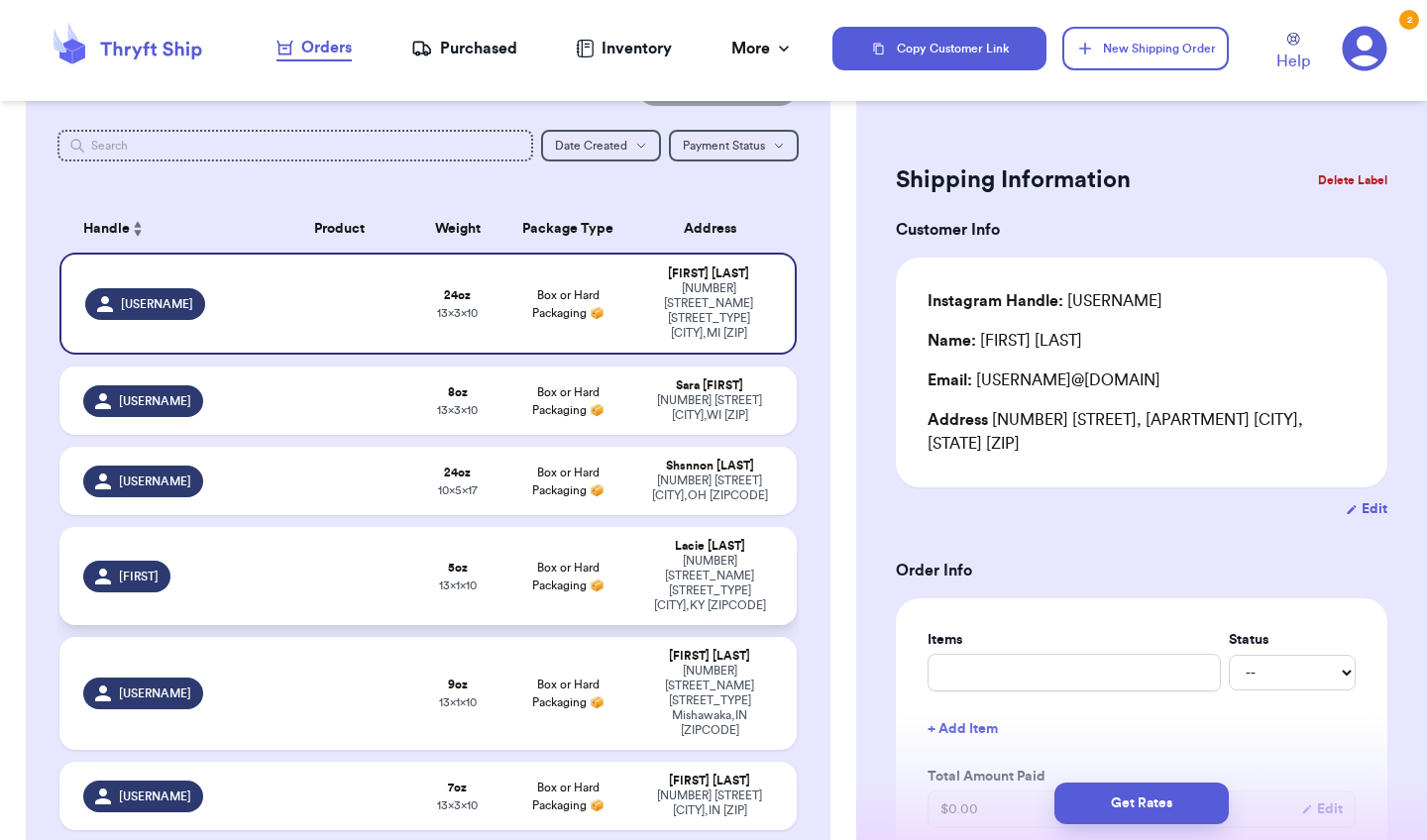click at bounding box center (339, 576) 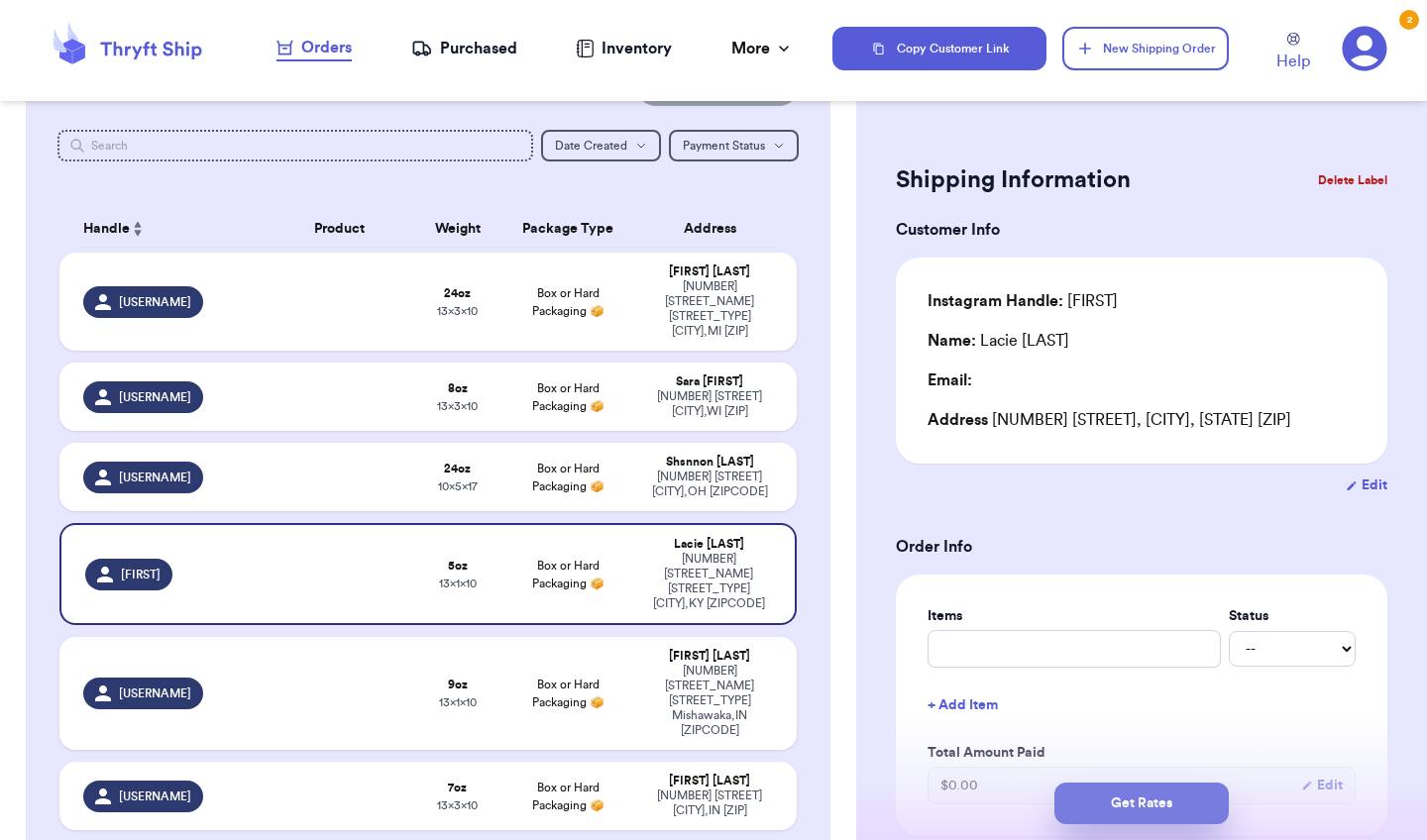 click on "Get Rates" at bounding box center (1142, 803) 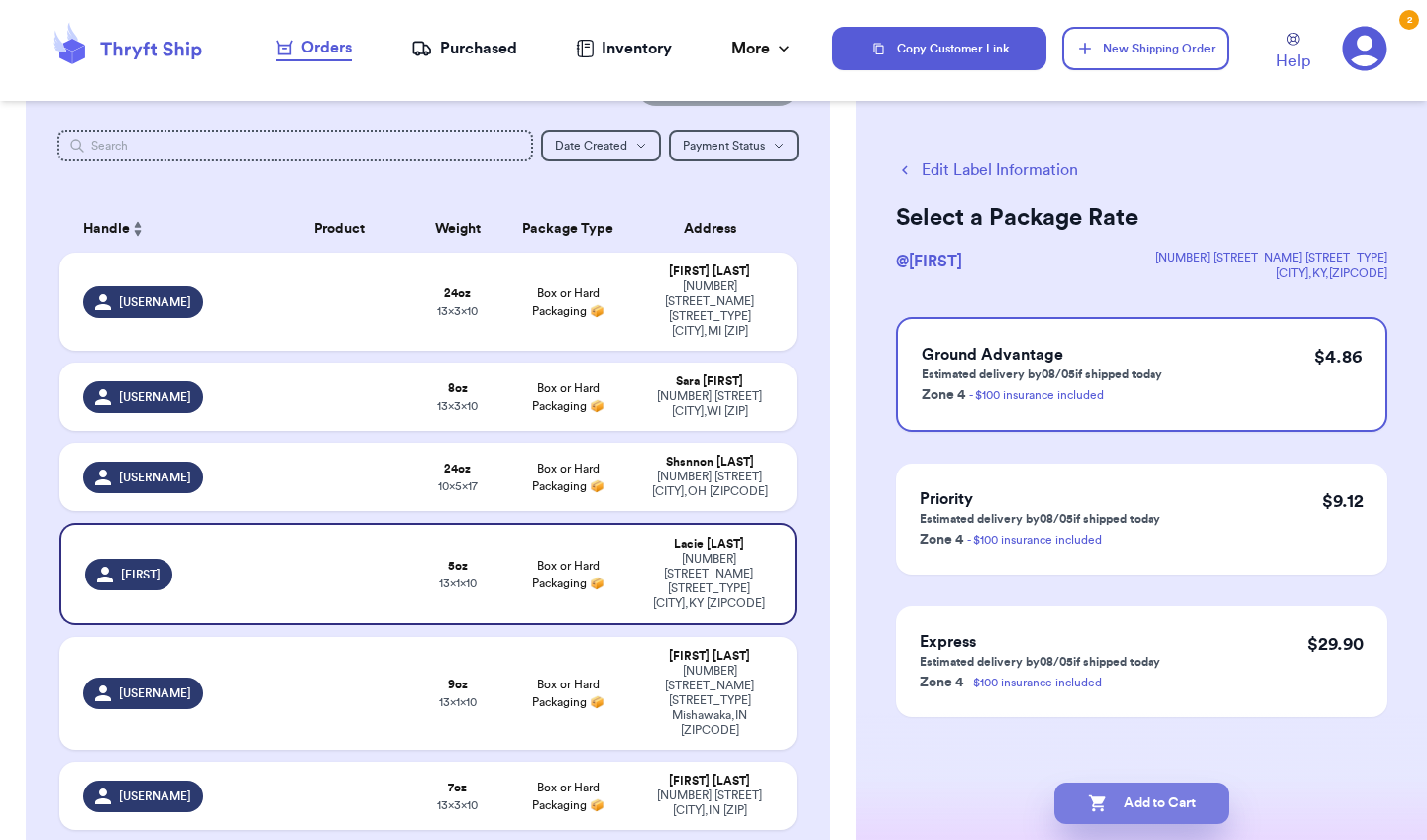 click on "Add to Cart" at bounding box center [1142, 803] 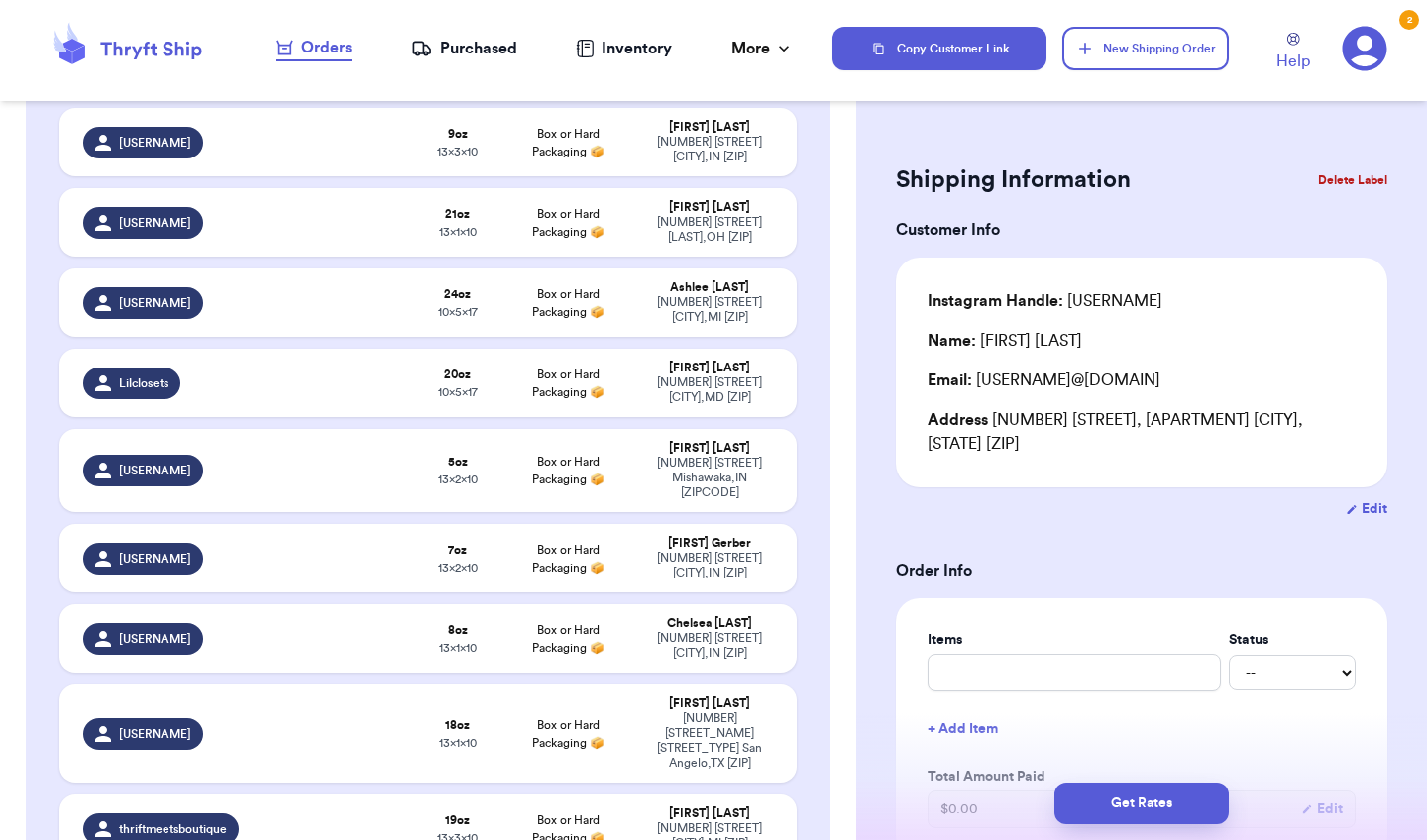 scroll, scrollTop: 1942, scrollLeft: 0, axis: vertical 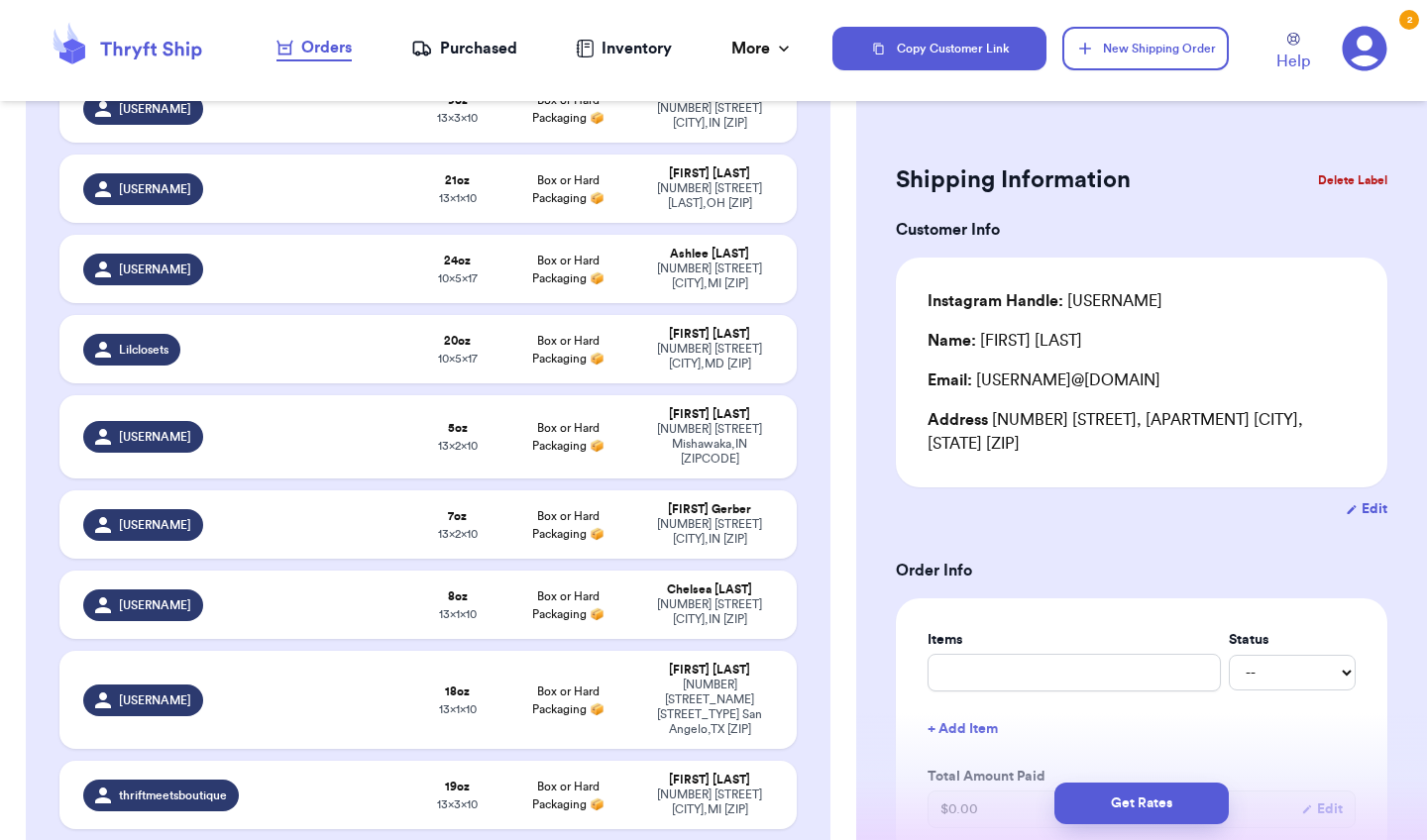 click at bounding box center (339, 890) 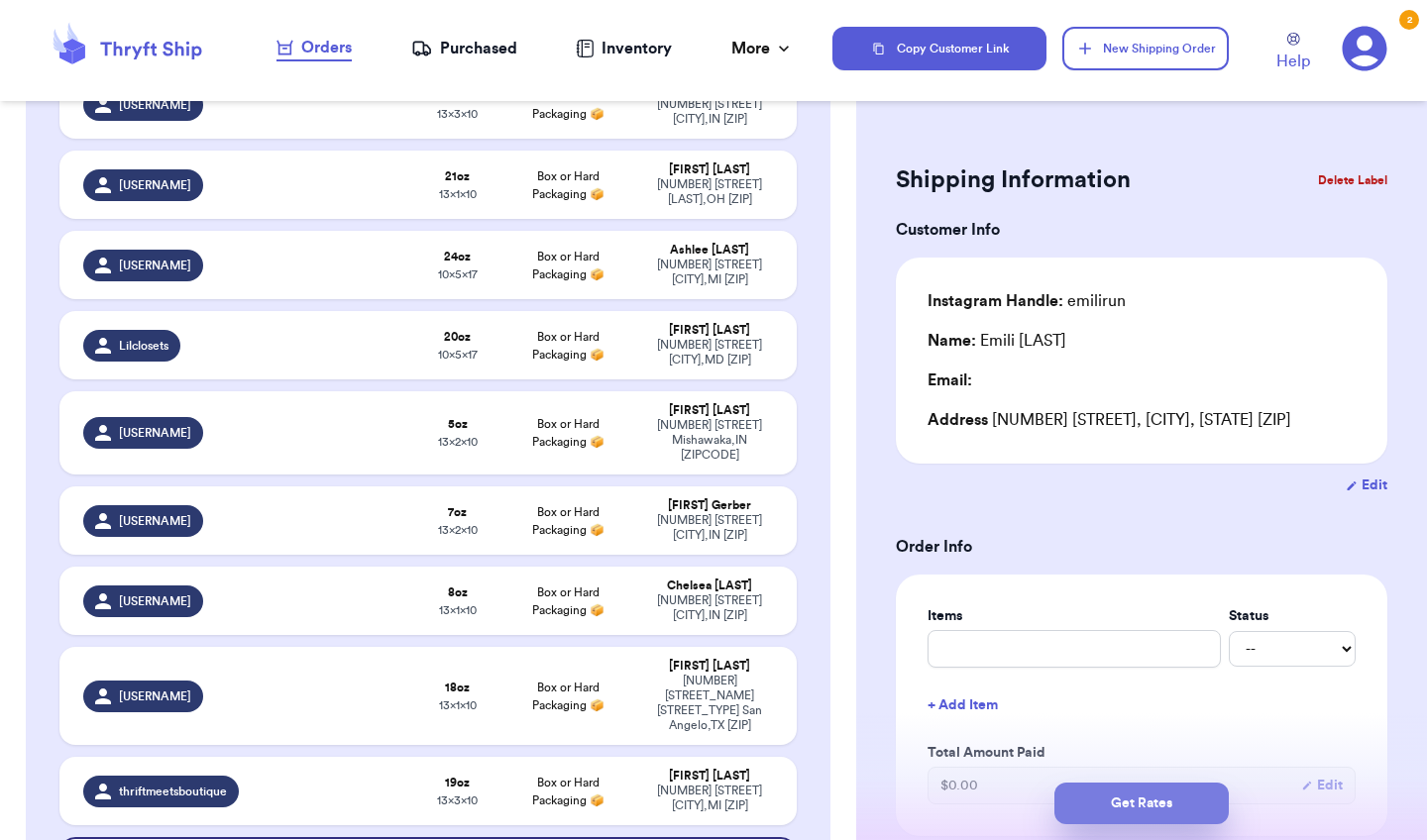 click on "Get Rates" at bounding box center (1142, 803) 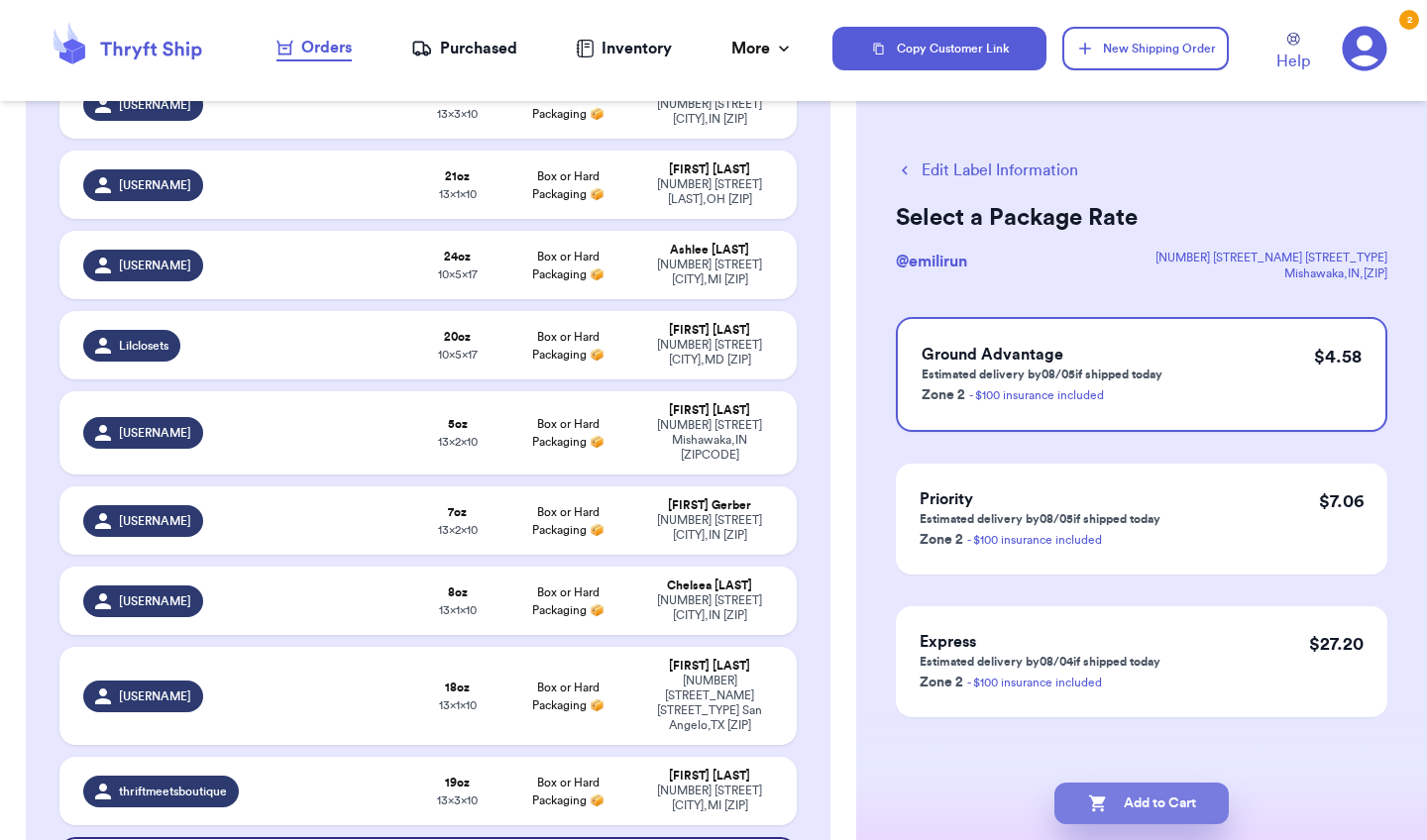 click on "Add to Cart" at bounding box center [1142, 803] 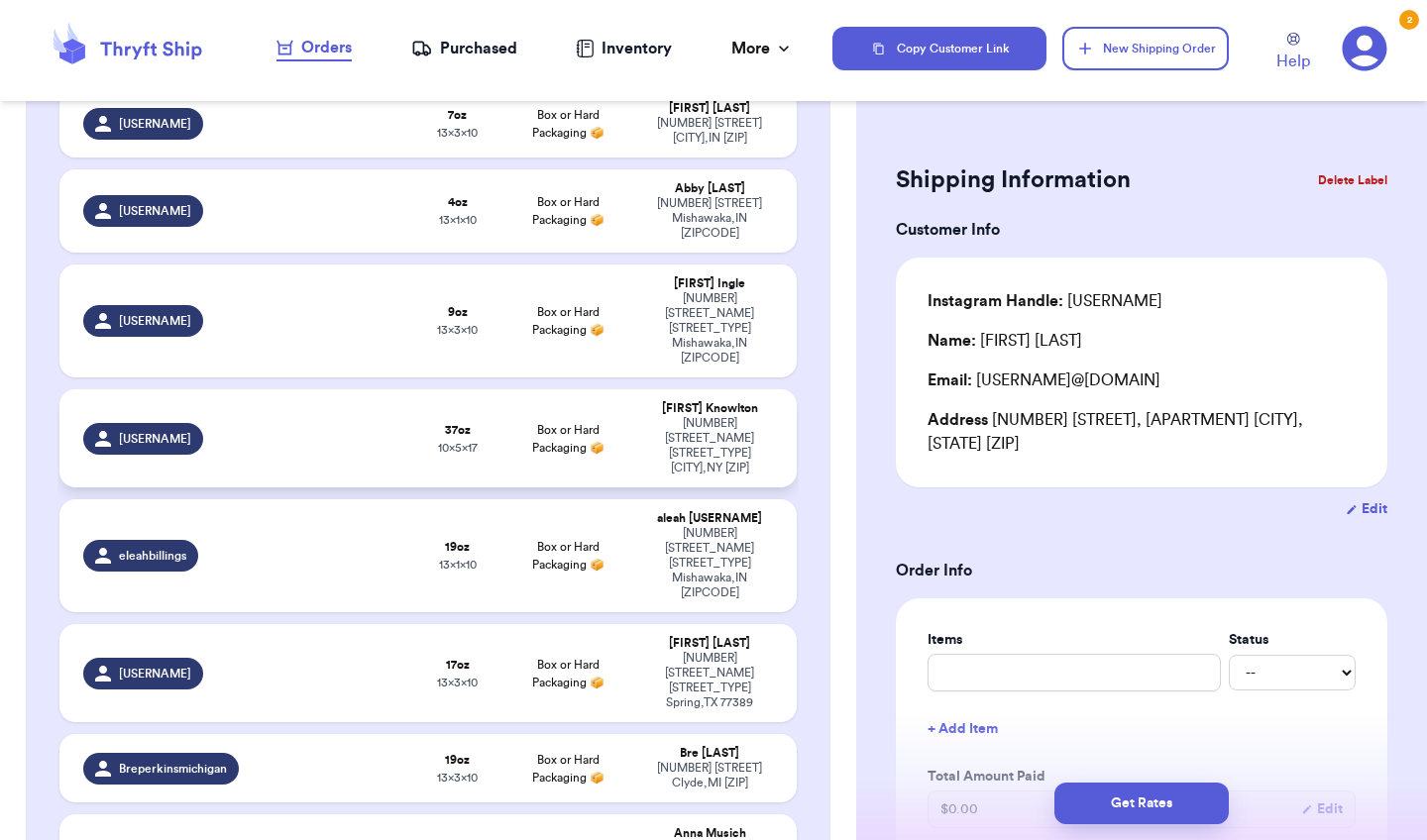 scroll, scrollTop: 651, scrollLeft: 0, axis: vertical 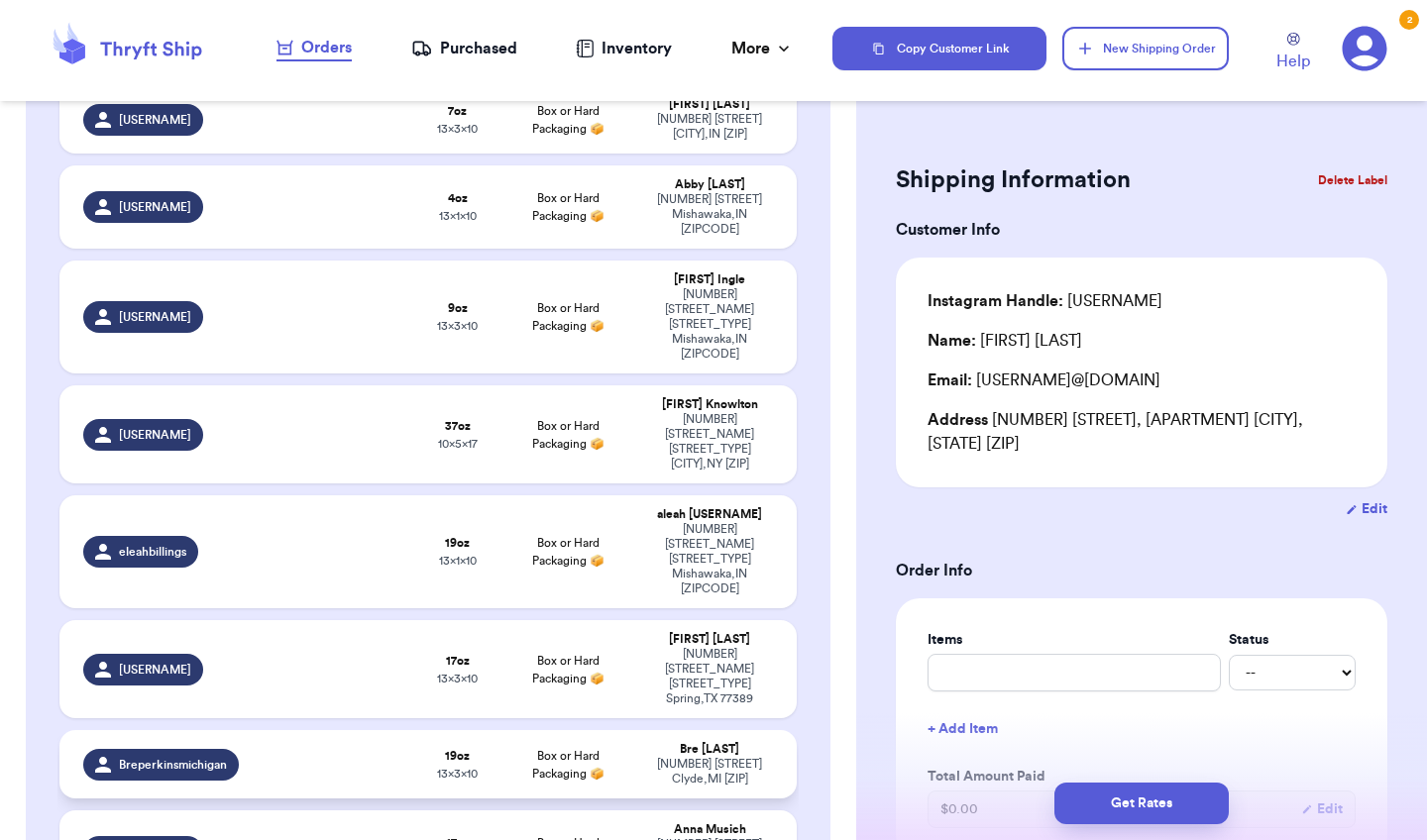 click on "19  oz 13  x  3  x  10" at bounding box center [457, 764] 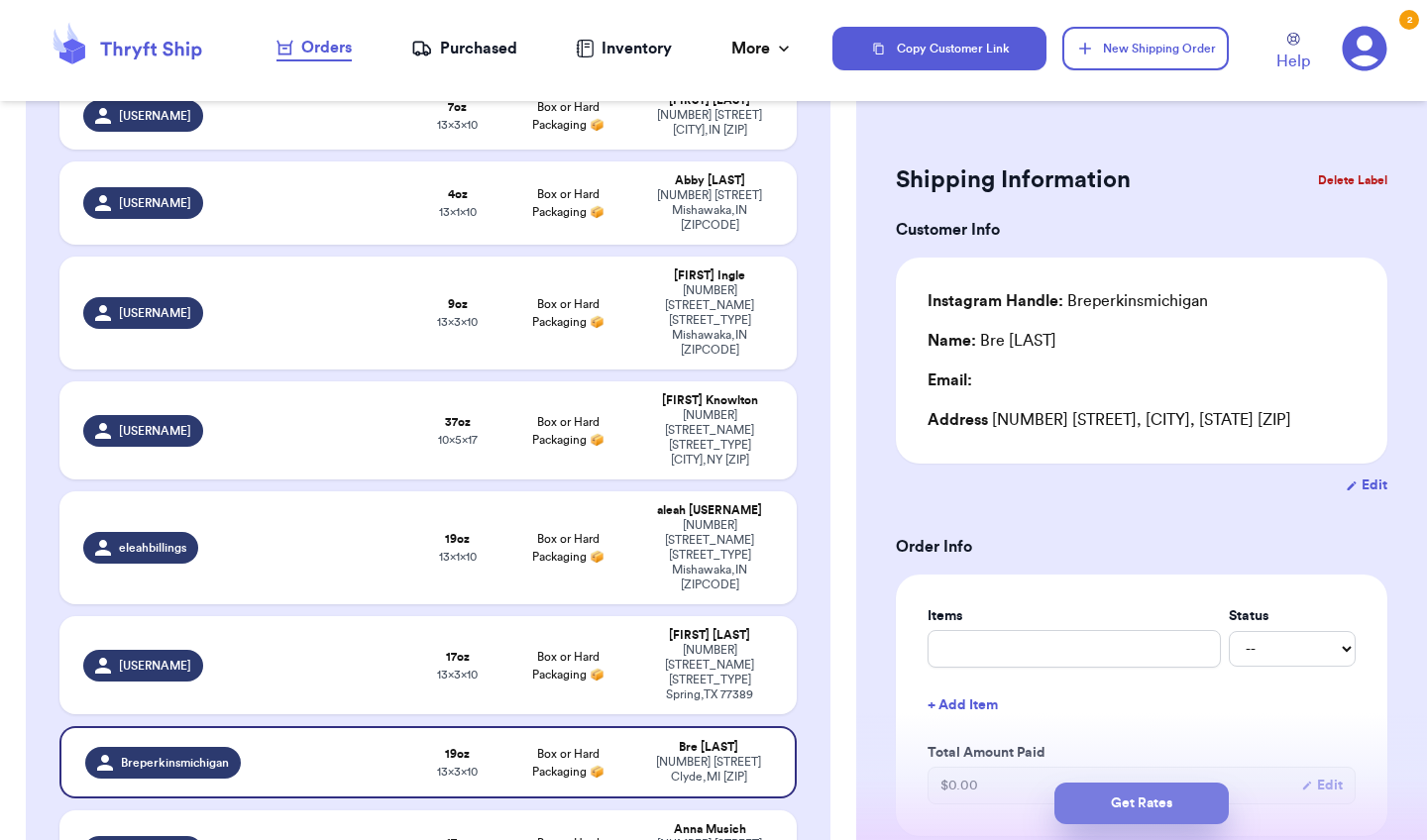 click on "Get Rates" at bounding box center [1142, 803] 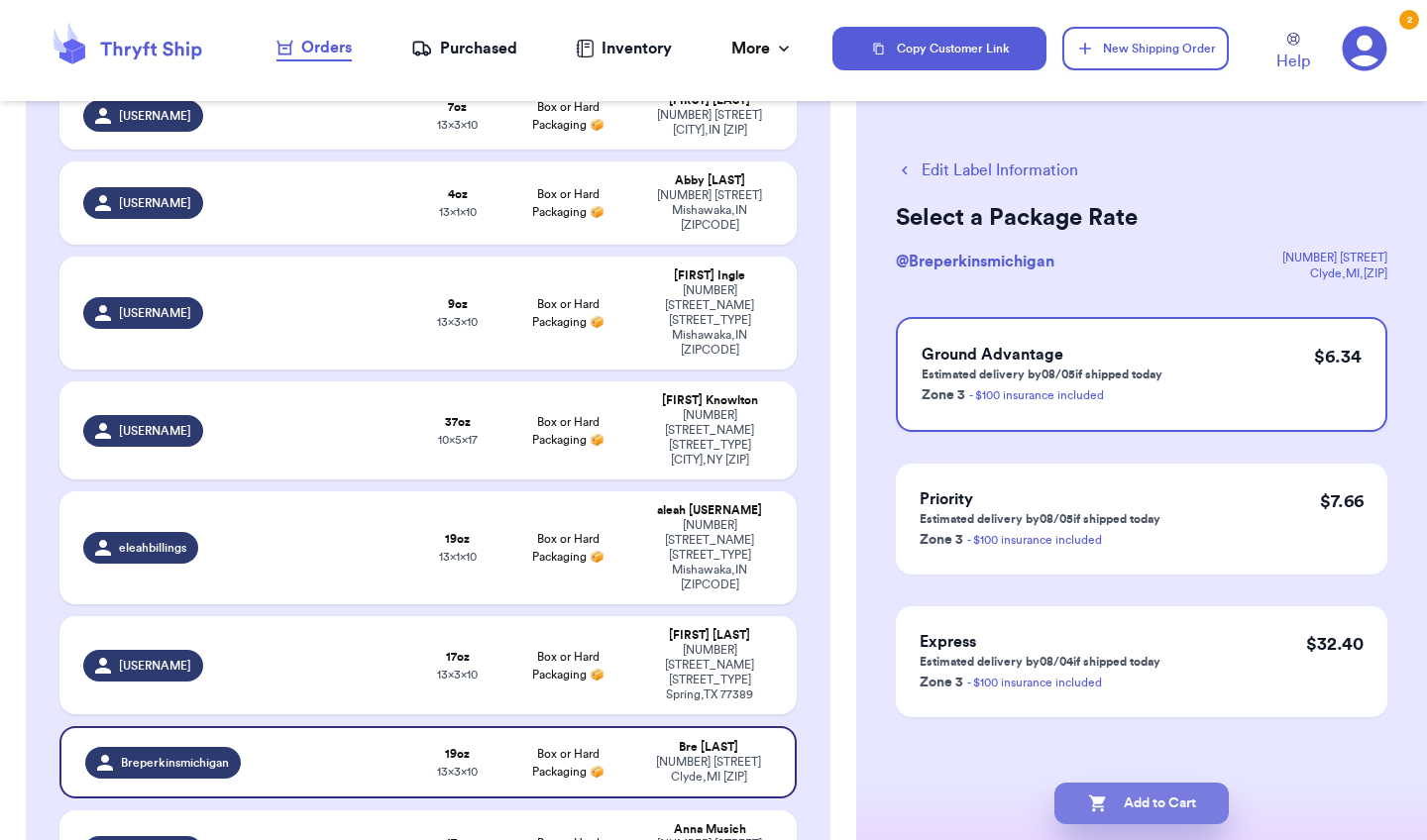 click on "Add to Cart" at bounding box center [1142, 803] 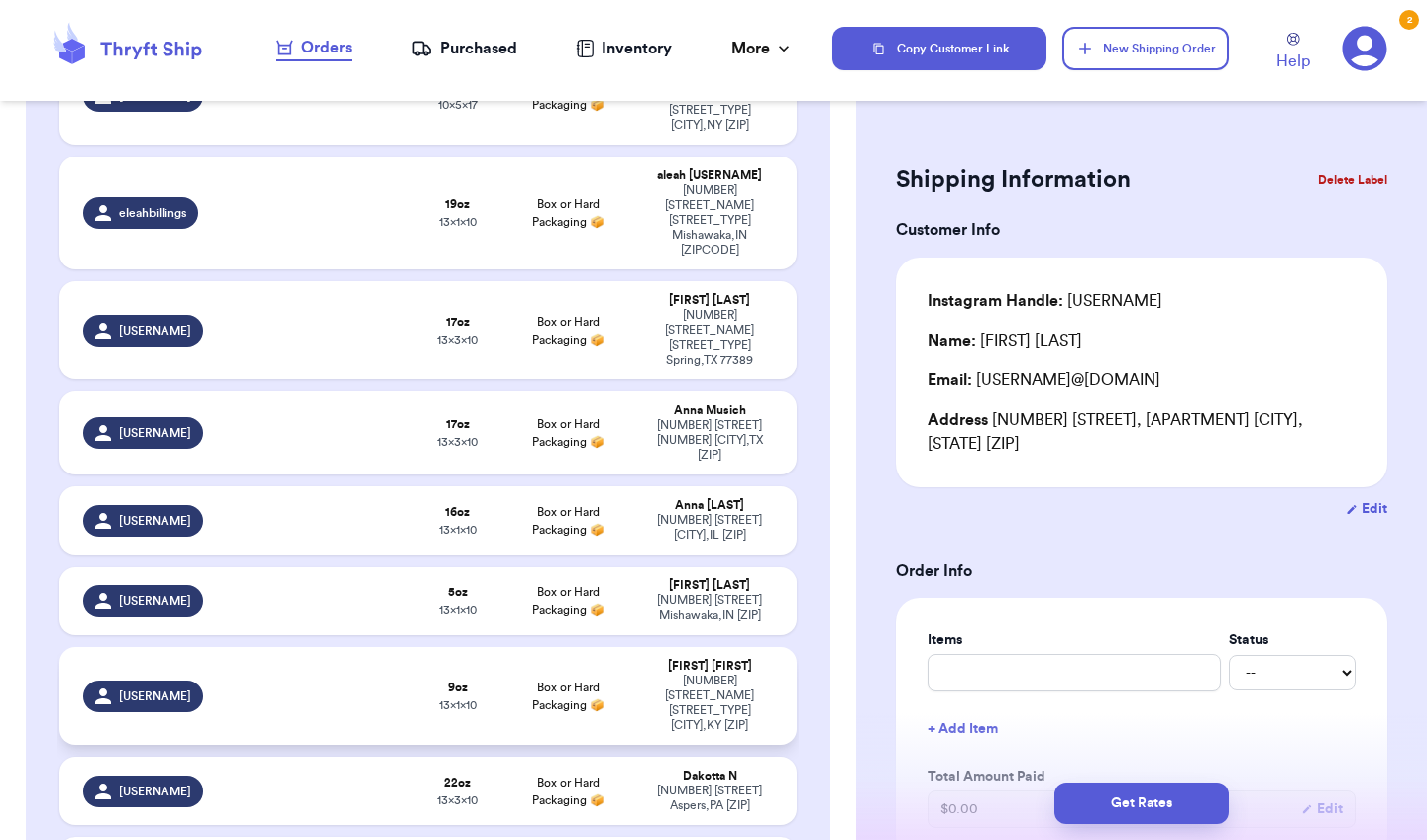scroll, scrollTop: 998, scrollLeft: 0, axis: vertical 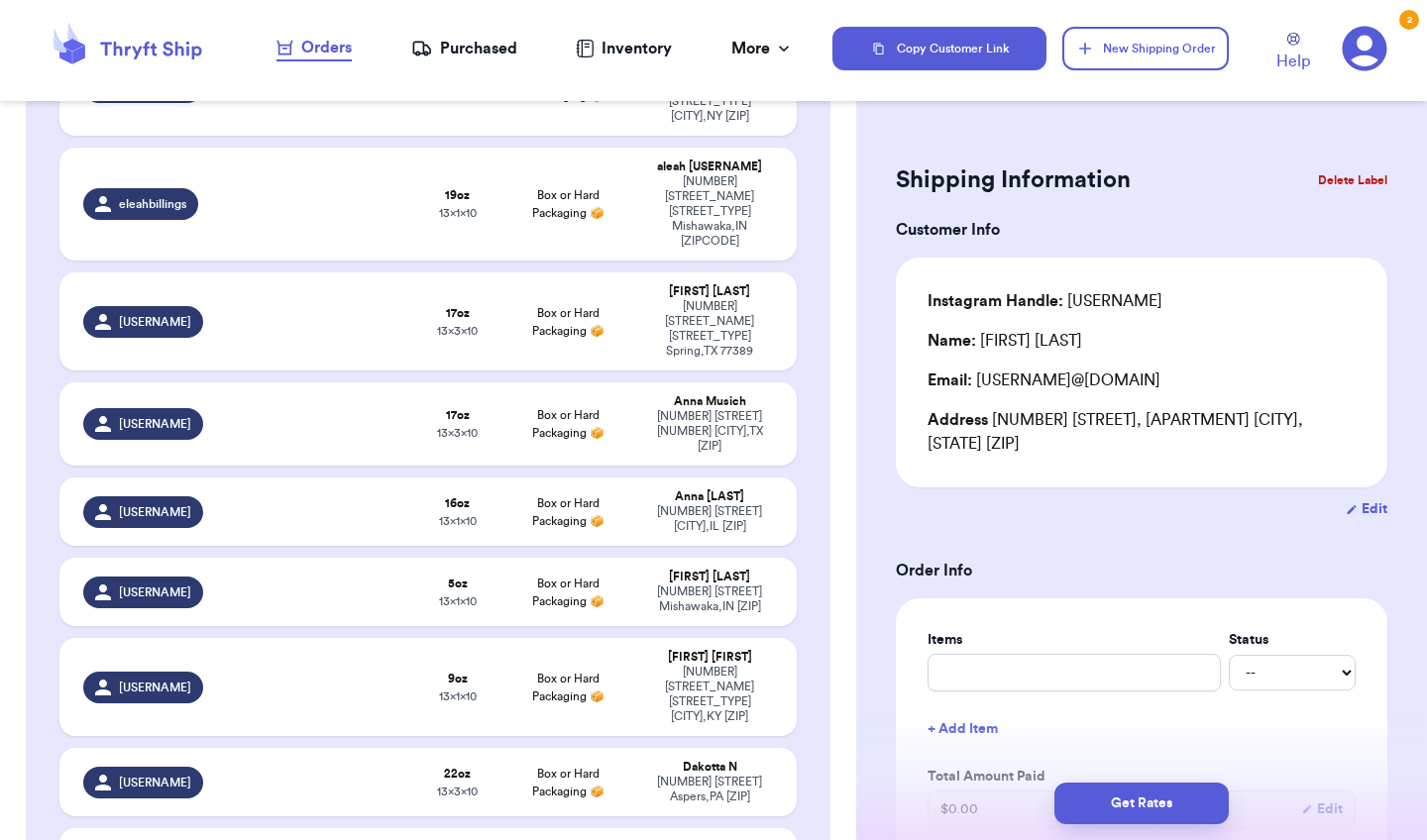 click on "[FIRST] [LAST] [NUMBER] [STREET], [CITY], [STATE] [ZIP]" at bounding box center [715, 877] 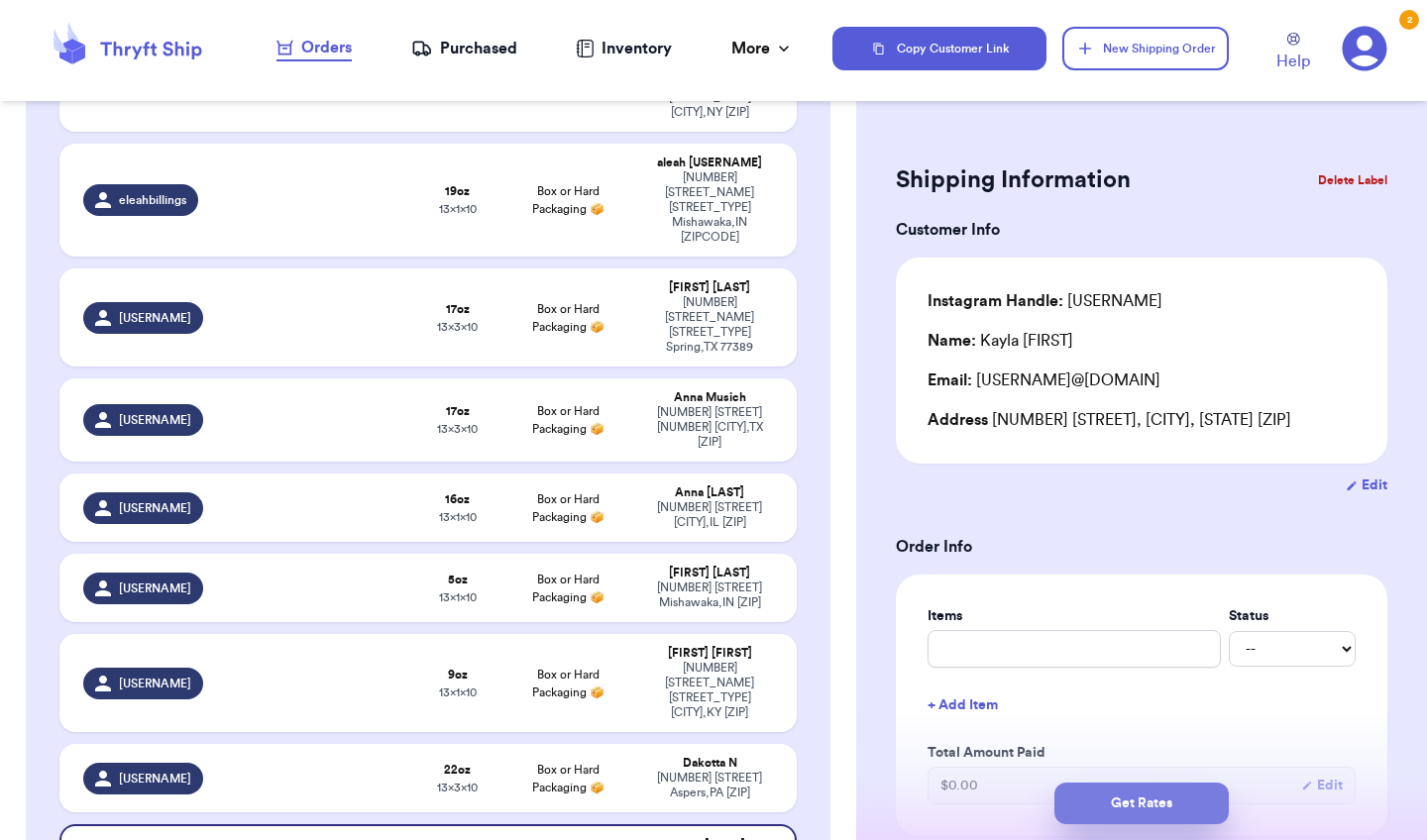 click on "Get Rates" at bounding box center (1142, 803) 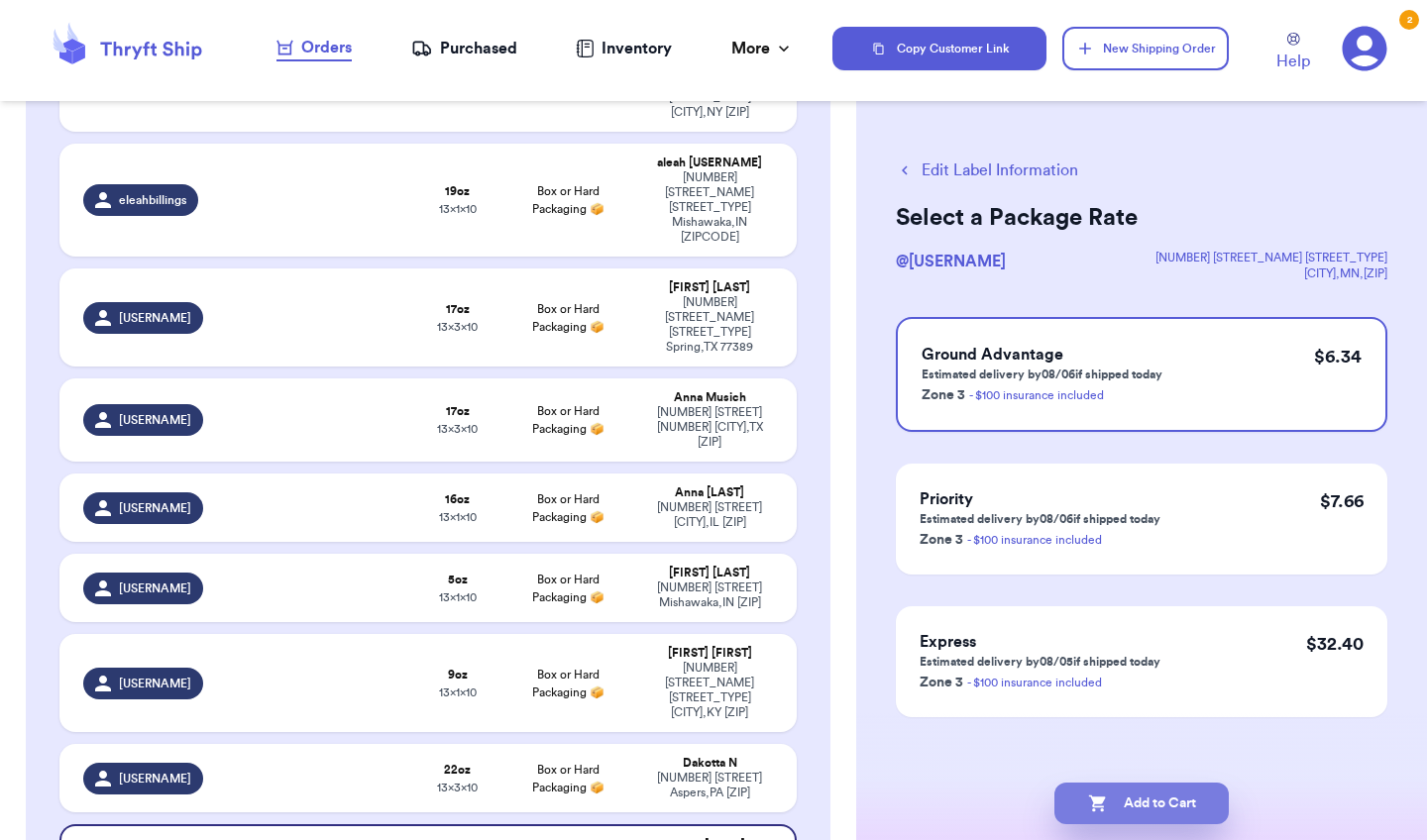 click on "Add to Cart" at bounding box center (1142, 803) 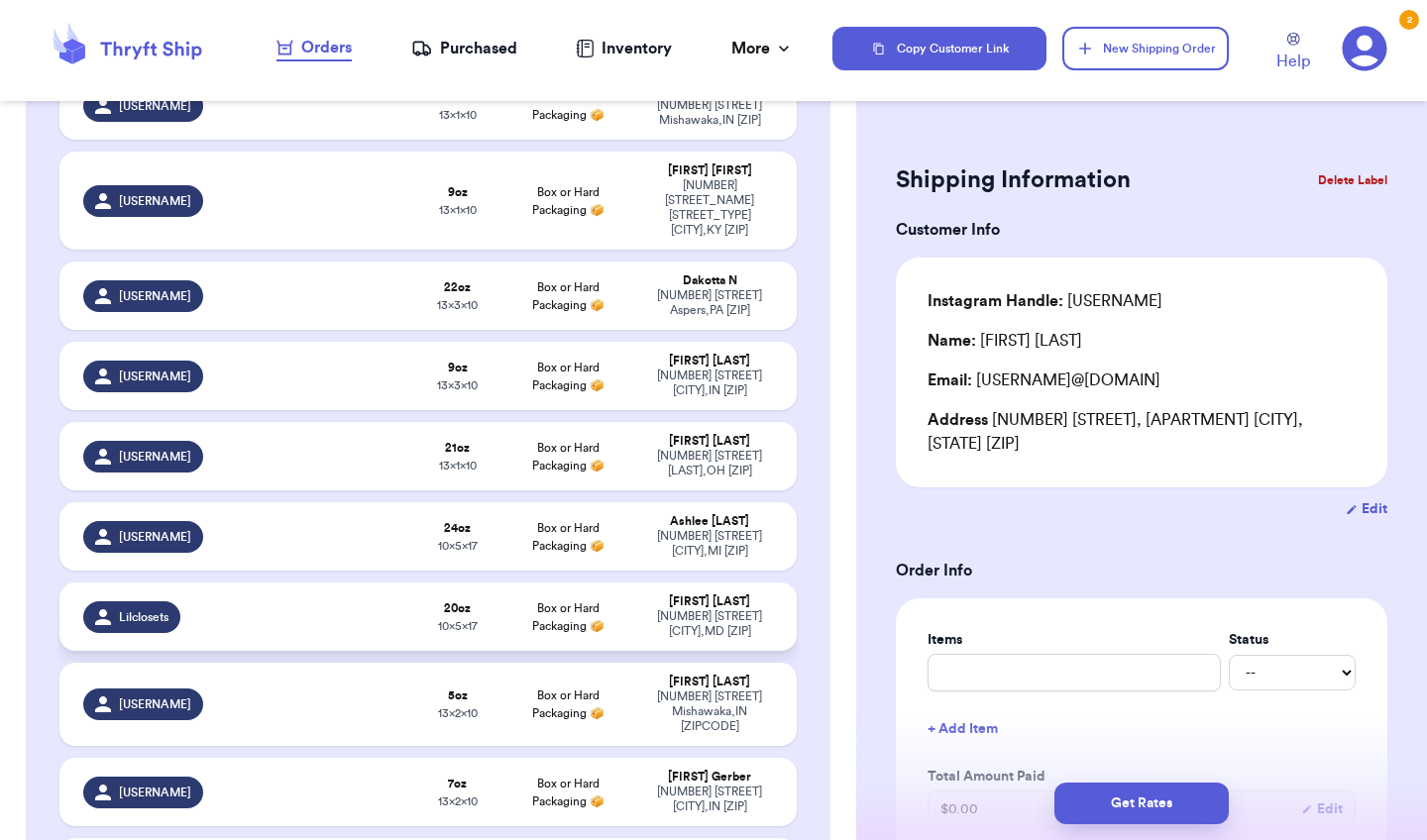 scroll, scrollTop: 1512, scrollLeft: 0, axis: vertical 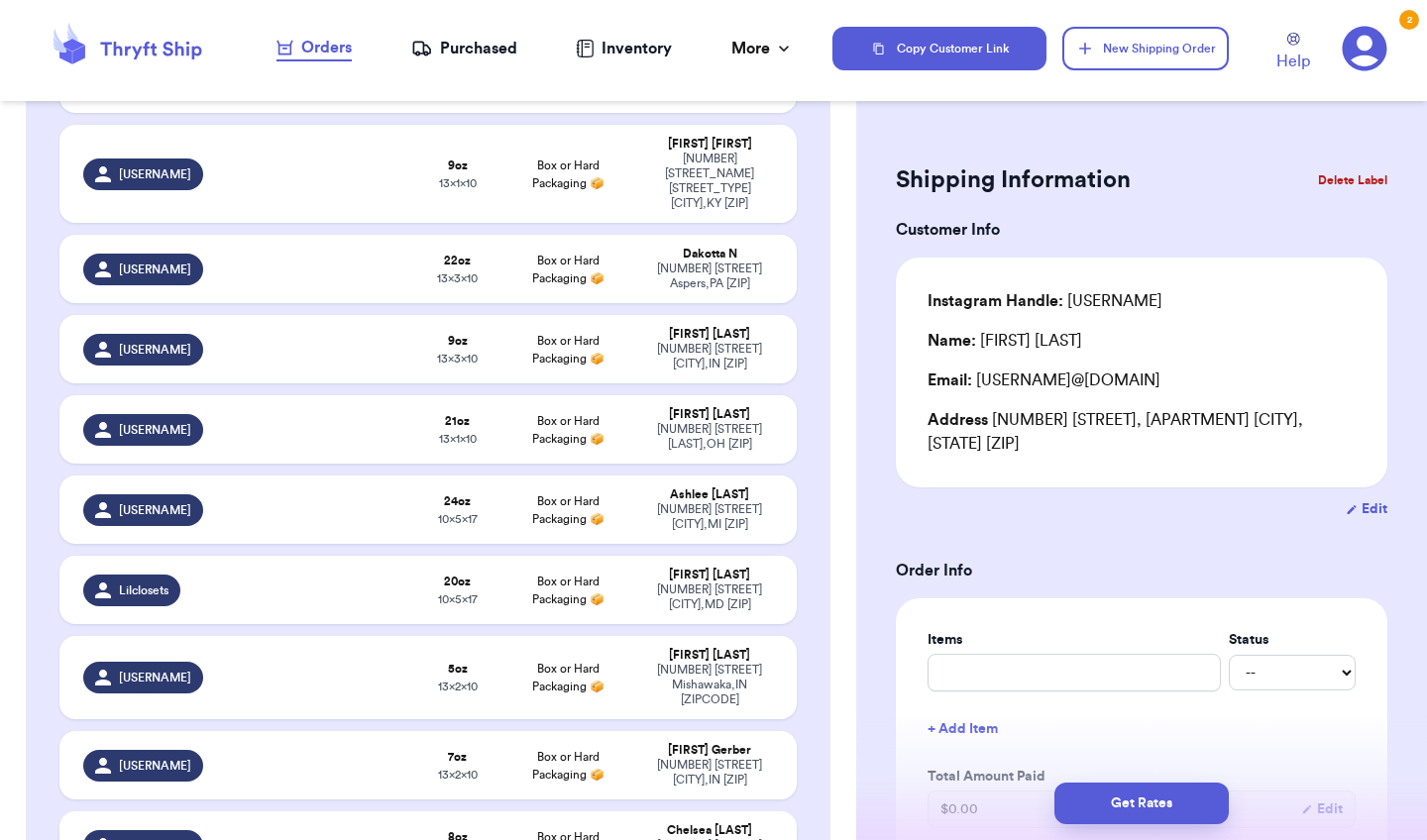 click on "8  oz 13  x  1  x  10" at bounding box center (457, 845) 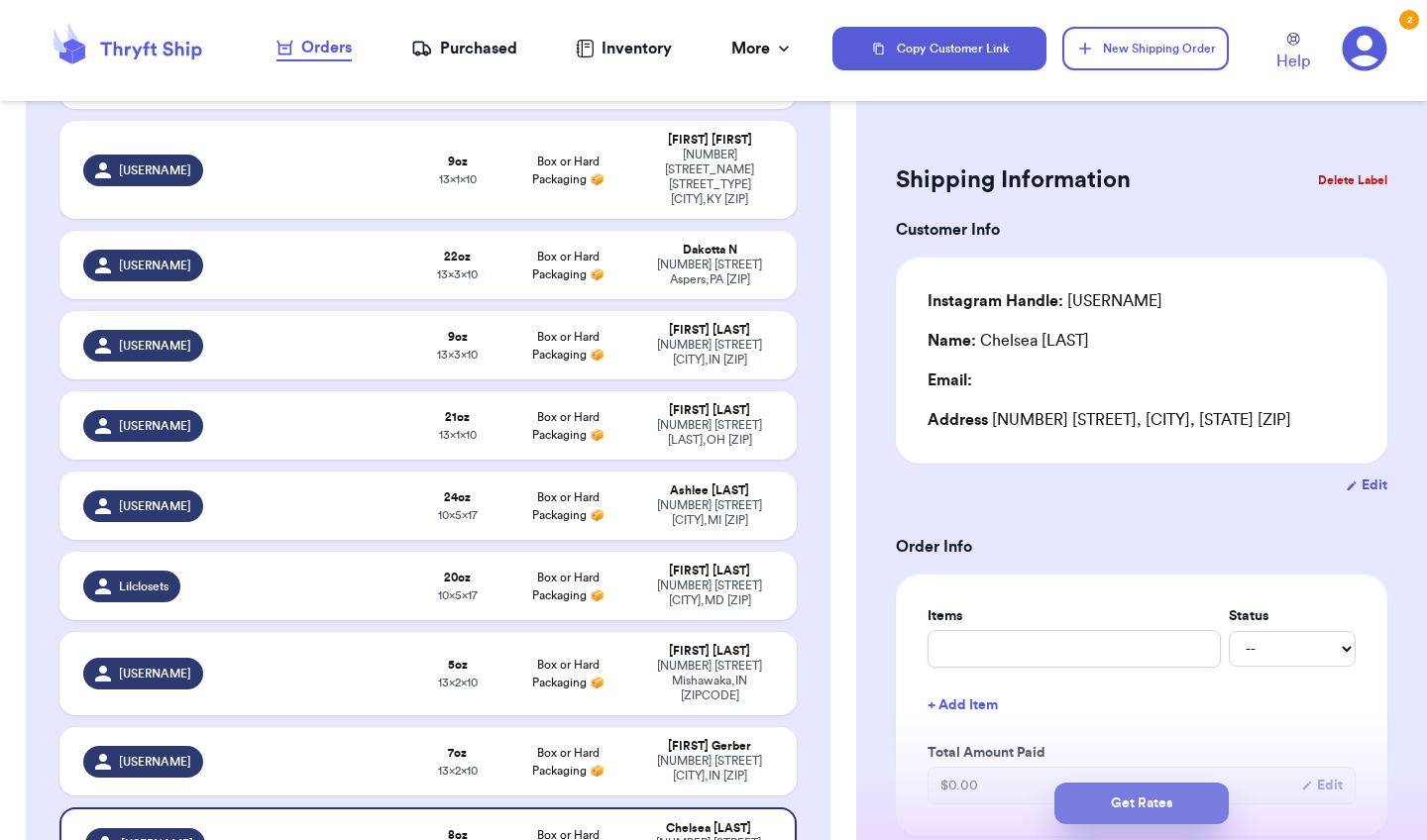 click on "Get Rates" at bounding box center (1142, 803) 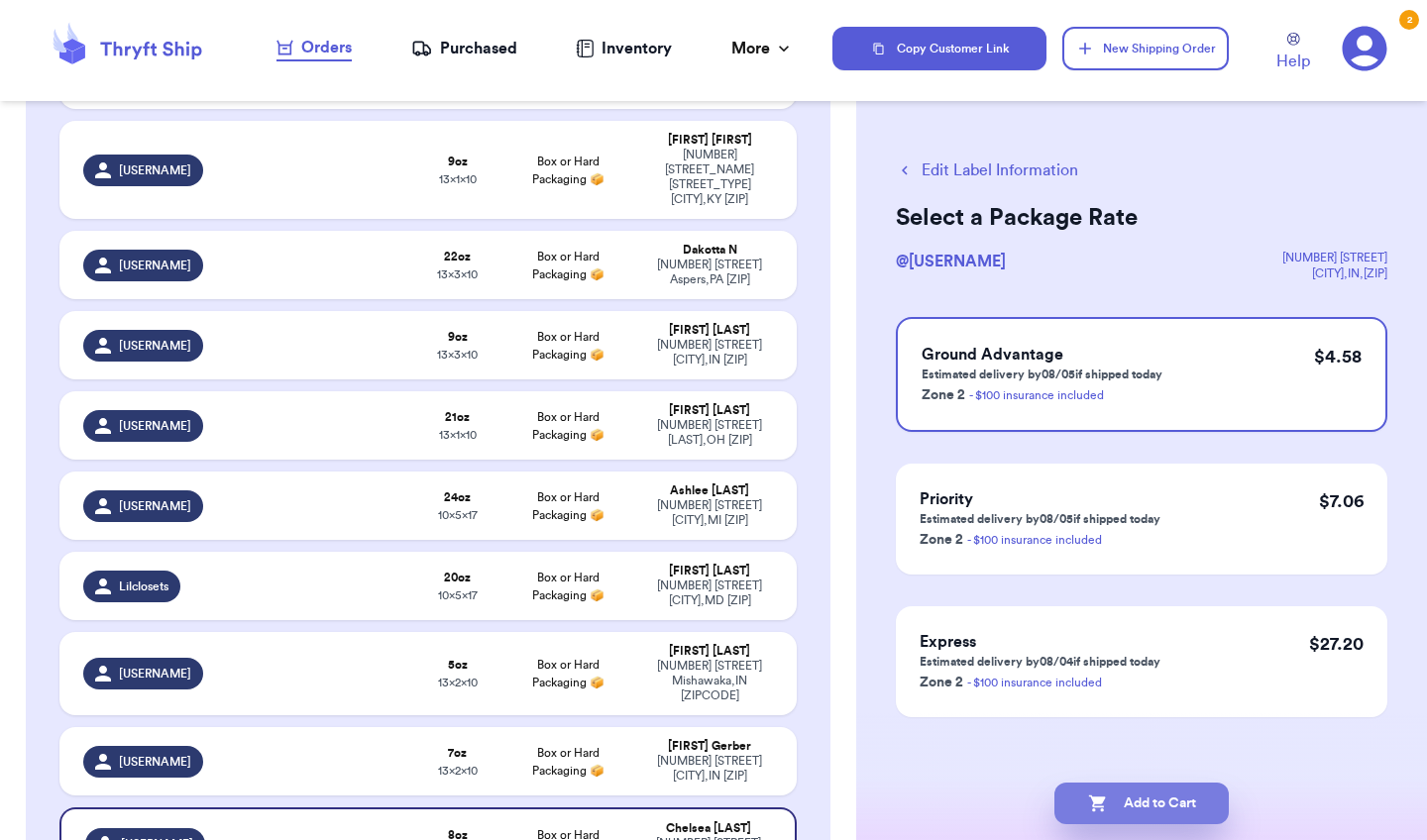 click on "Add to Cart" at bounding box center [1142, 803] 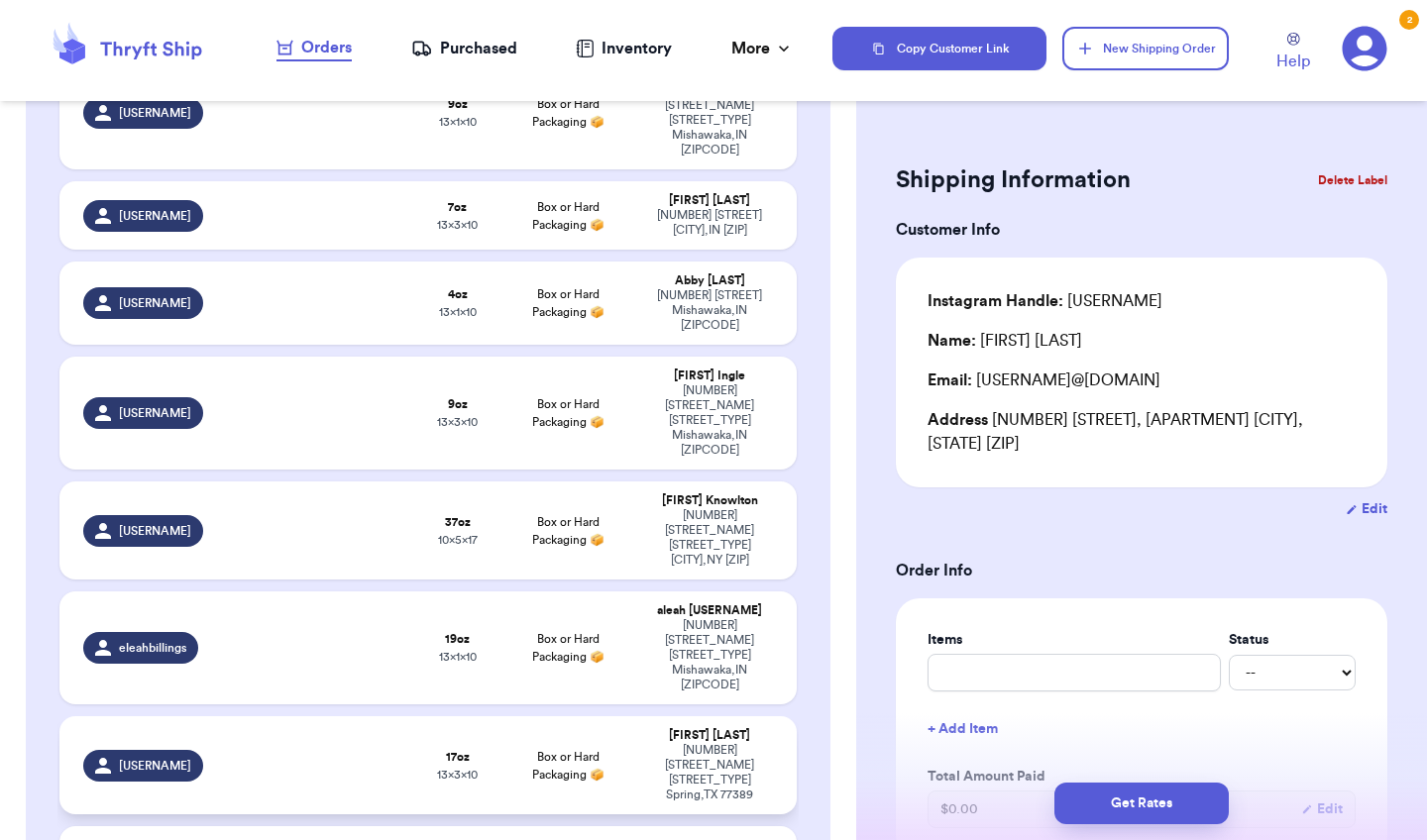 scroll, scrollTop: 558, scrollLeft: 0, axis: vertical 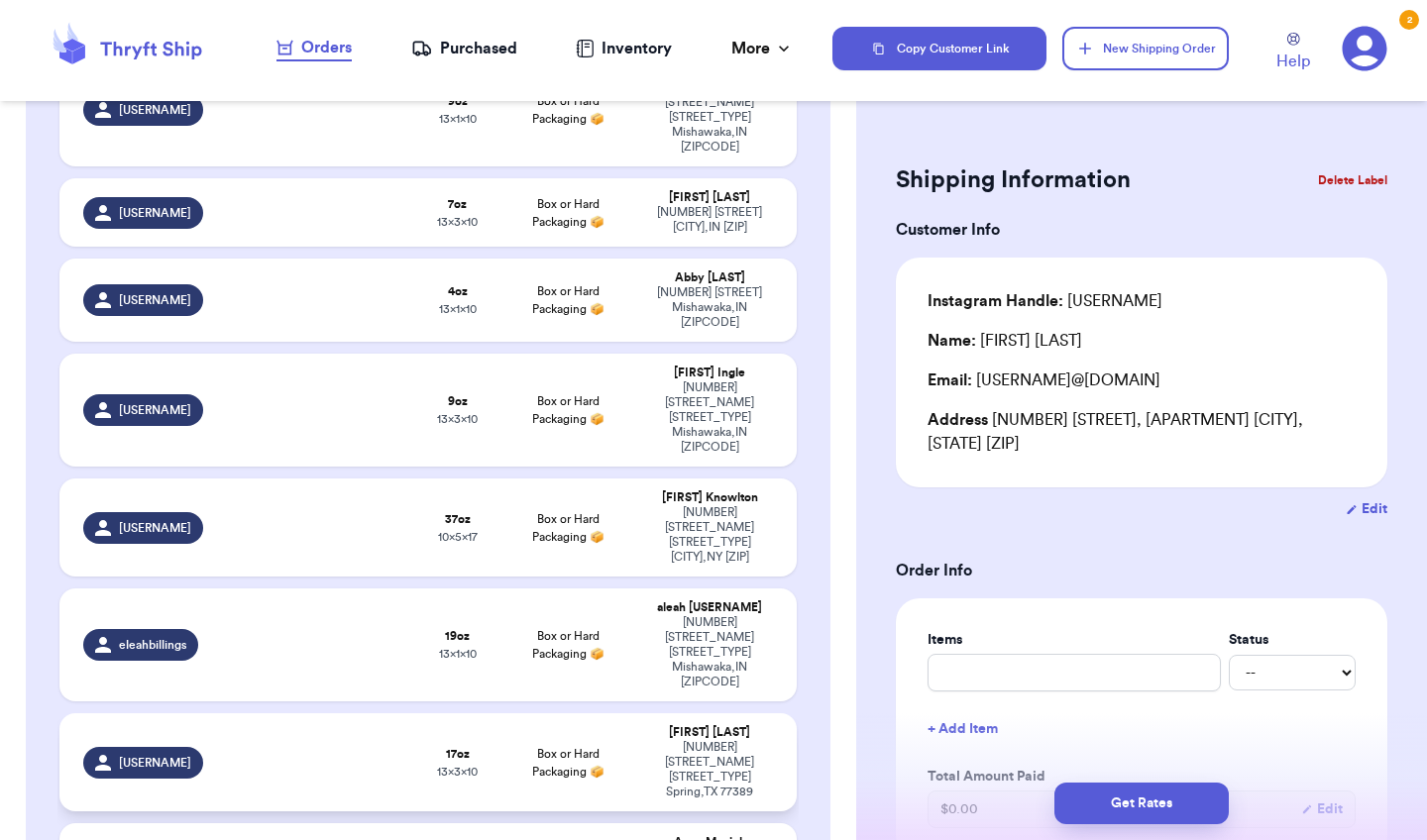 click on "[WEIGHT]" at bounding box center [458, 754] 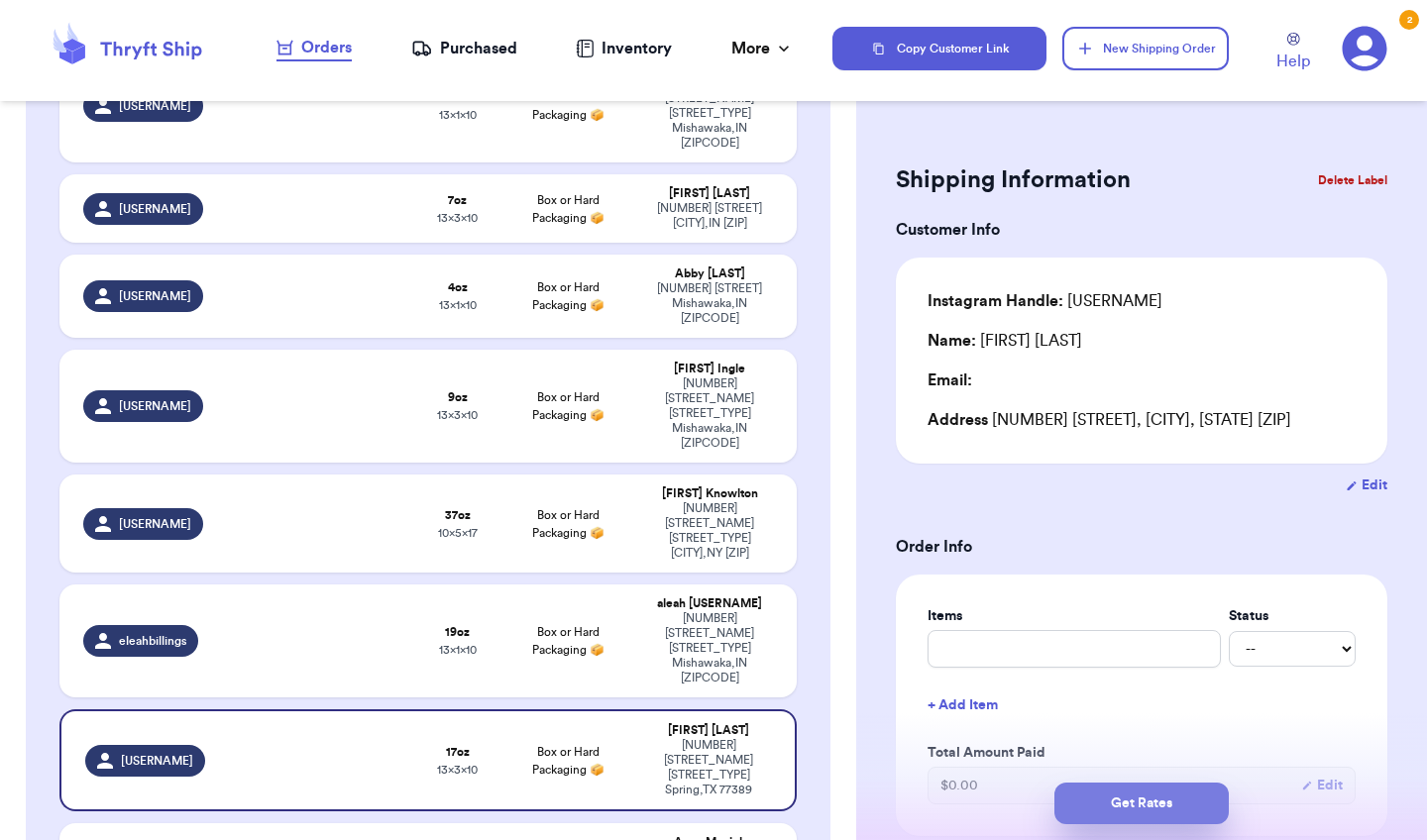click on "Get Rates" at bounding box center (1142, 803) 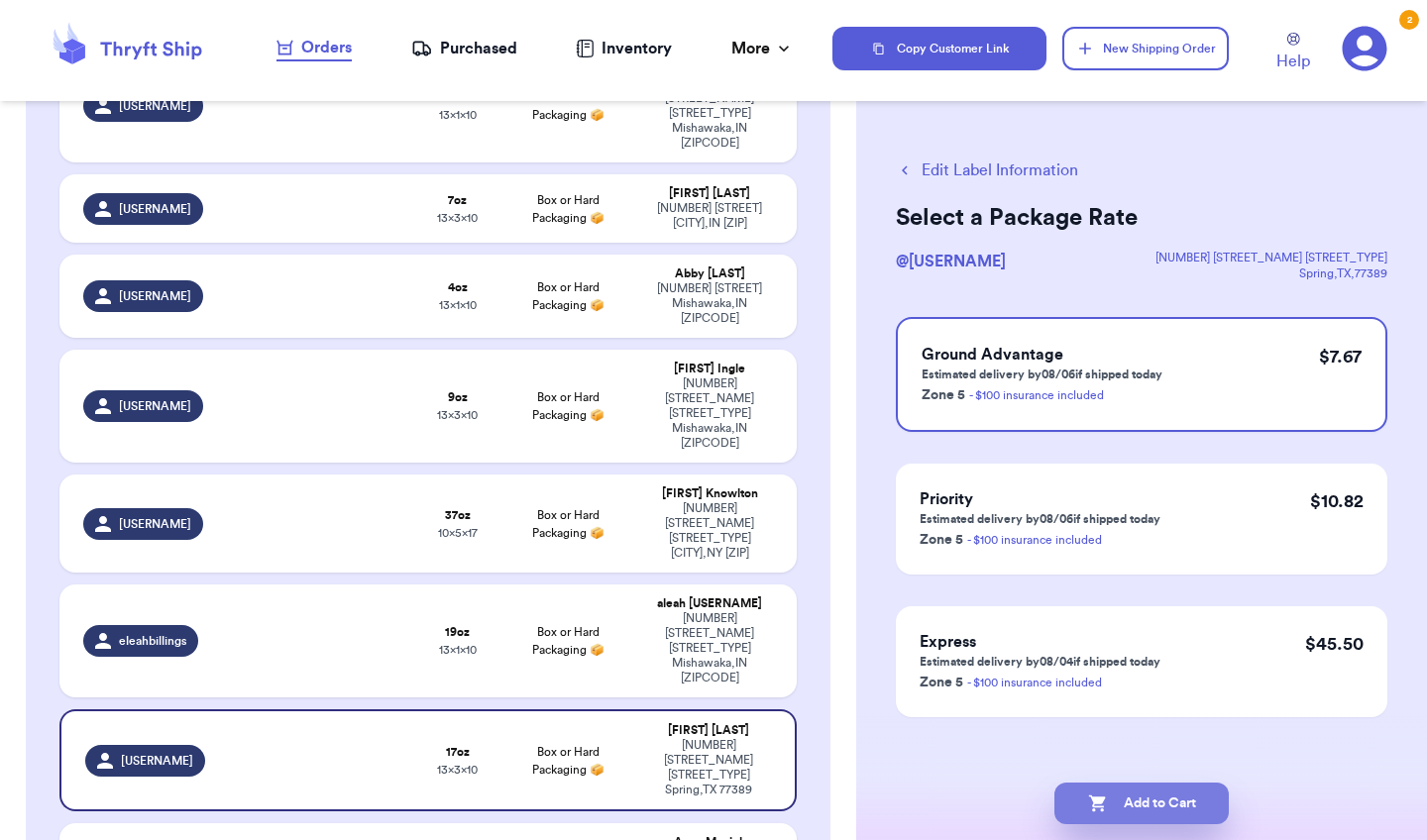 click on "Add to Cart" at bounding box center [1142, 803] 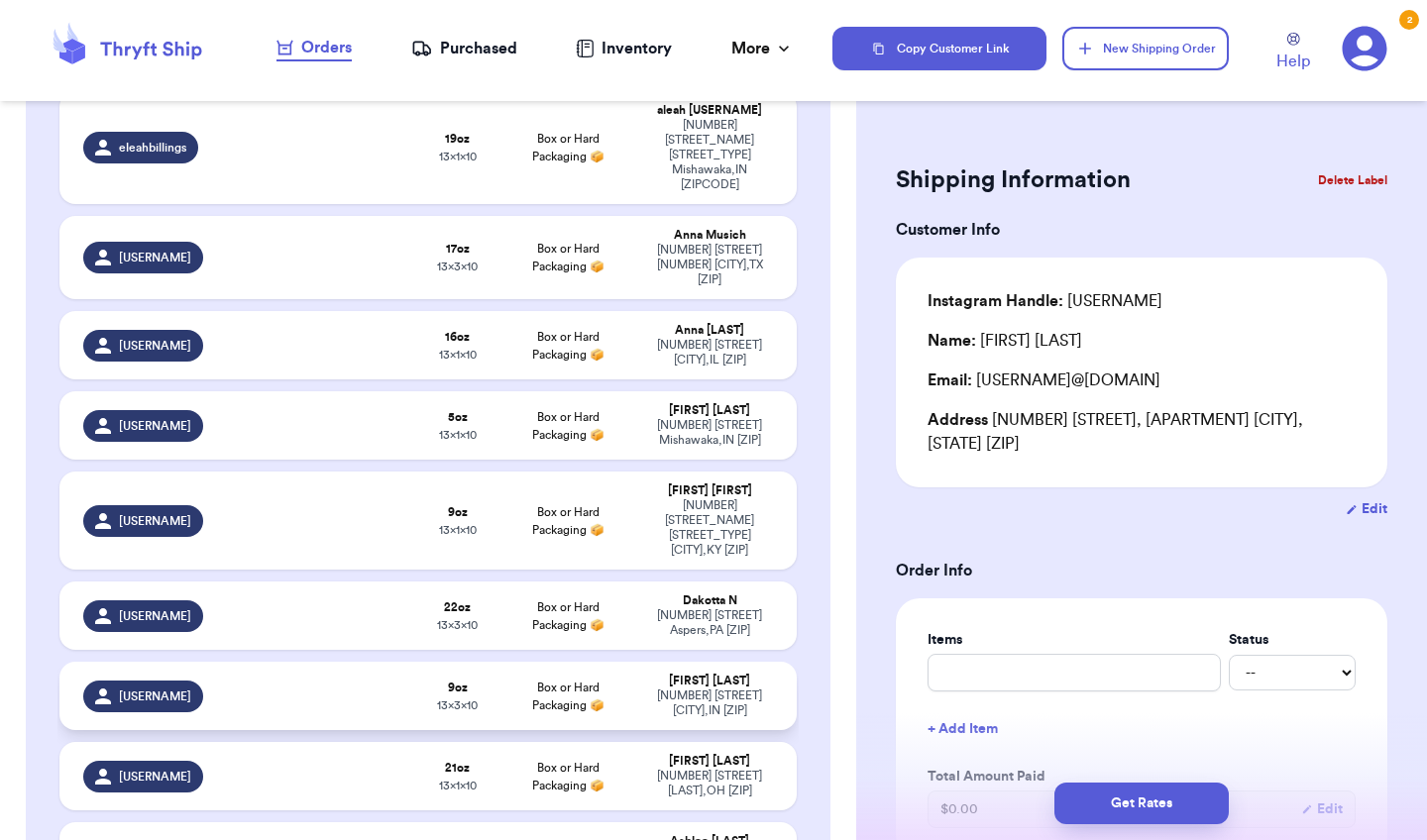 scroll, scrollTop: 1067, scrollLeft: 0, axis: vertical 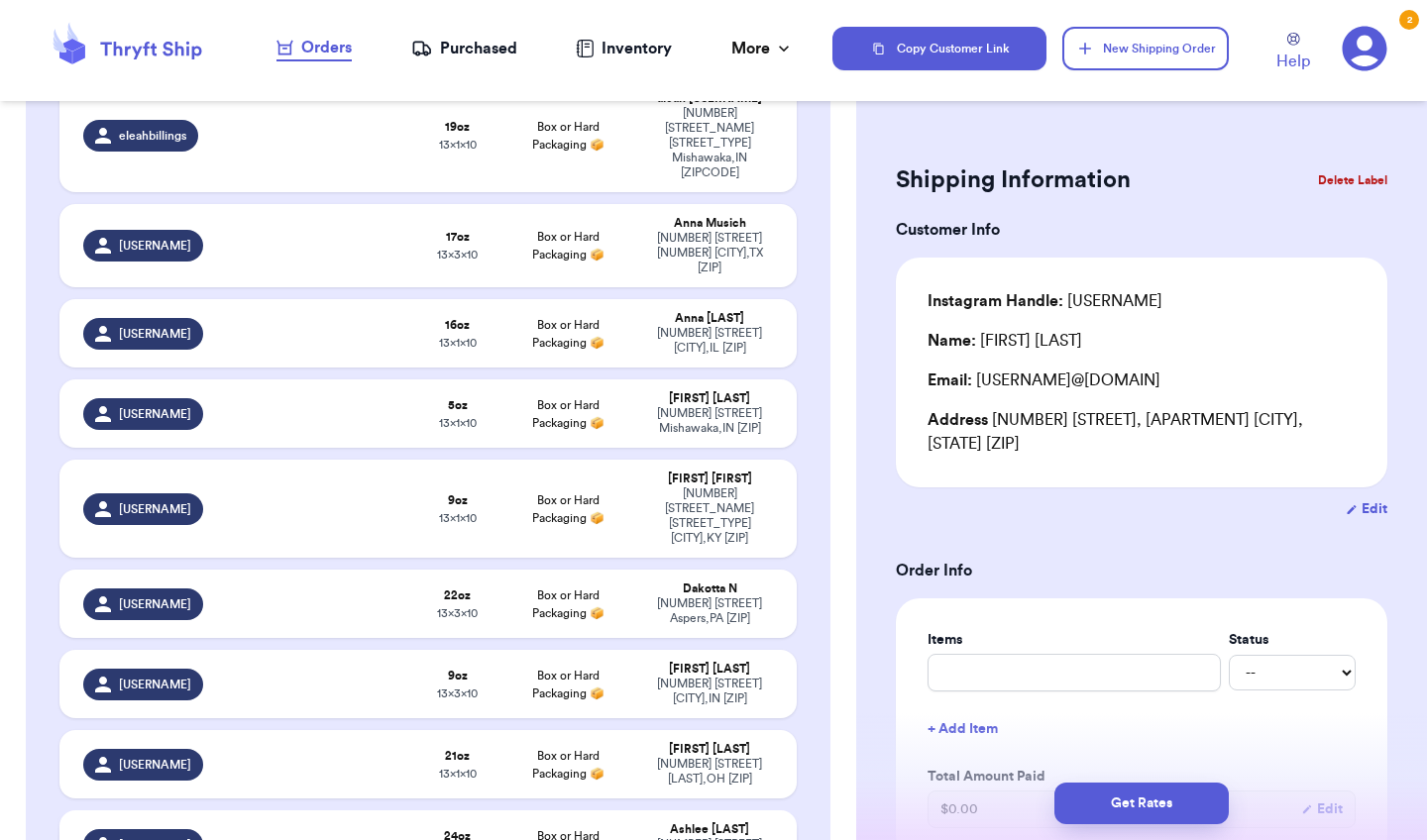 click on "Box or Hard Packaging 📦" at bounding box center [568, 844] 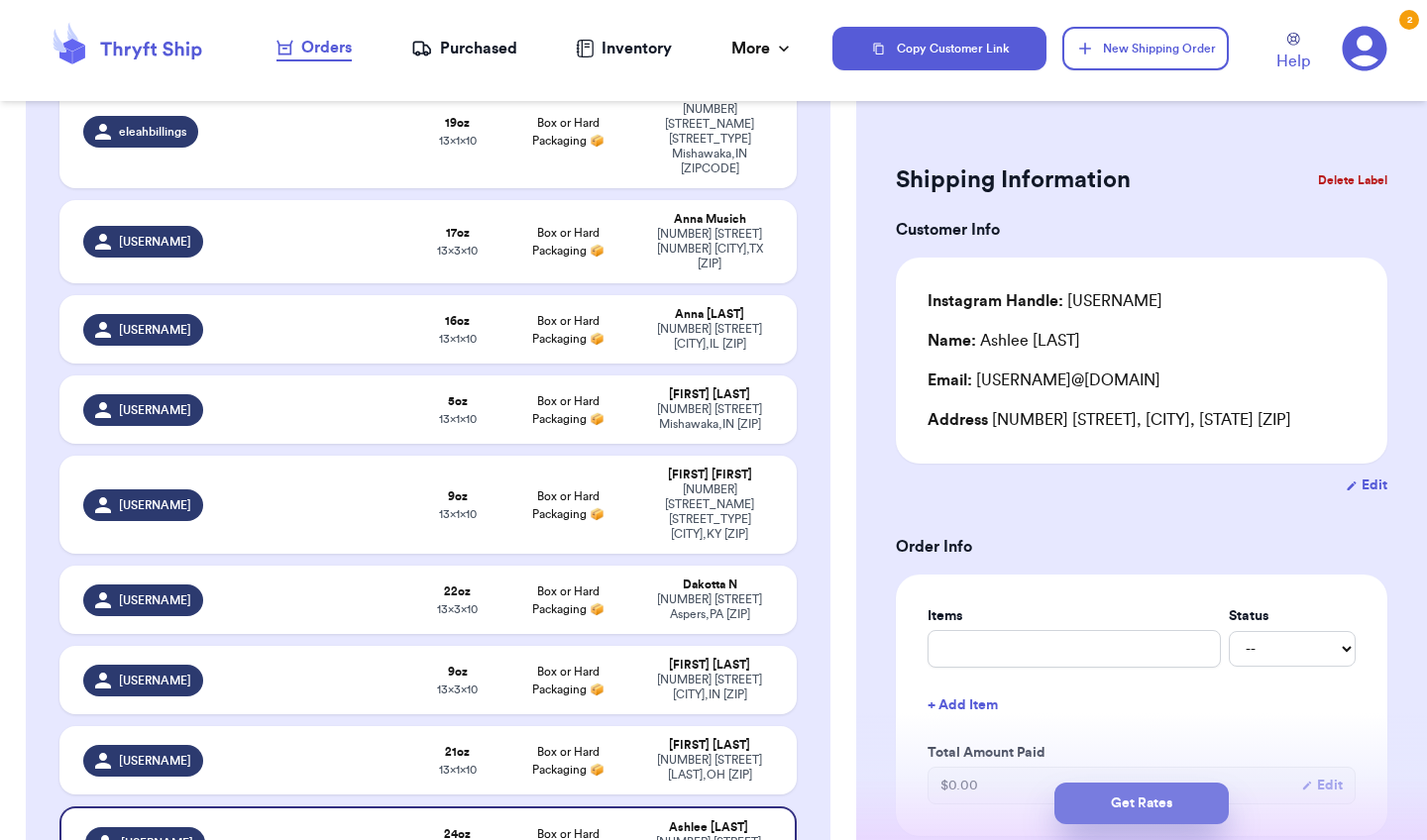 click on "Get Rates" at bounding box center (1142, 803) 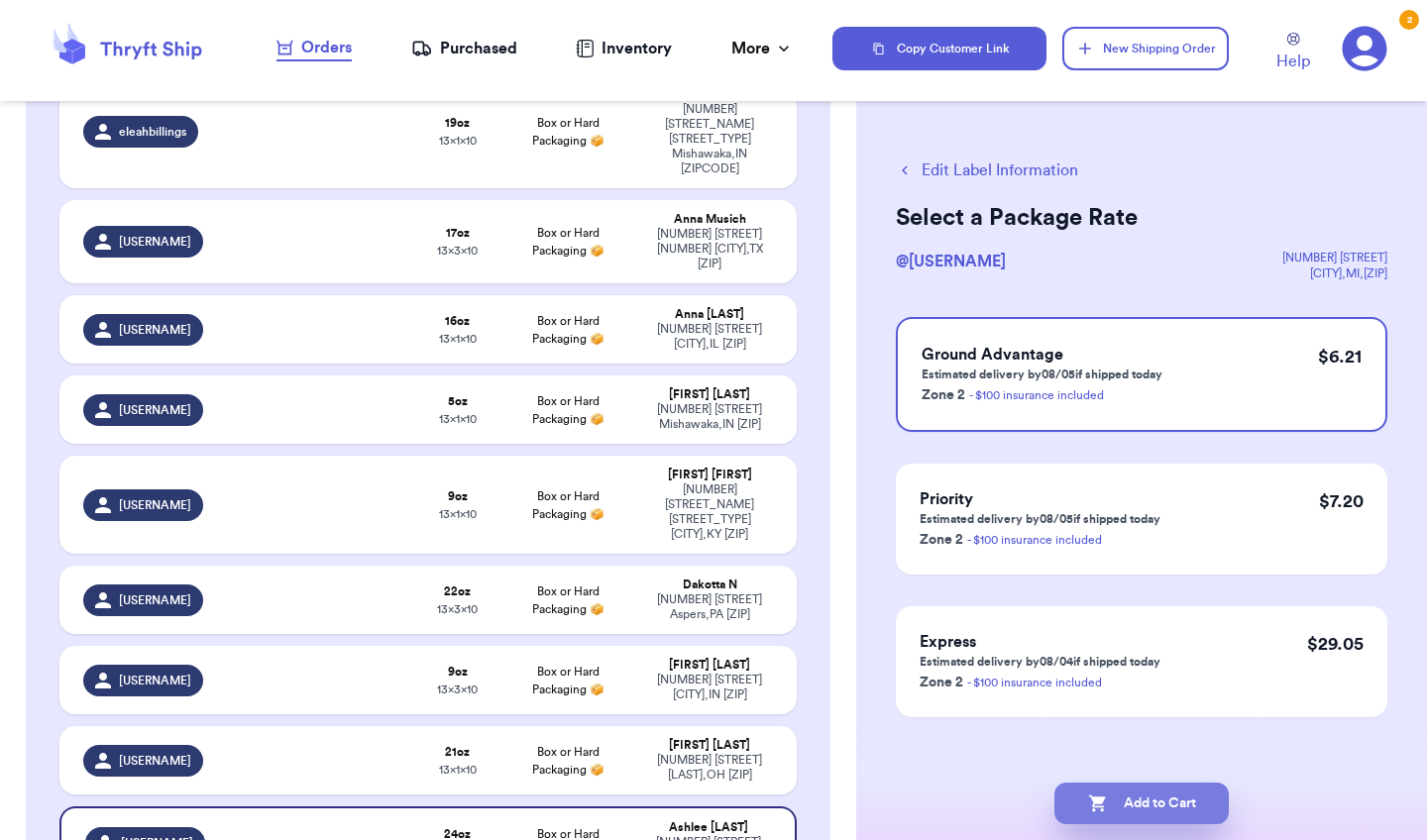 click on "Add to Cart" at bounding box center (1142, 803) 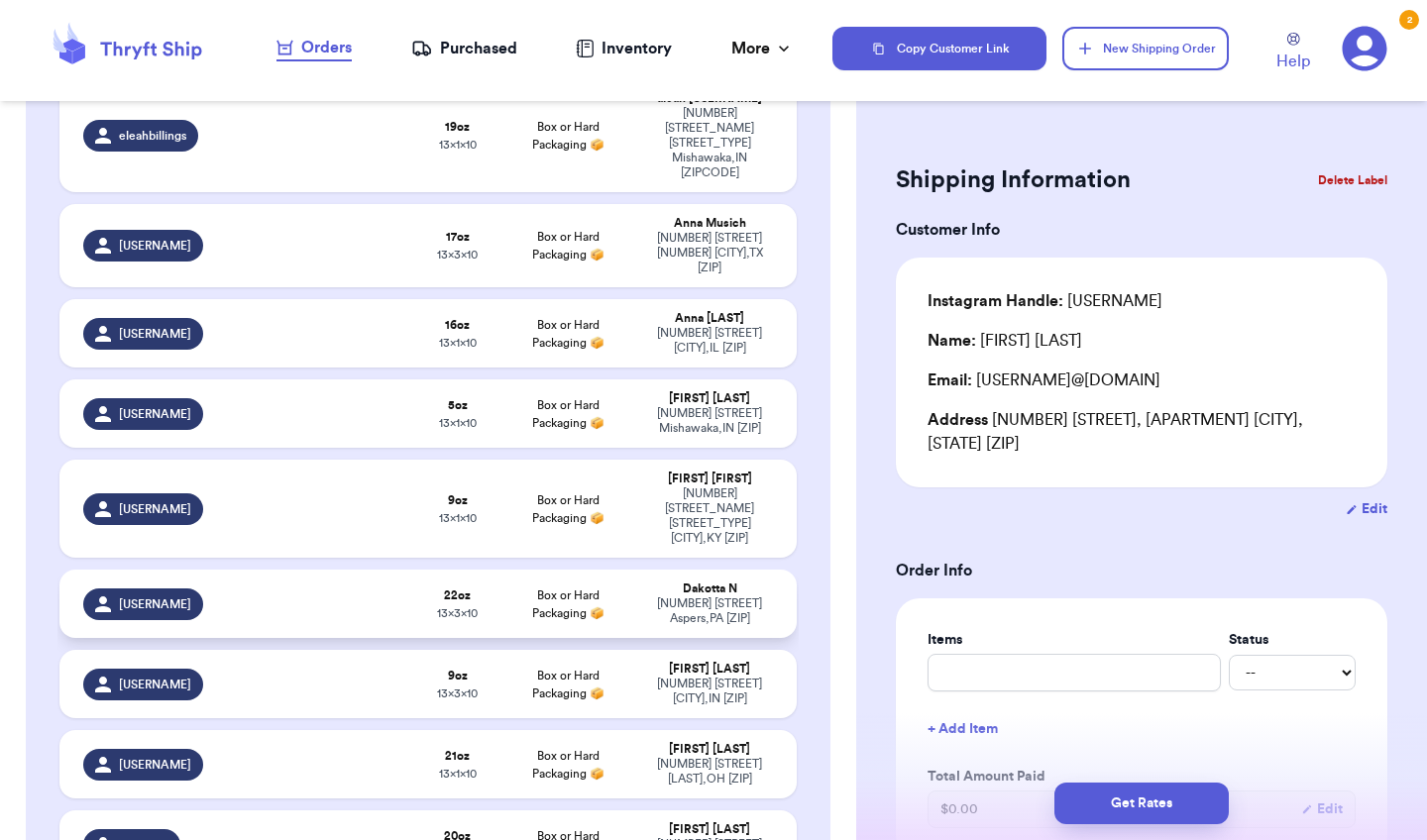 click on "[WEIGHT] [DIMENSIONS]" at bounding box center (457, 603) 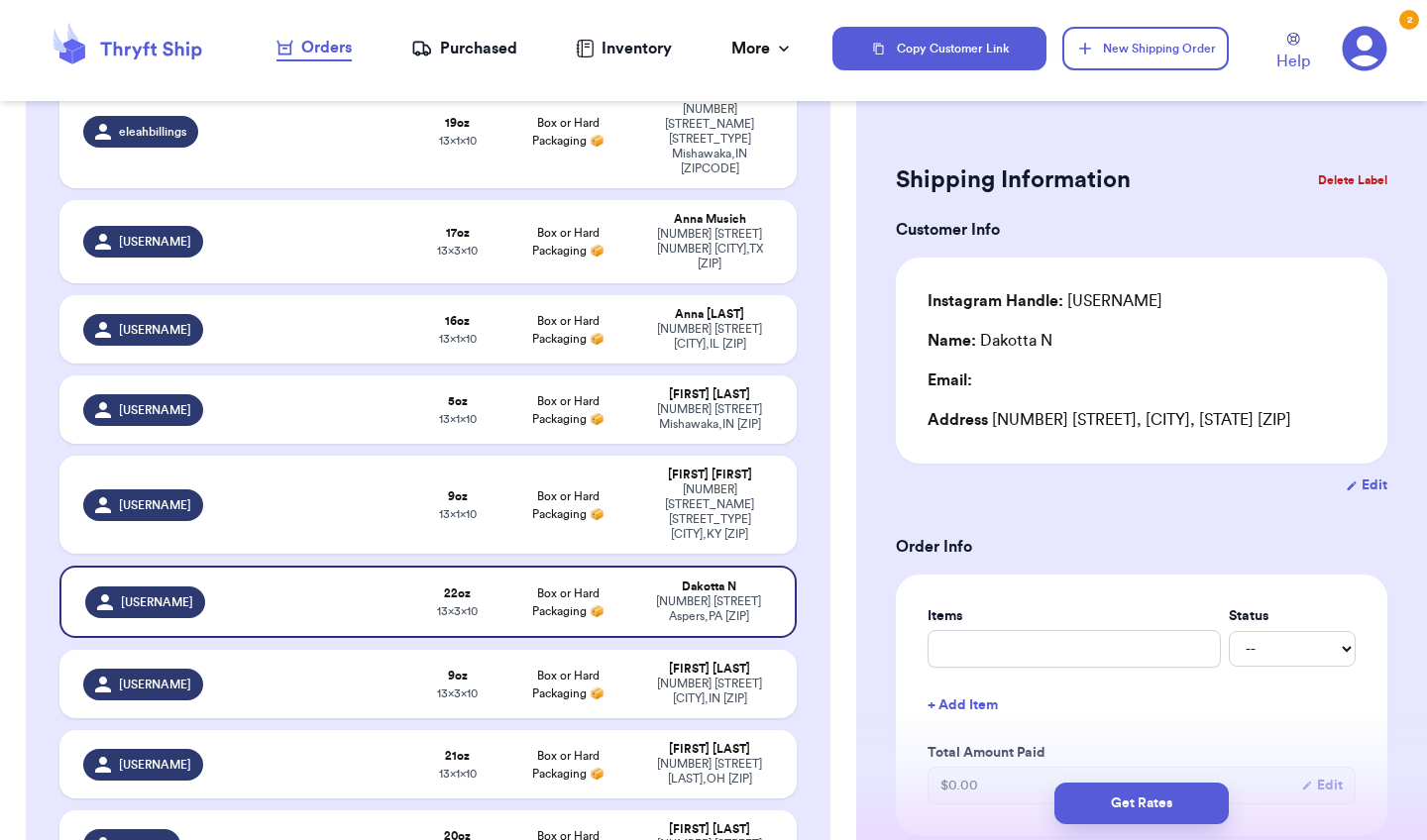 click on "Edit" at bounding box center [1367, 485] 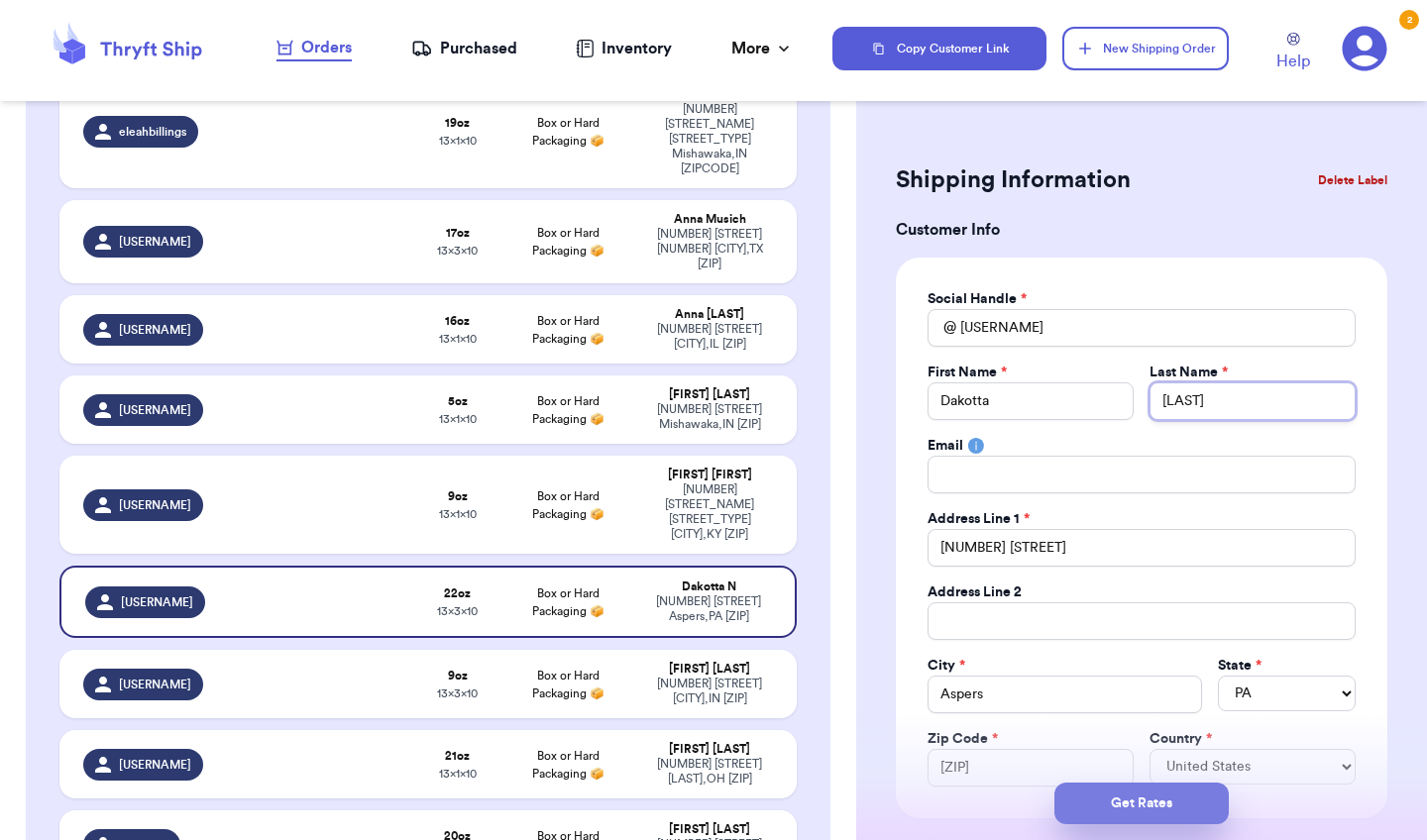 type on "[LAST]" 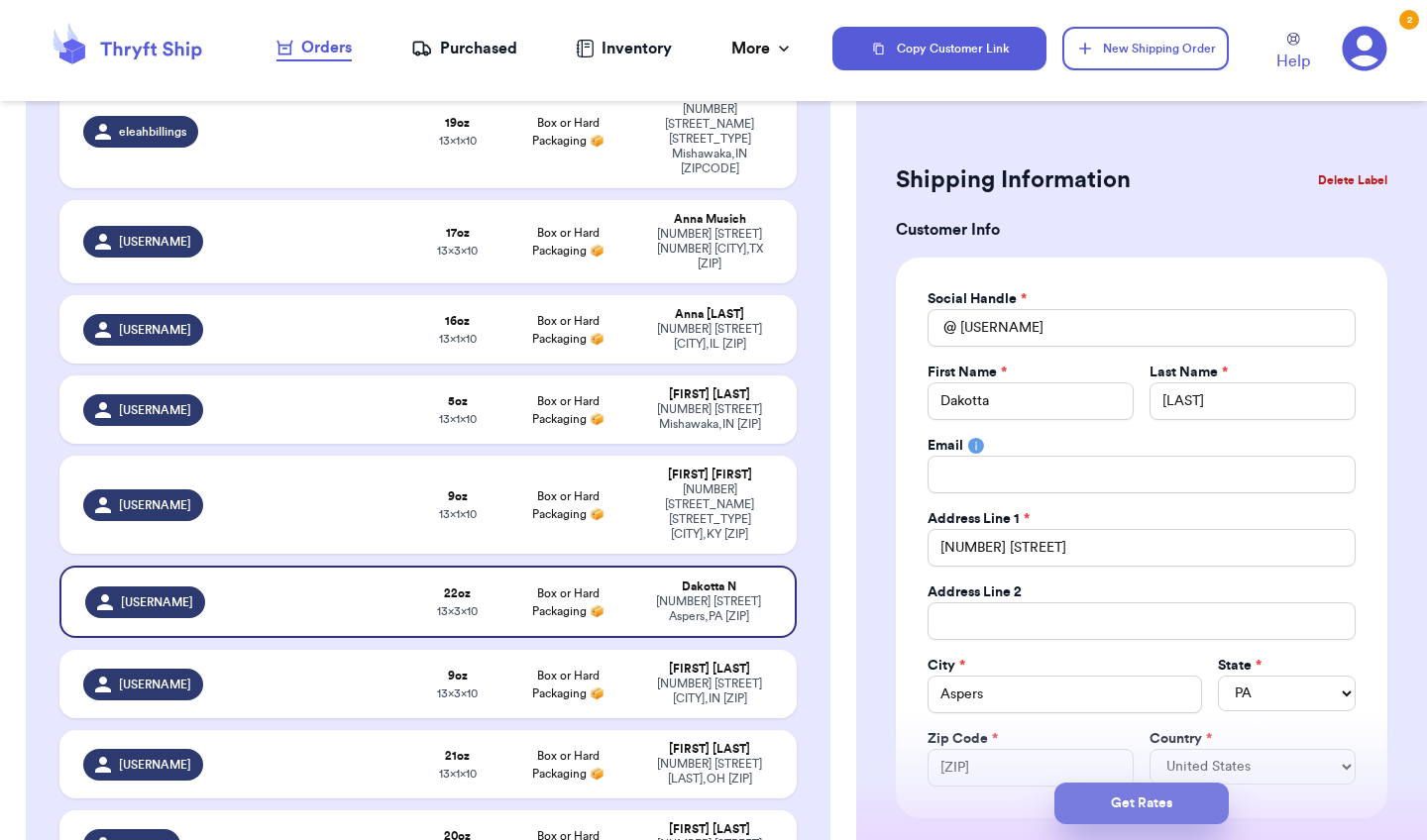 click on "Get Rates" at bounding box center [1142, 803] 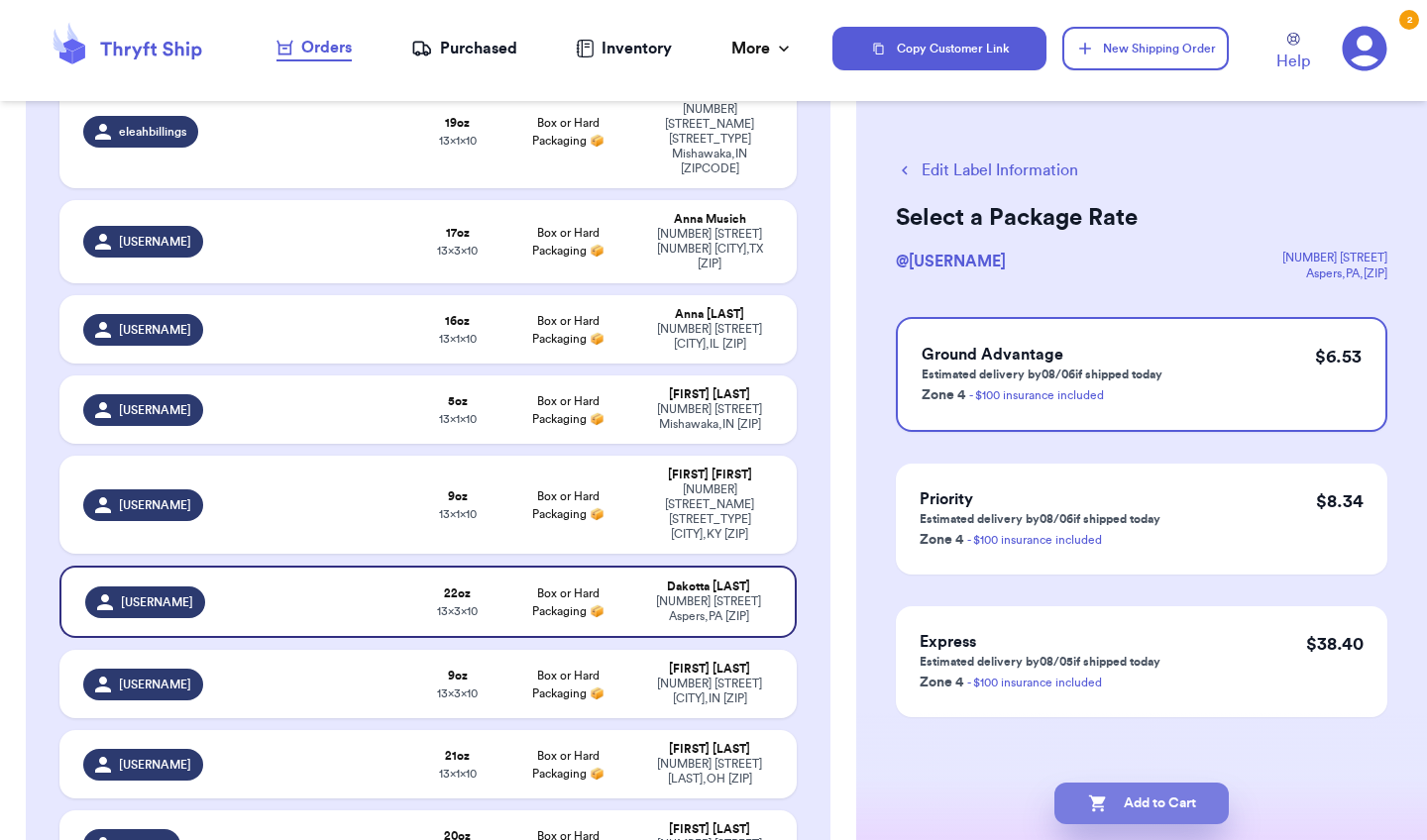 click on "Add to Cart" at bounding box center (1142, 803) 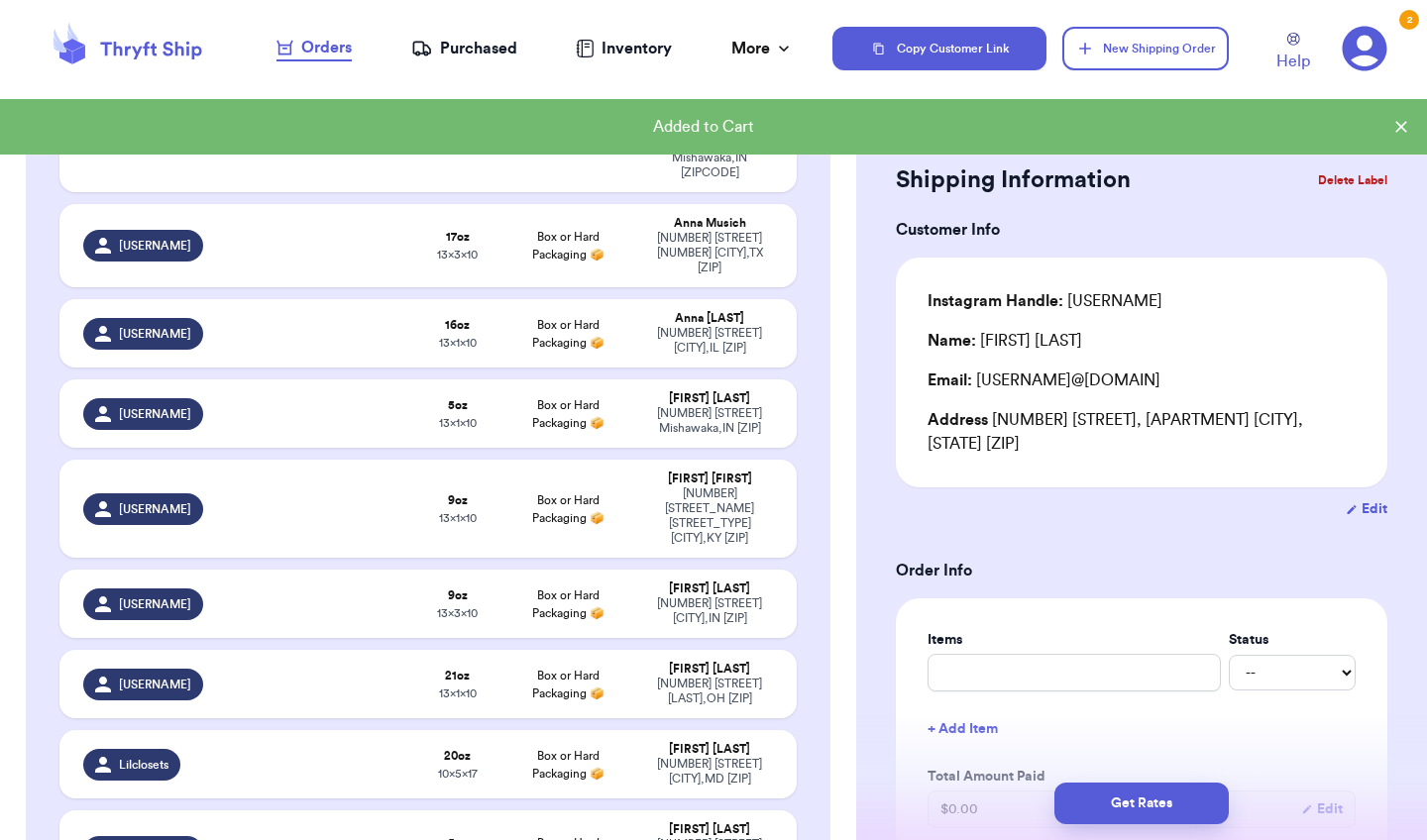 click on "Customer Info Instagram Handle:   [USERNAME] Name:   [FIRST]   [LAST] Email:   [USERNAME]@[DOMAIN] Address   [NUMBER] [STREET_NAME] [STREET_TYPE], [APT] [CITY], [STATE] [ZIPCODE] Edit Order Info Items Status -- Paid Owes + Add Item Total Amount Paid $ 0.00 Edit Package Info Print item name on label Print username on label Package Type * Box or Hard Packaging 📦 Weight * 1 lbs 8 oz Hazardous Materials   (Perfume, nail polish, hair spray, dry ice, lithium batteries, firearms, lighters, fuels, etc.  Learn how to ship Hazardous Materials ) Length 10 in Width 13 in Height 3 in Dimensions are not required unless package measures greater than one cubic foot (1728 inches). Calculate dimensions by L x W x H. If shipping with a polymailer that is thicker than three inches, select "Box or hard packaging". Additional Features (Media Mail)" at bounding box center [1142, 885] 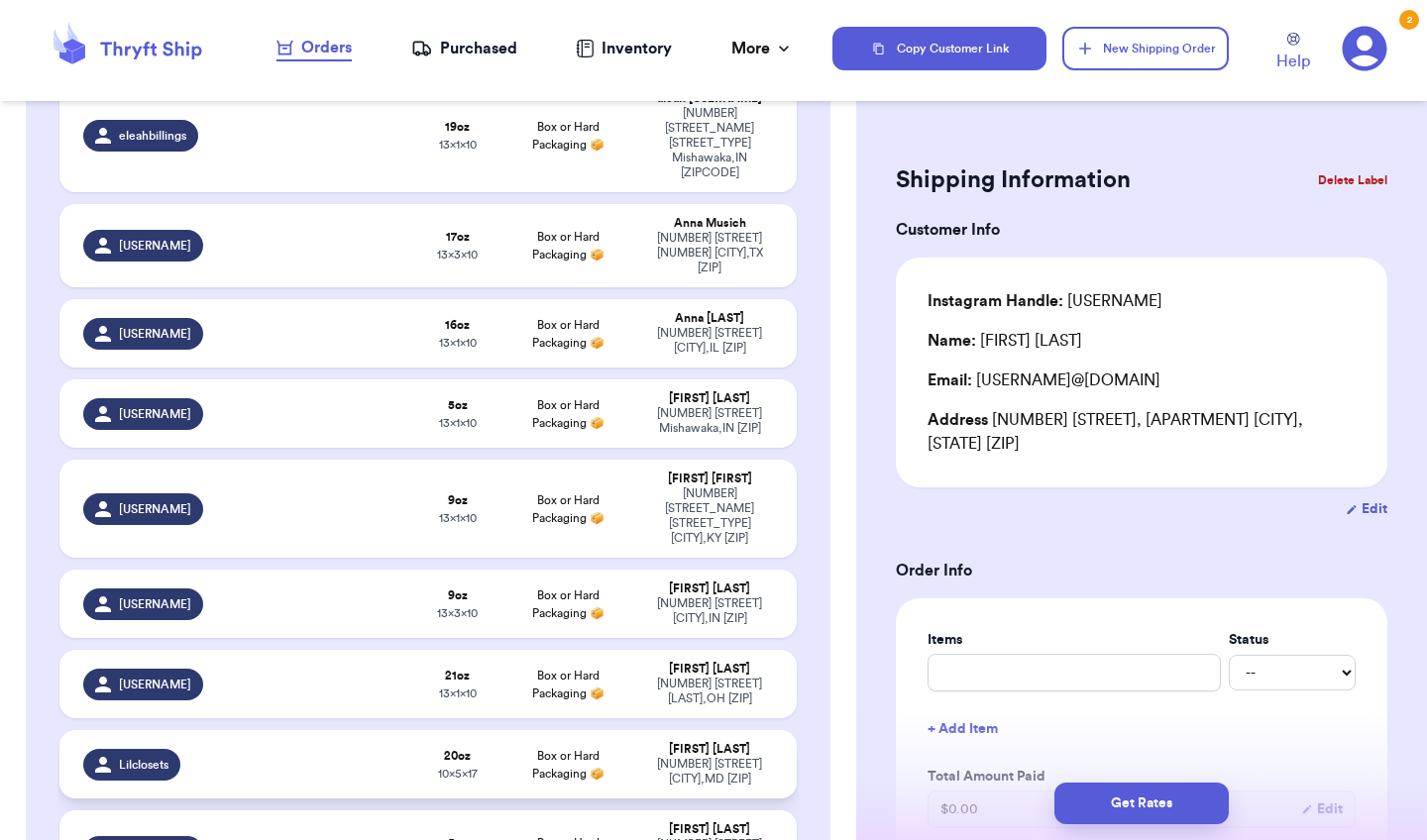 click at bounding box center [339, 764] 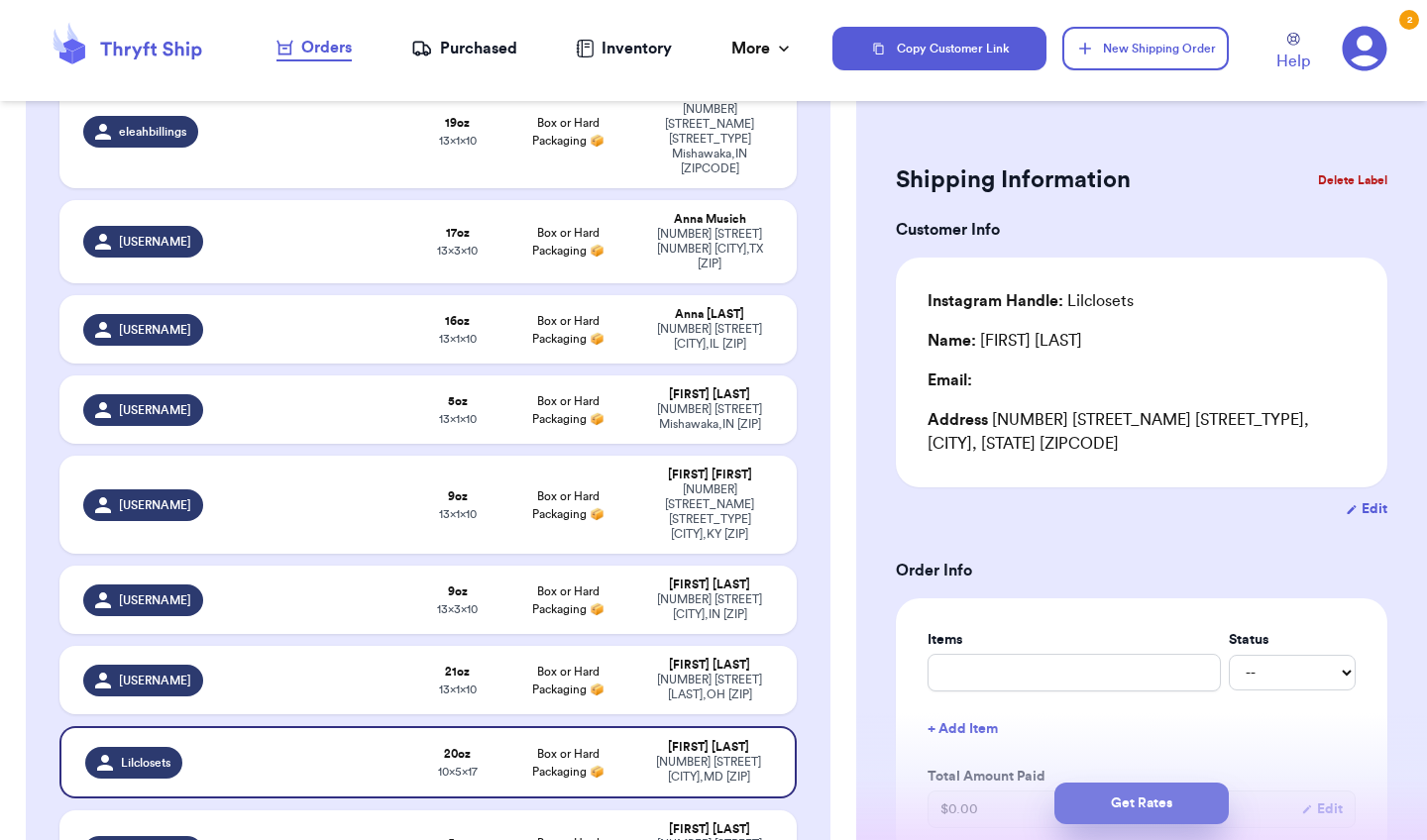 click on "Get Rates" at bounding box center [1142, 803] 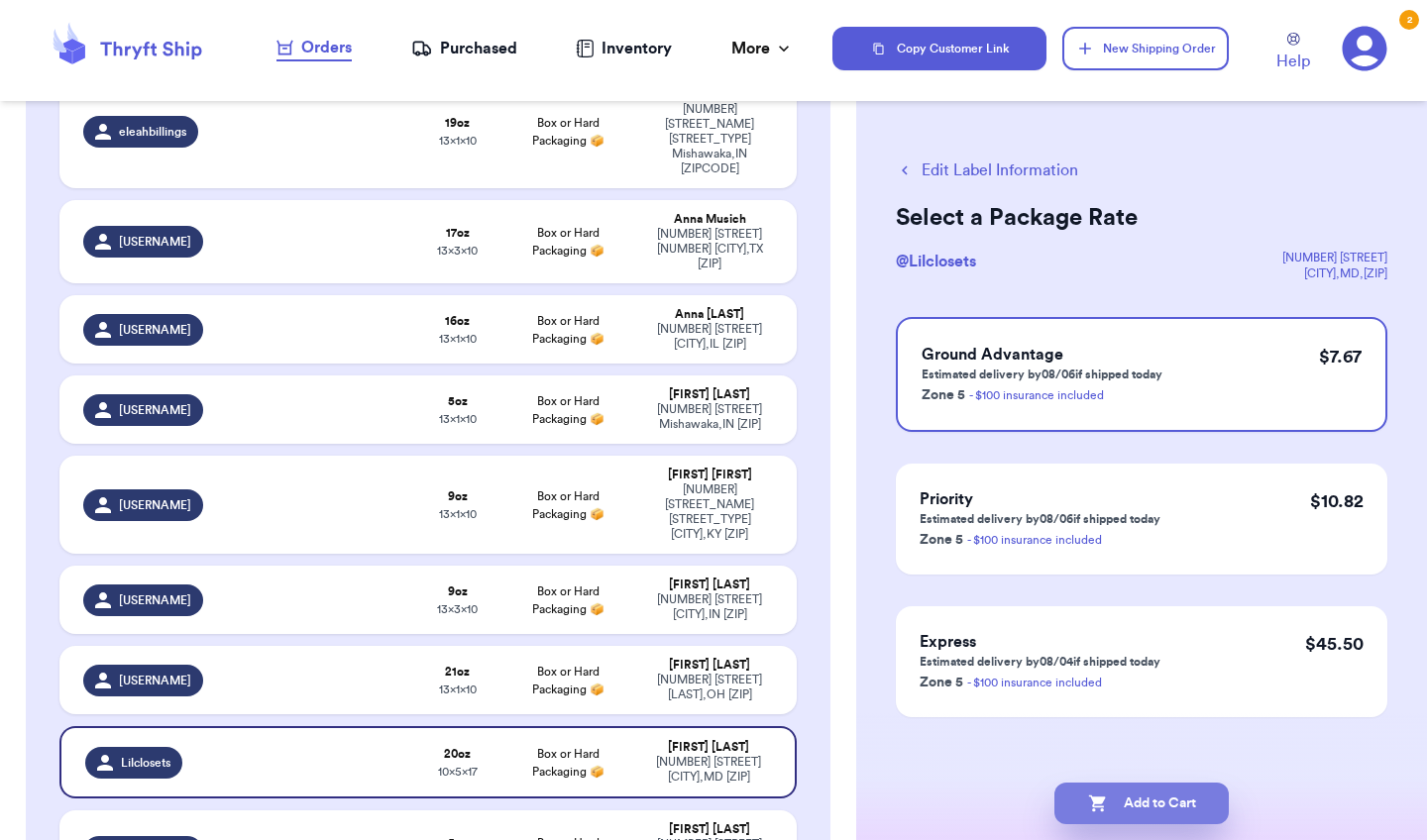 click on "Add to Cart" at bounding box center [1142, 803] 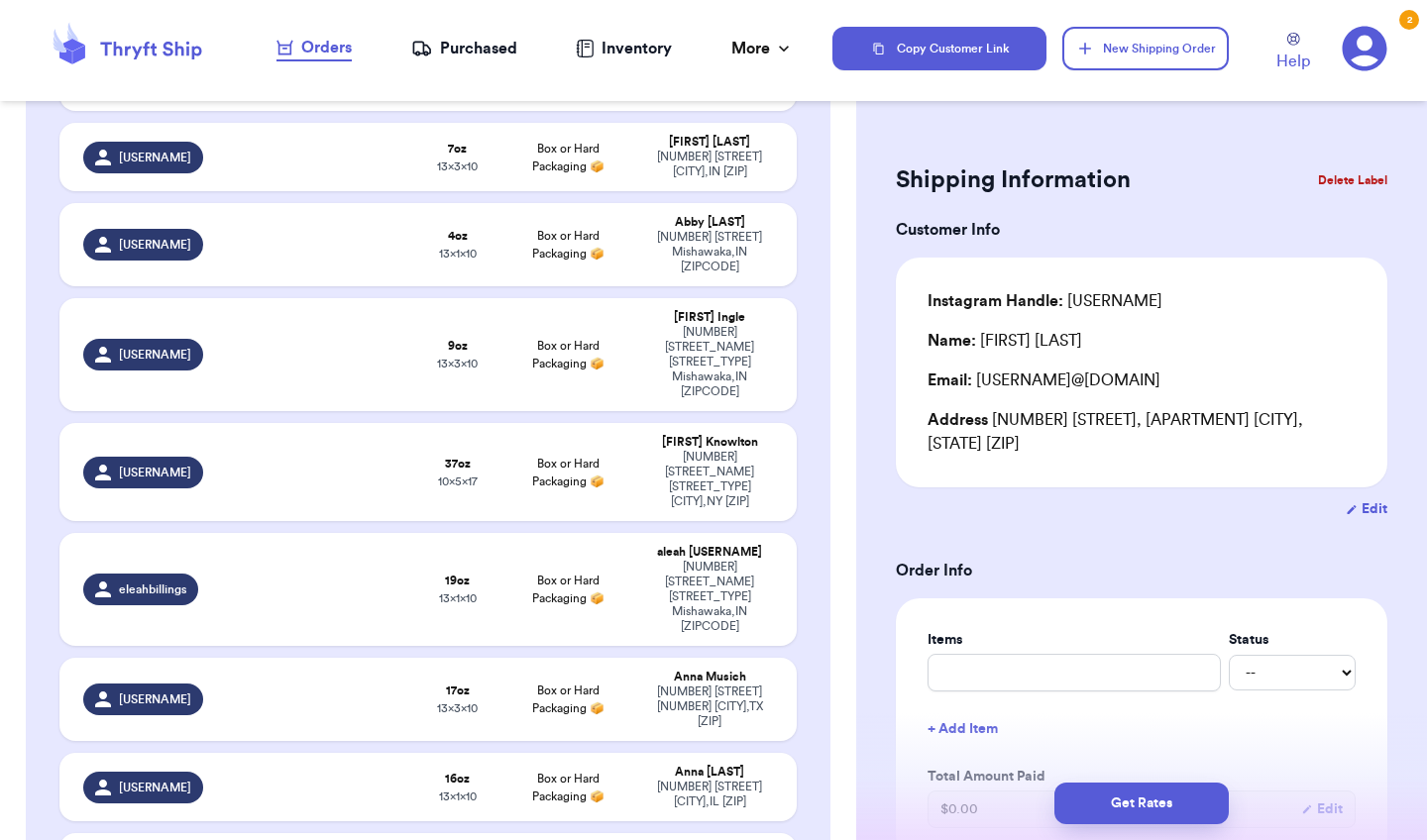 scroll, scrollTop: 609, scrollLeft: 0, axis: vertical 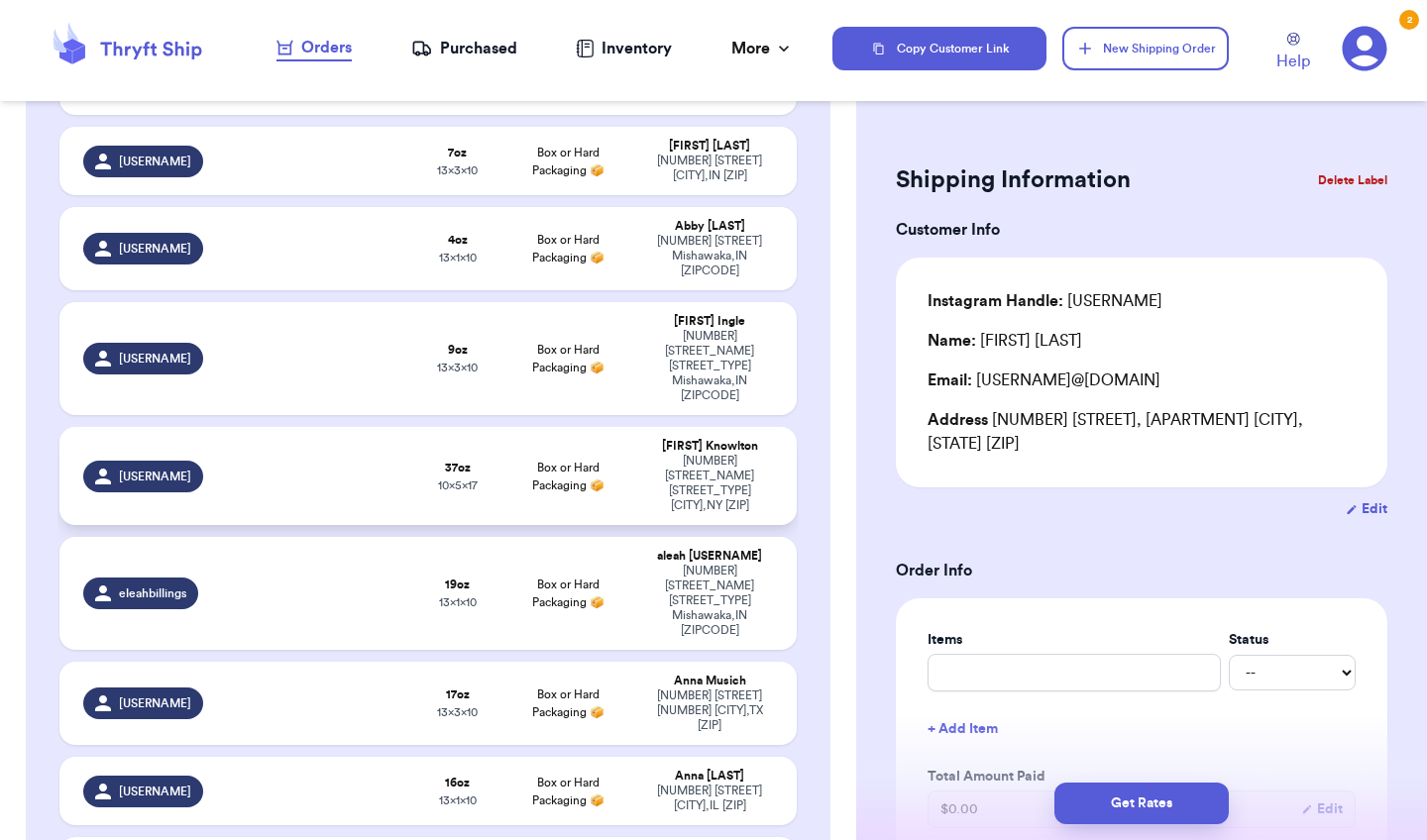click on "[WEIGHT] [DIMENSIONS]" at bounding box center [457, 475] 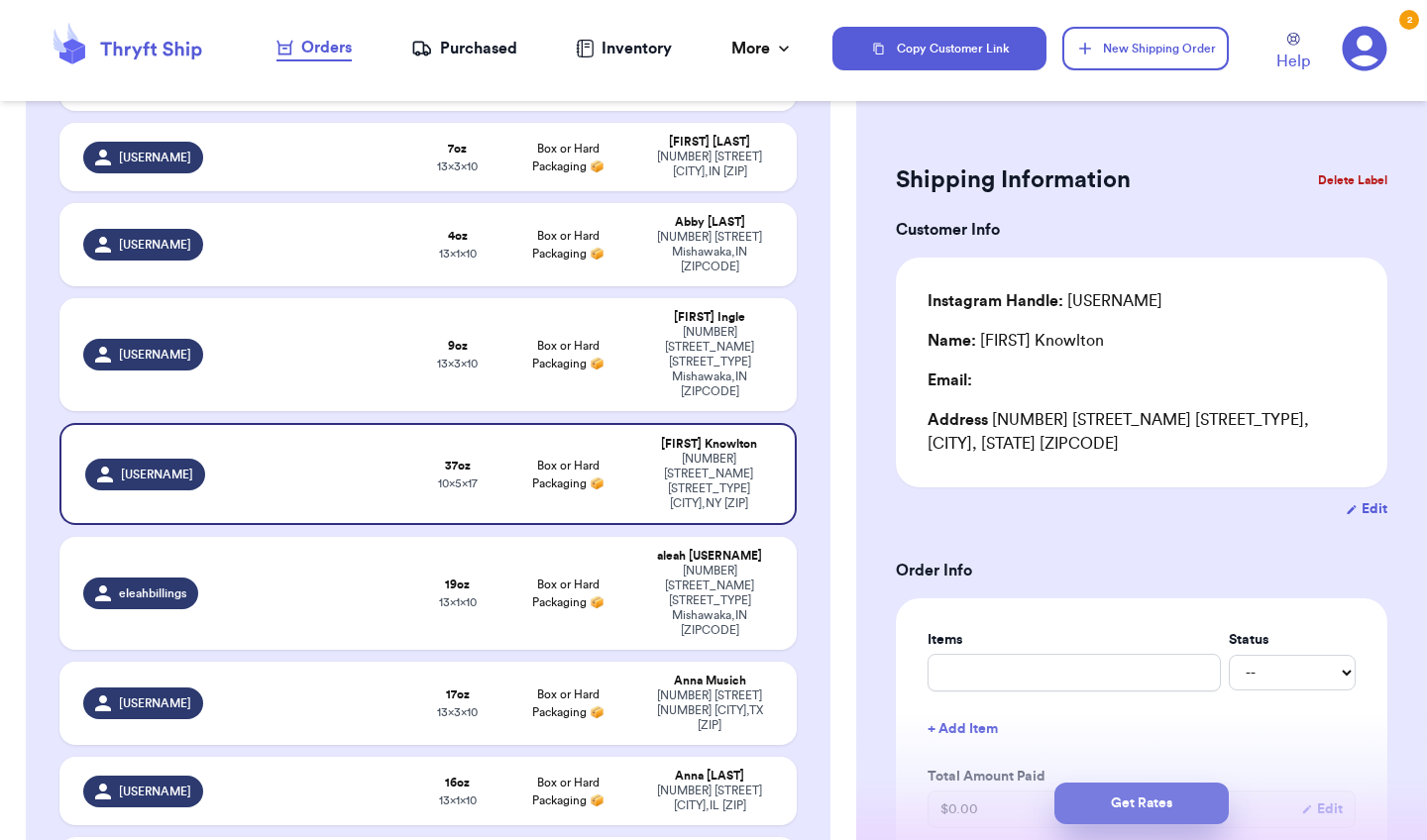 click on "Get Rates" at bounding box center (1142, 803) 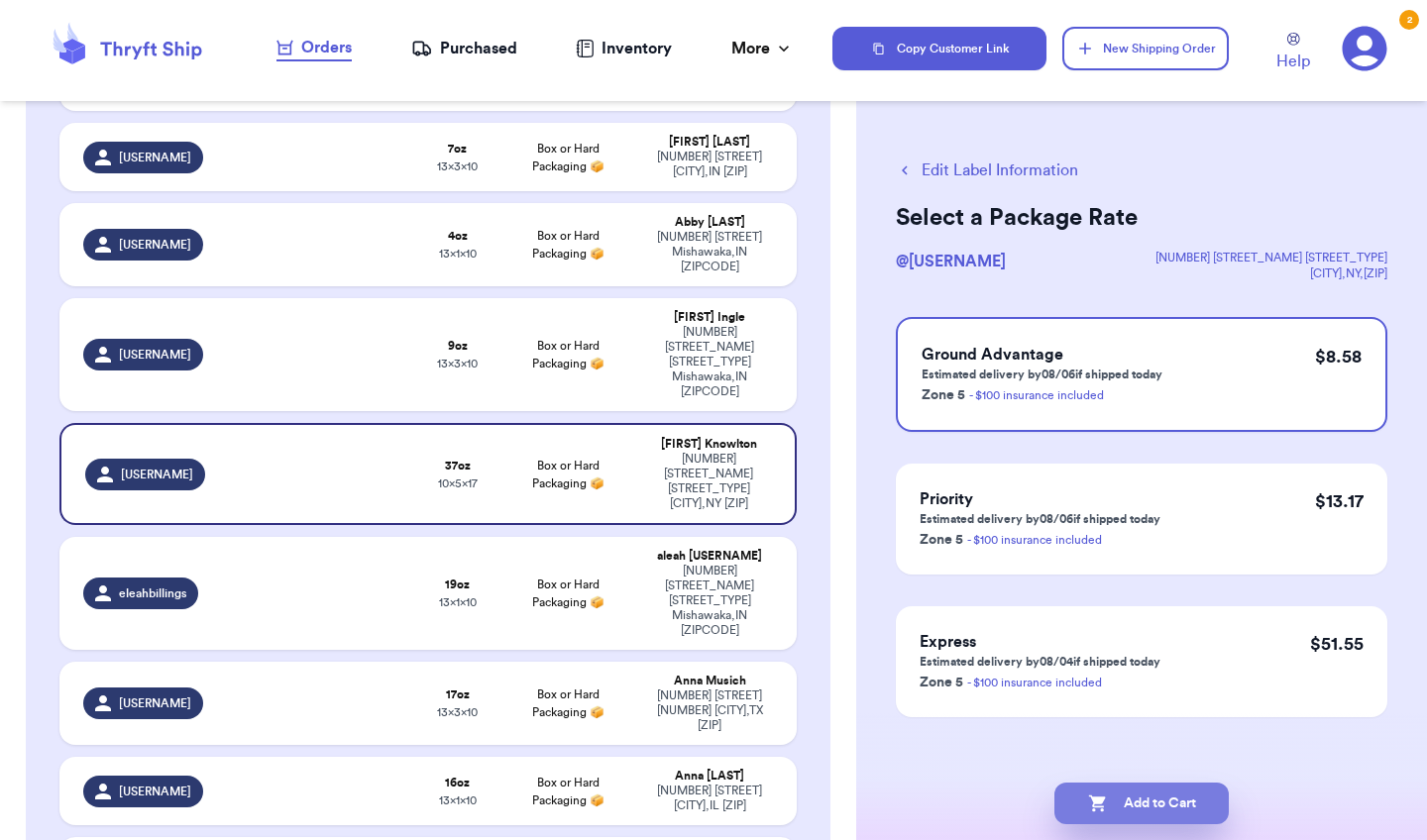 click on "Add to Cart" at bounding box center [1142, 803] 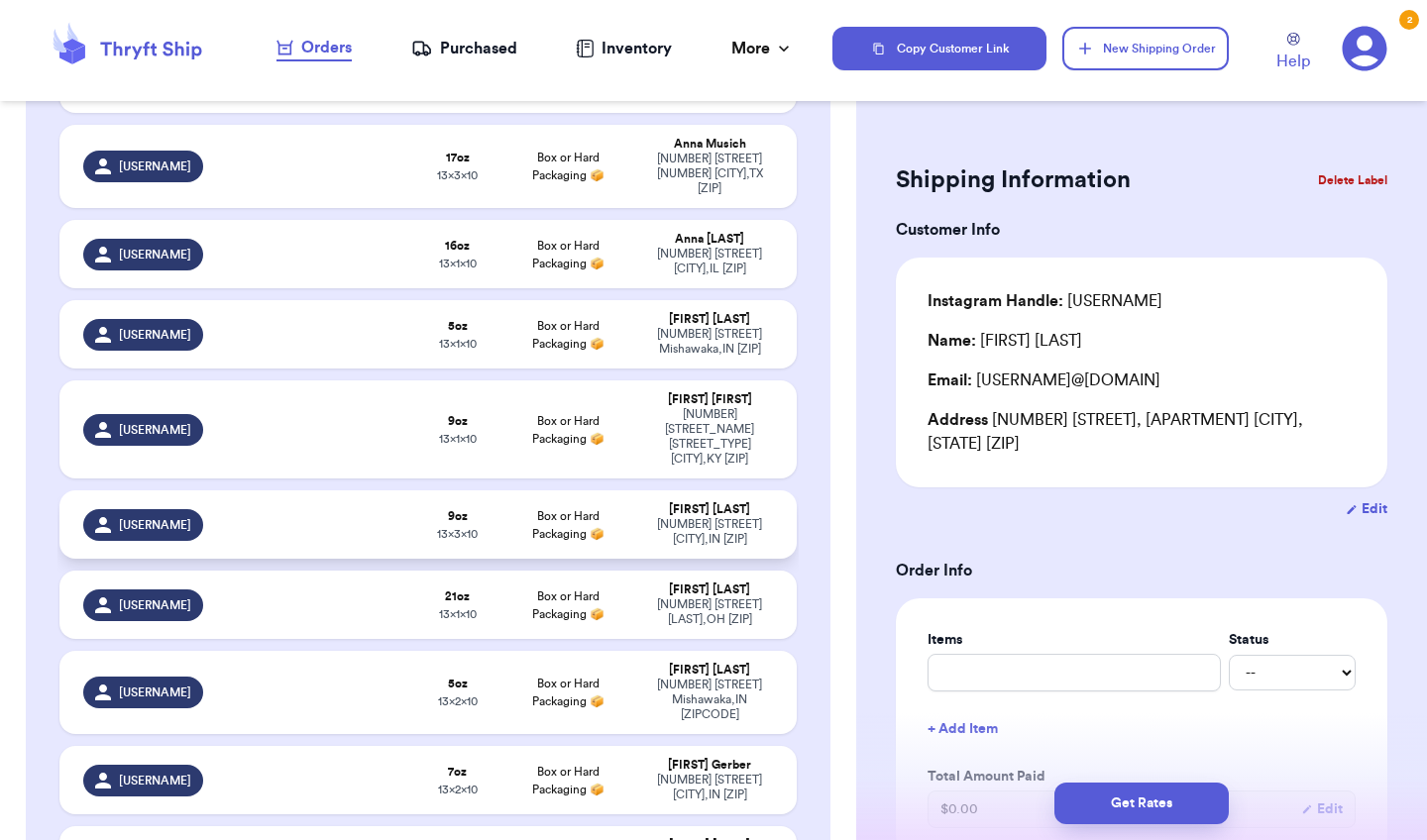 scroll, scrollTop: 1043, scrollLeft: 0, axis: vertical 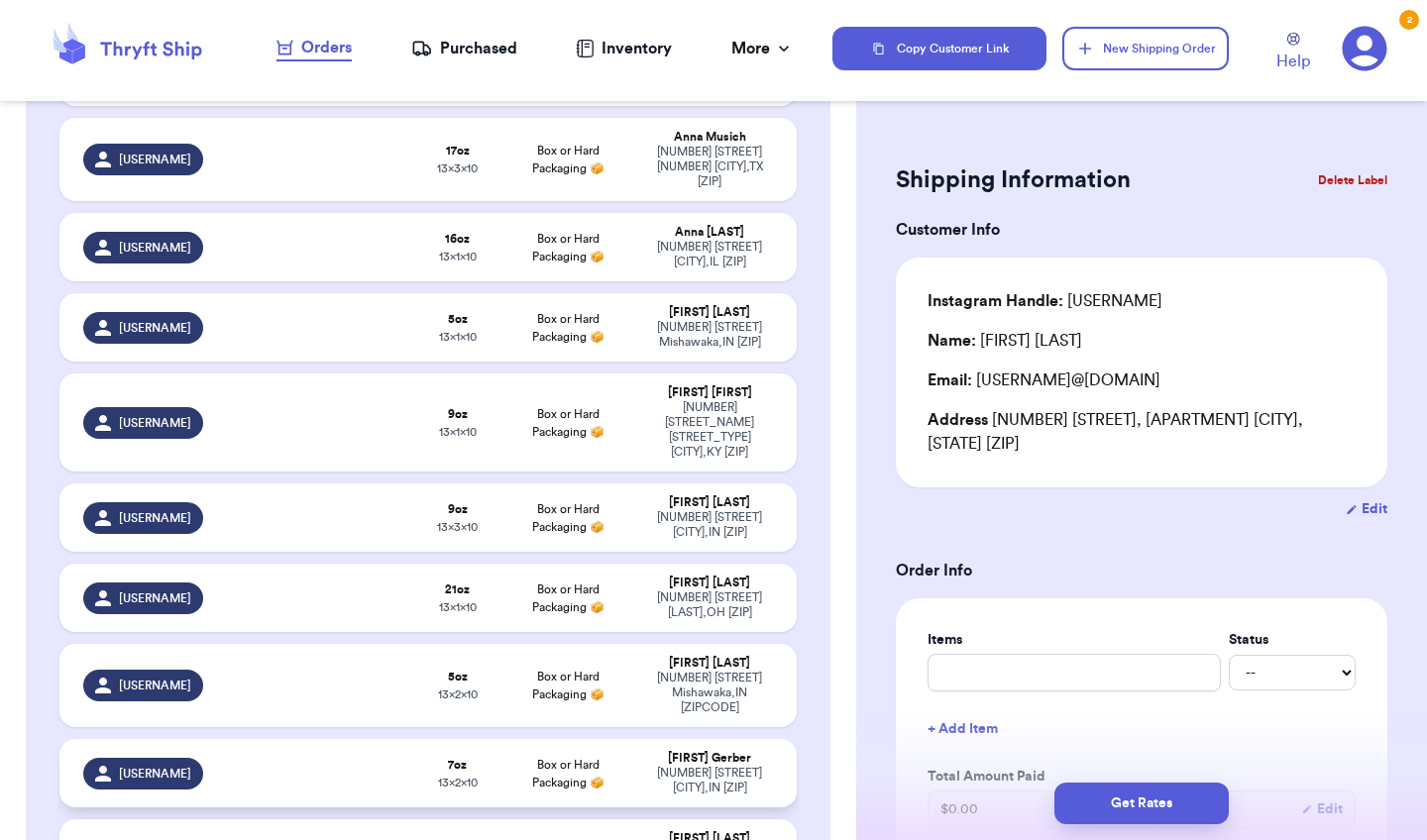 click at bounding box center [339, 773] 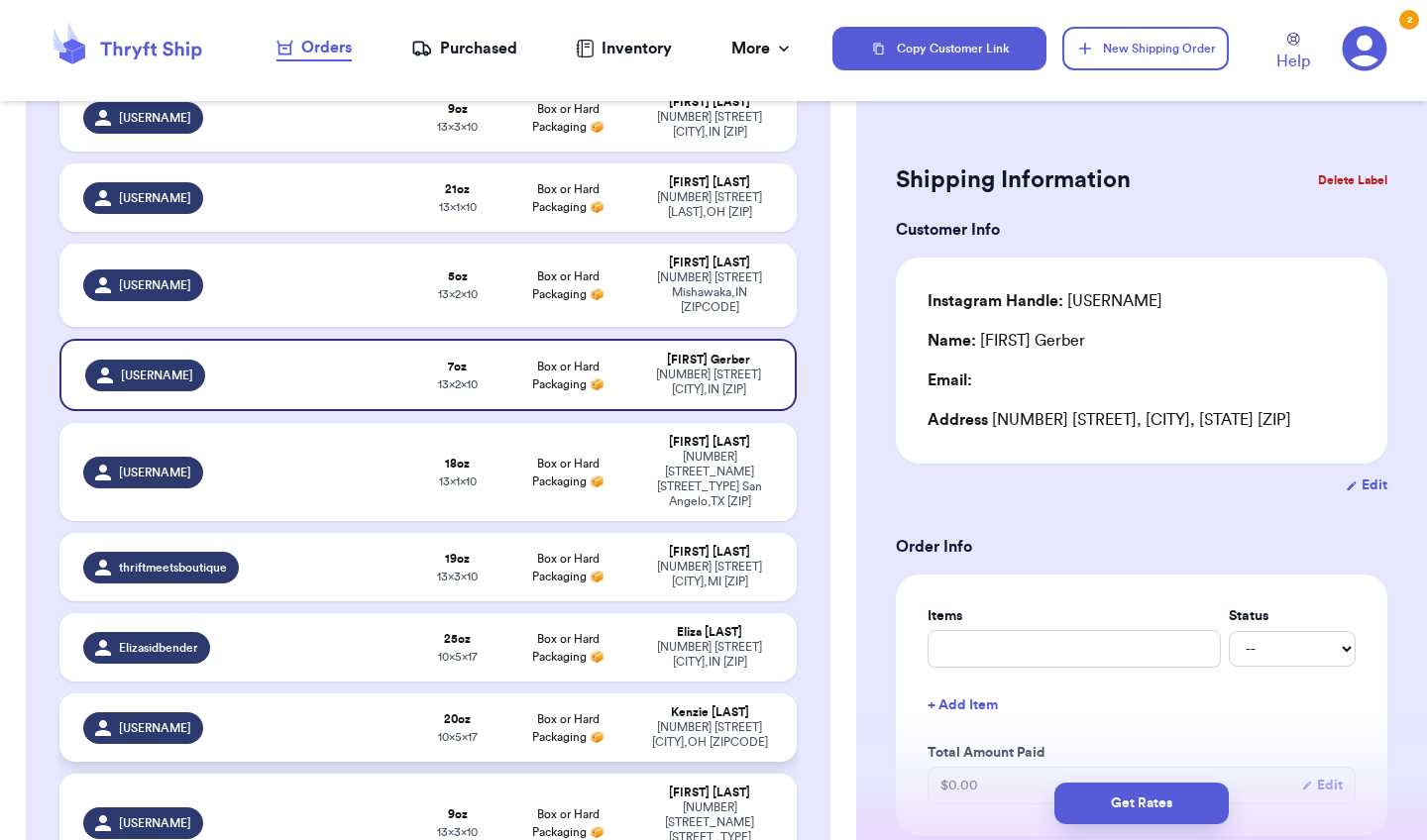 scroll, scrollTop: 1440, scrollLeft: 0, axis: vertical 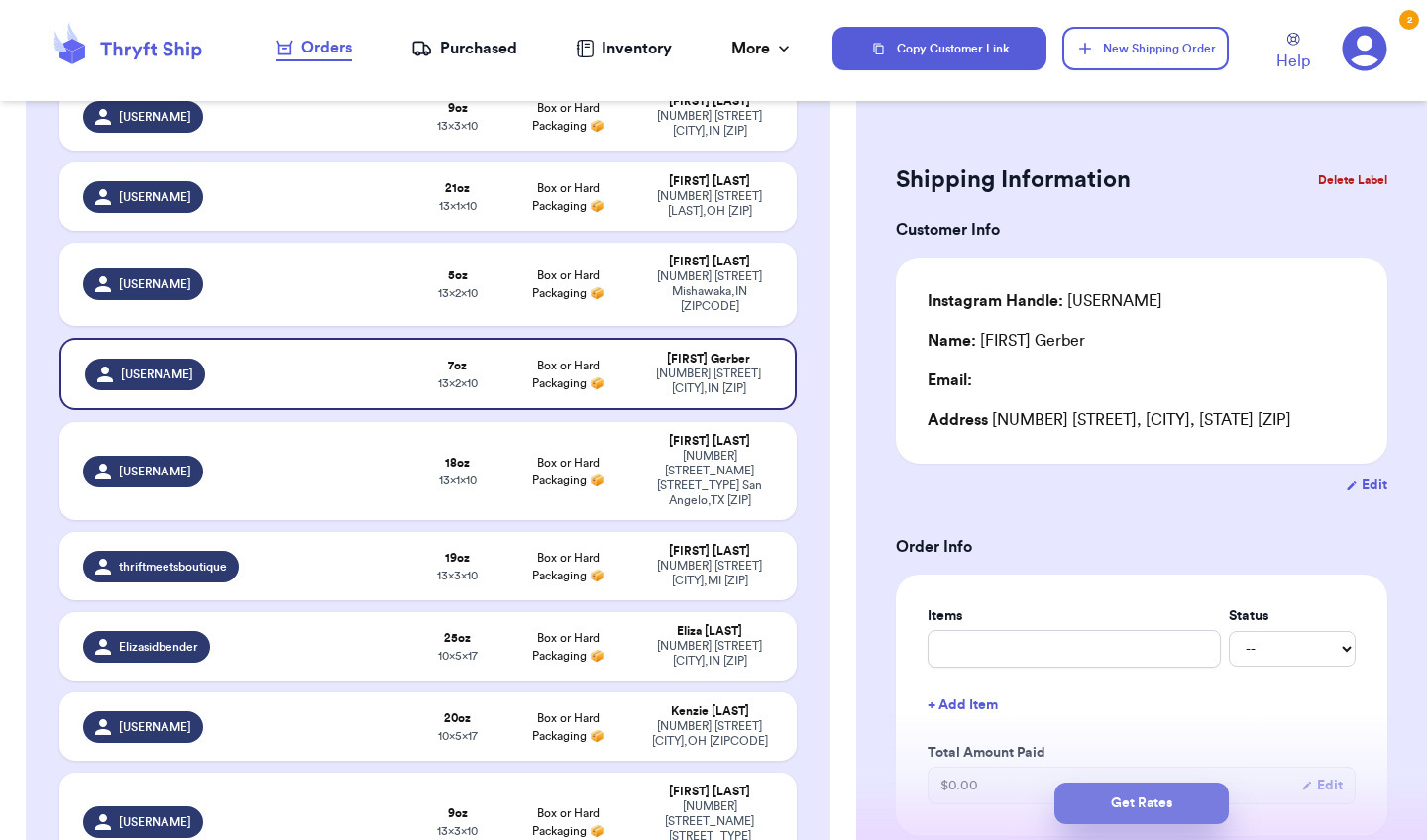 click on "Get Rates" at bounding box center (1142, 803) 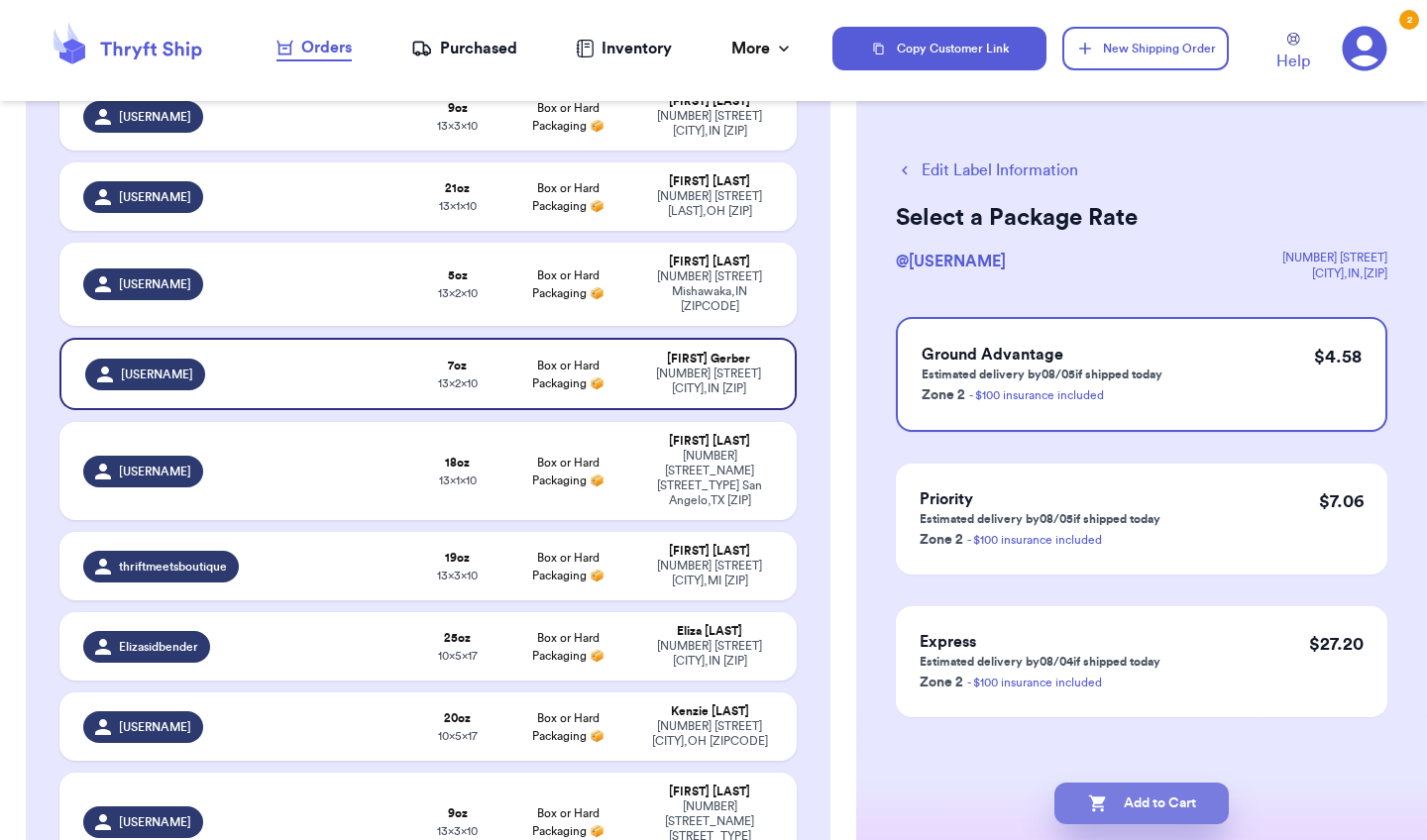 click on "Add to Cart" at bounding box center (1142, 803) 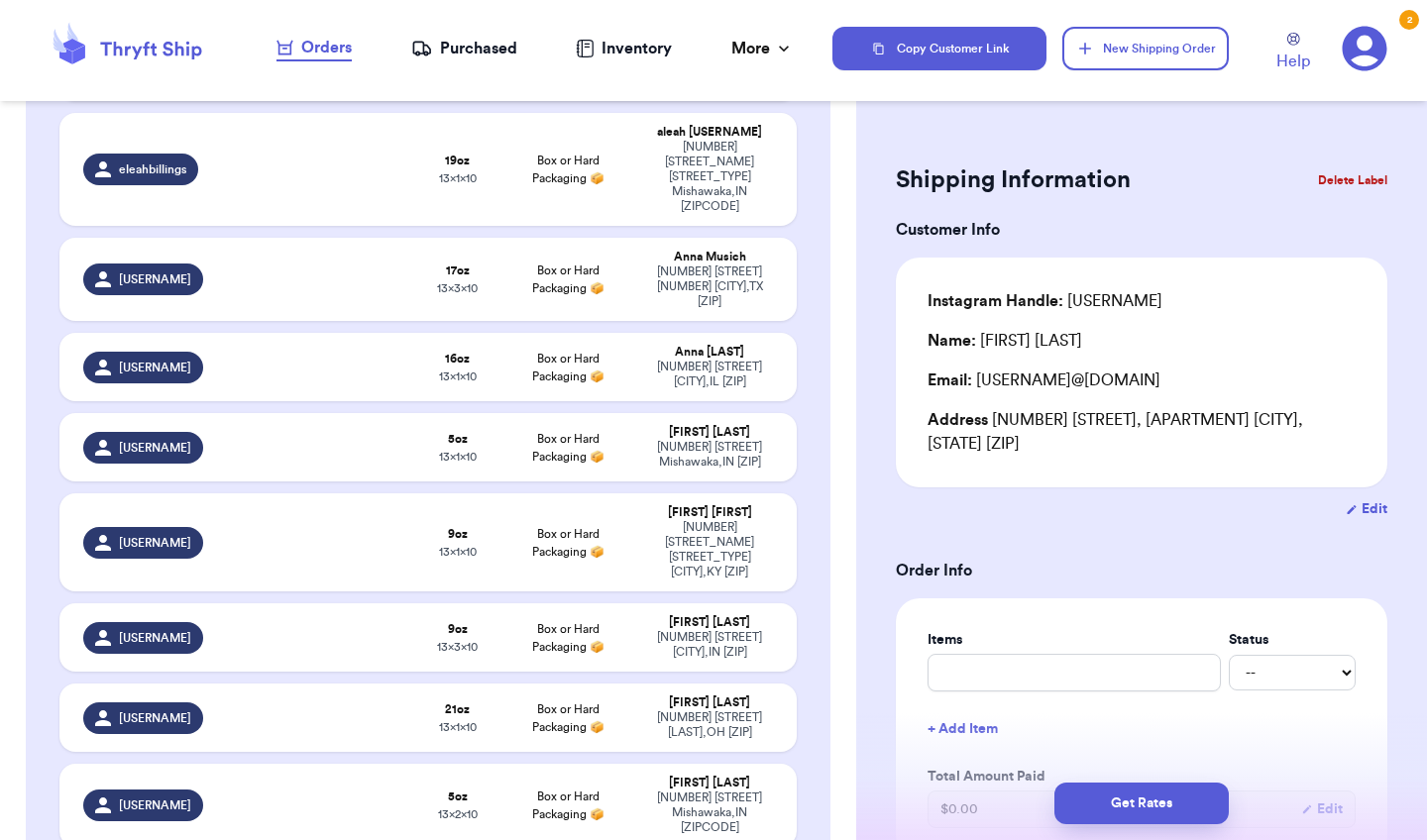 scroll, scrollTop: 922, scrollLeft: 0, axis: vertical 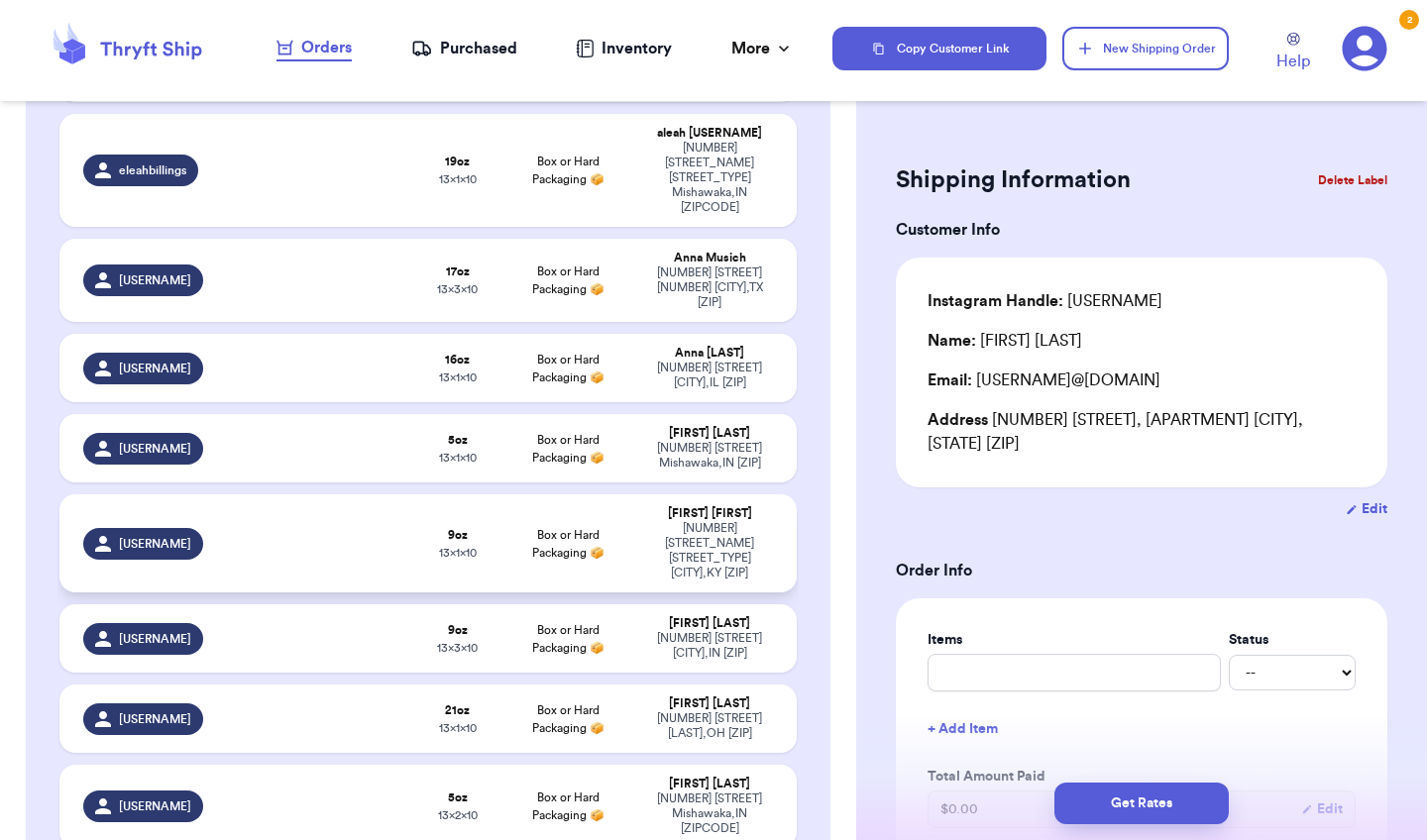 click at bounding box center [339, 543] 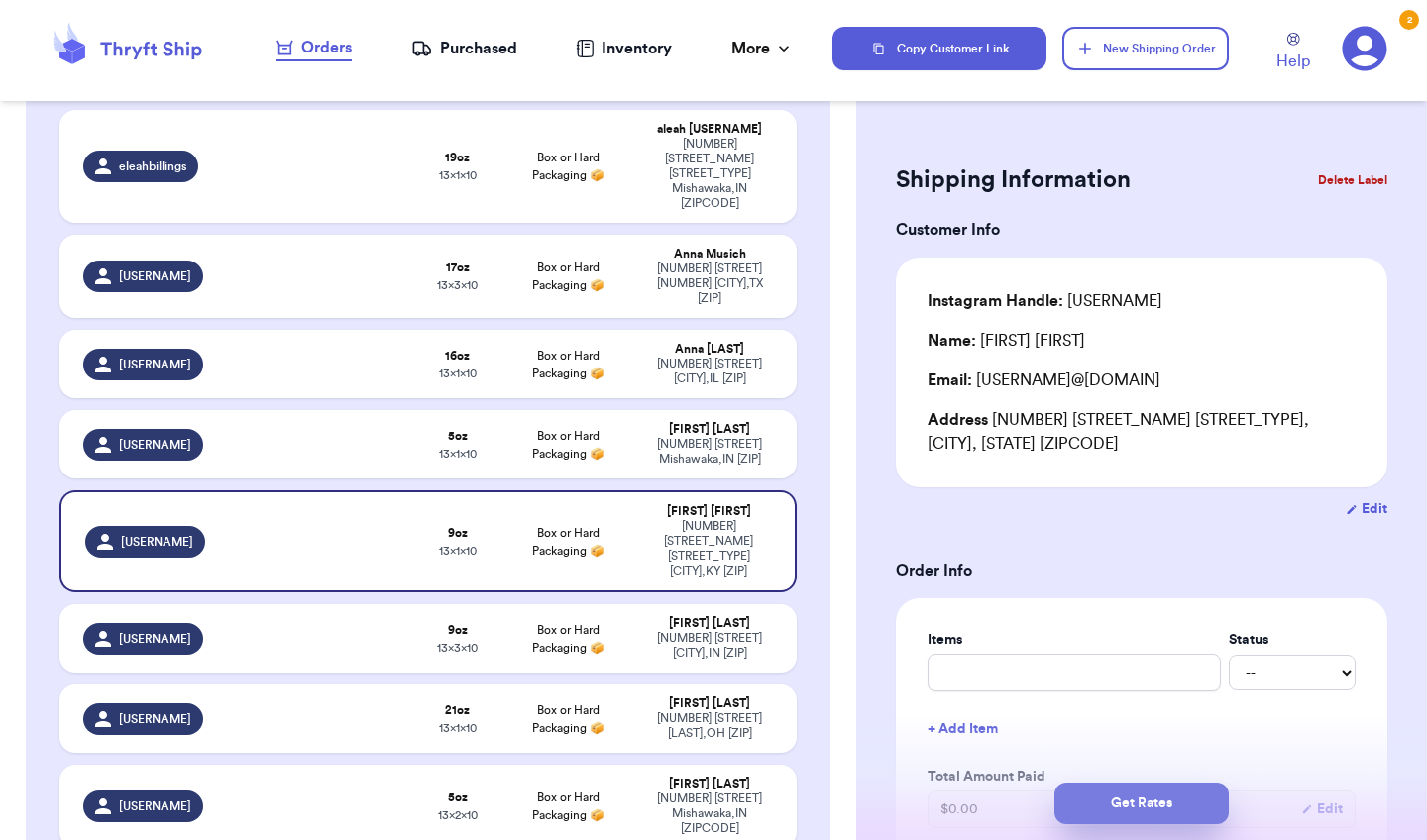 click on "Get Rates" at bounding box center (1142, 803) 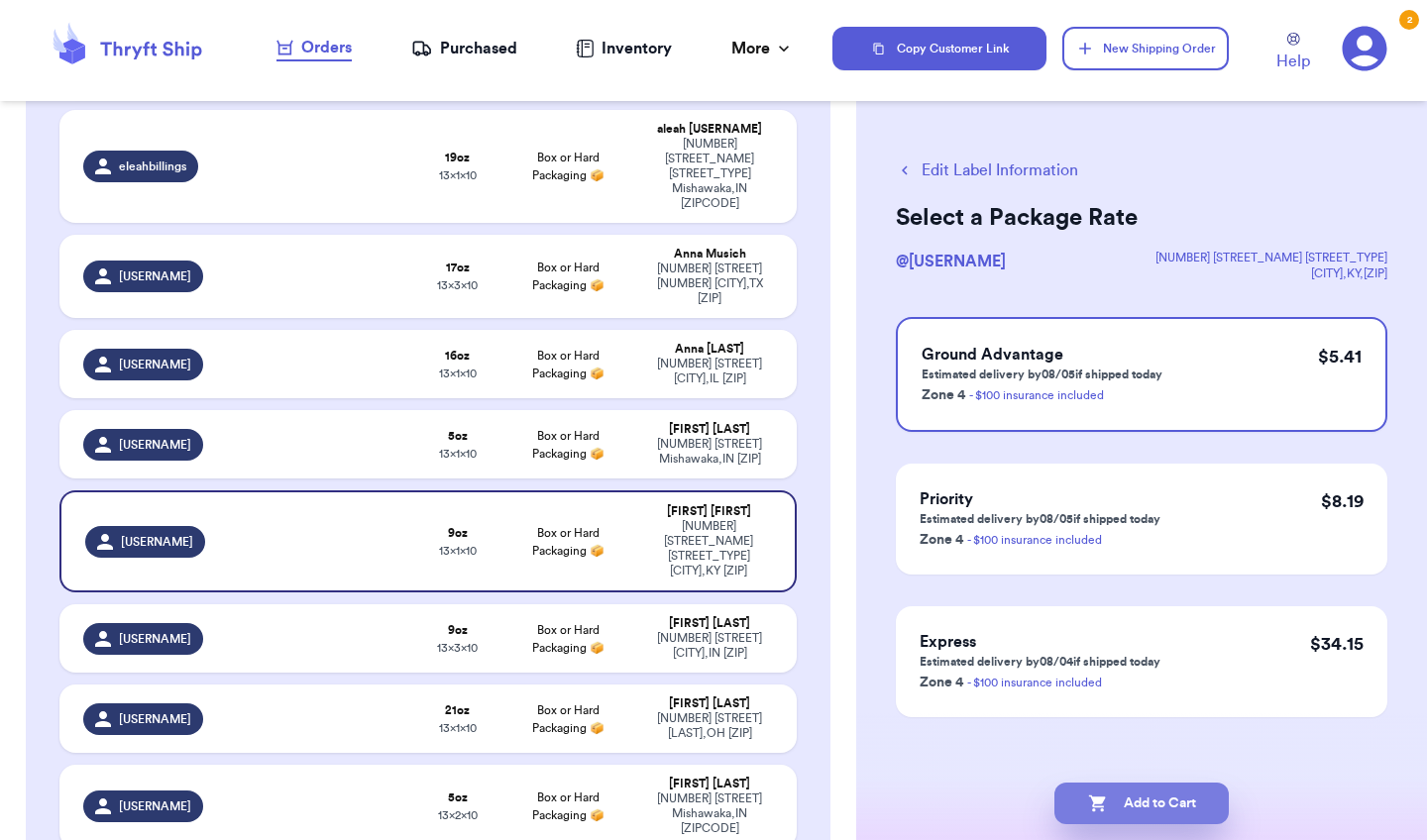 click on "Add to Cart" at bounding box center (1142, 803) 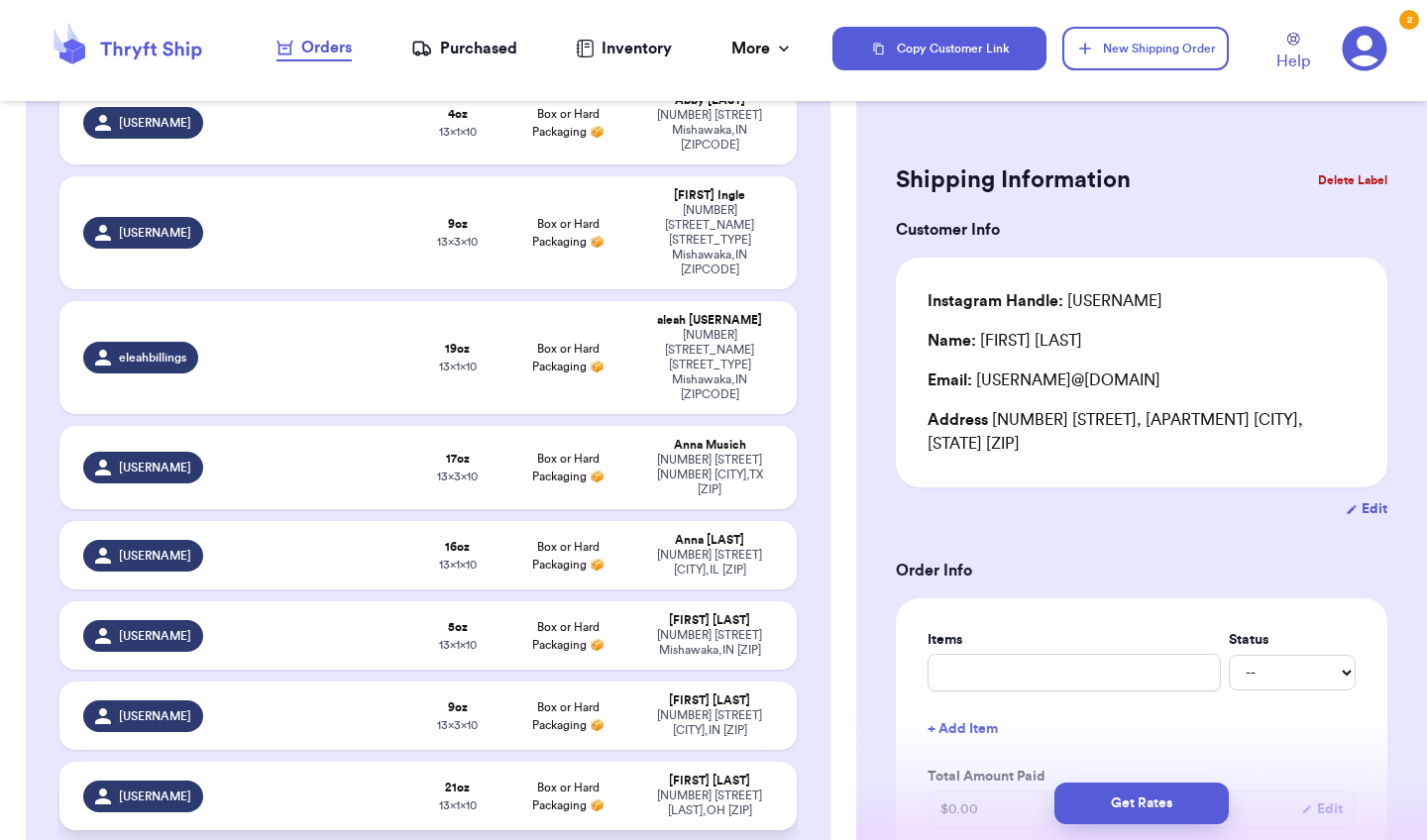 scroll, scrollTop: 716, scrollLeft: 0, axis: vertical 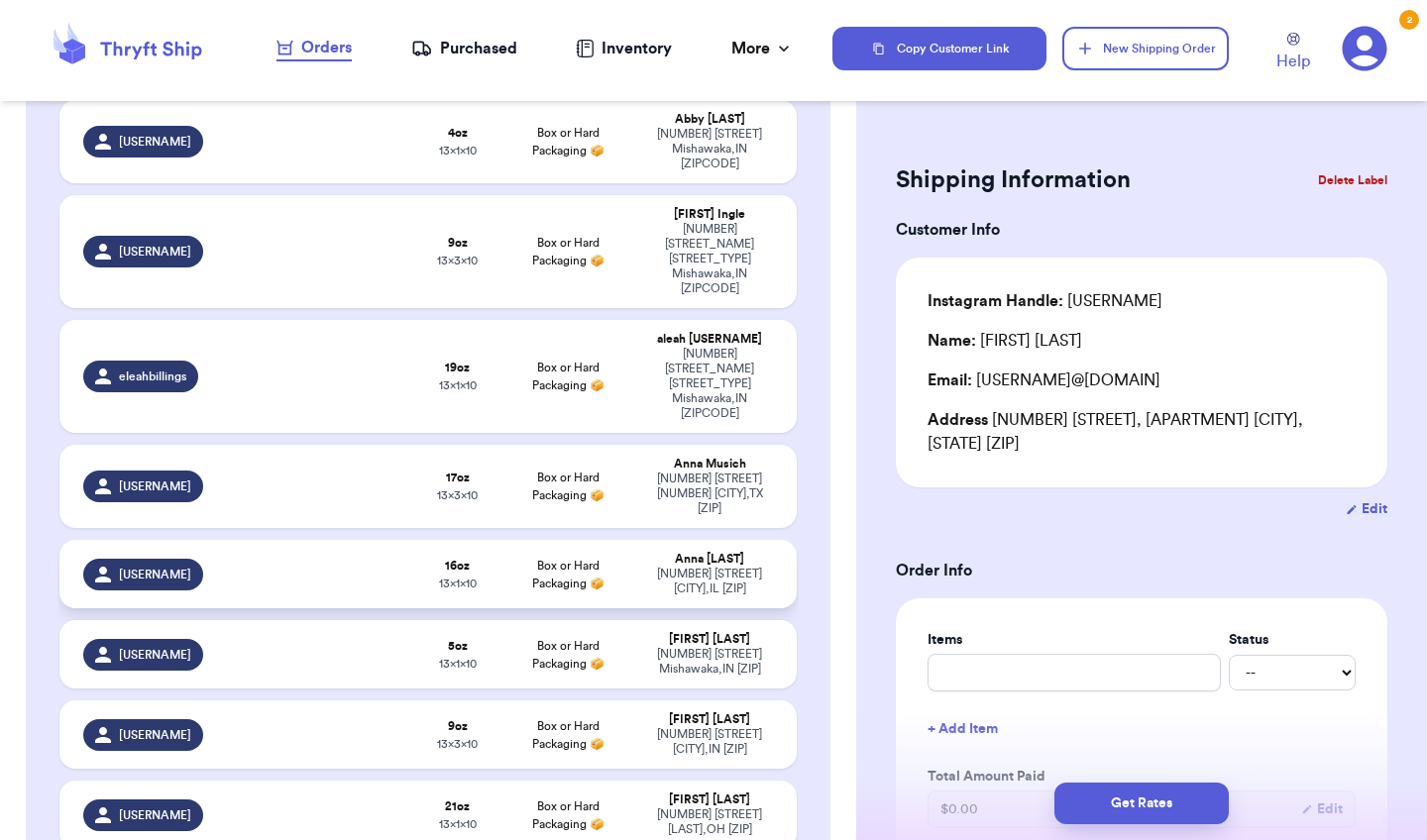 click at bounding box center [339, 574] 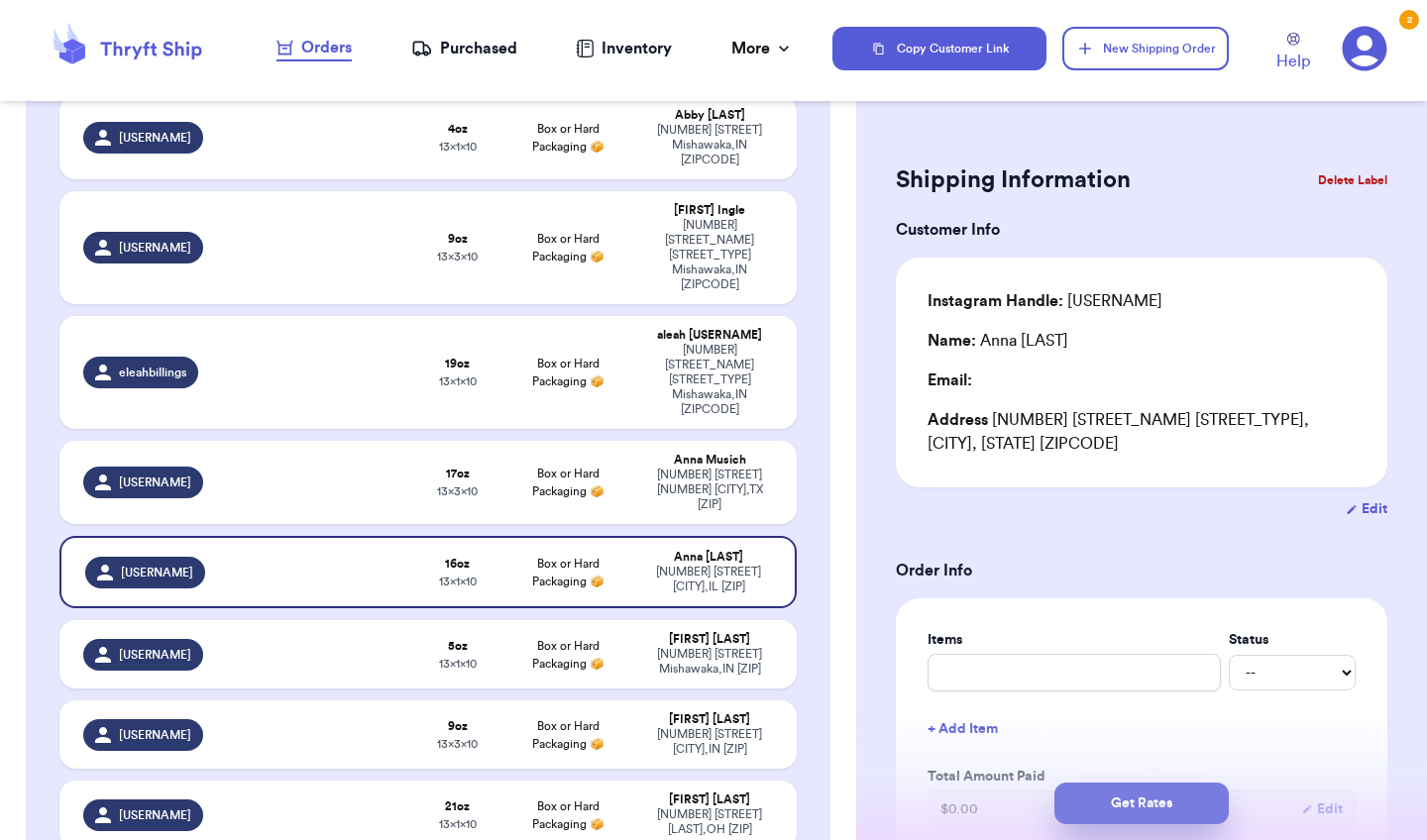 click on "Get Rates" at bounding box center [1142, 803] 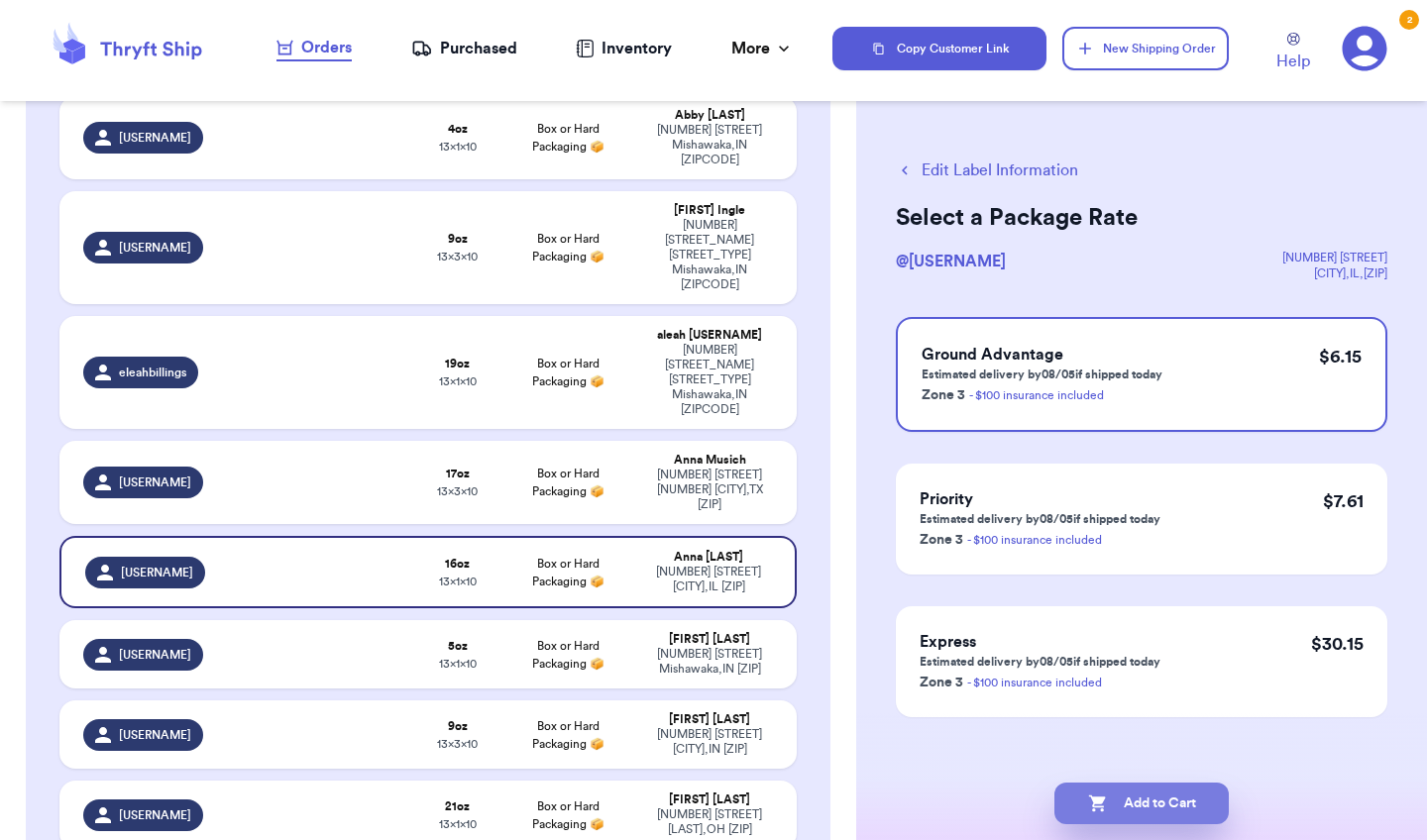 click on "Add to Cart" at bounding box center (1142, 803) 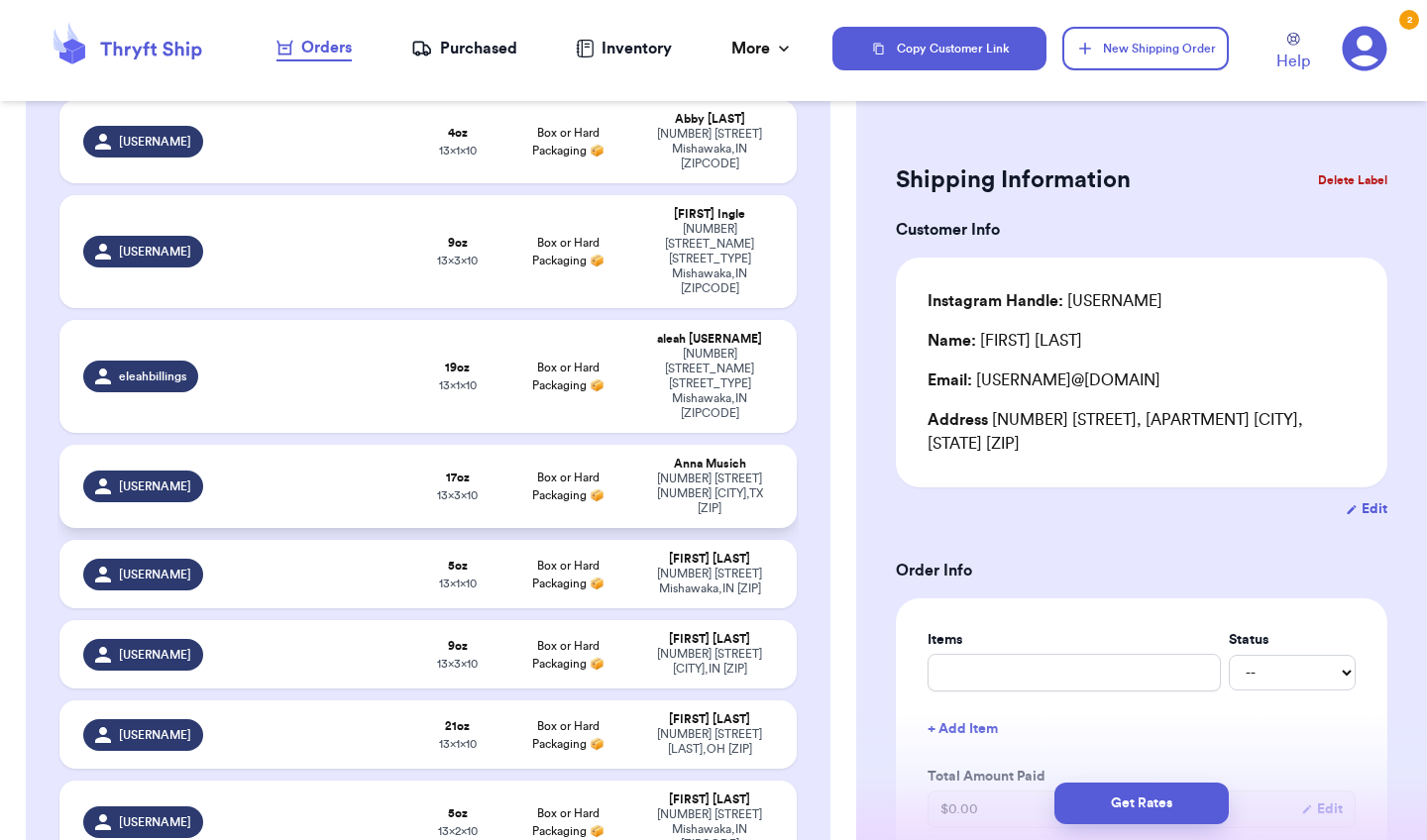 click at bounding box center [339, 486] 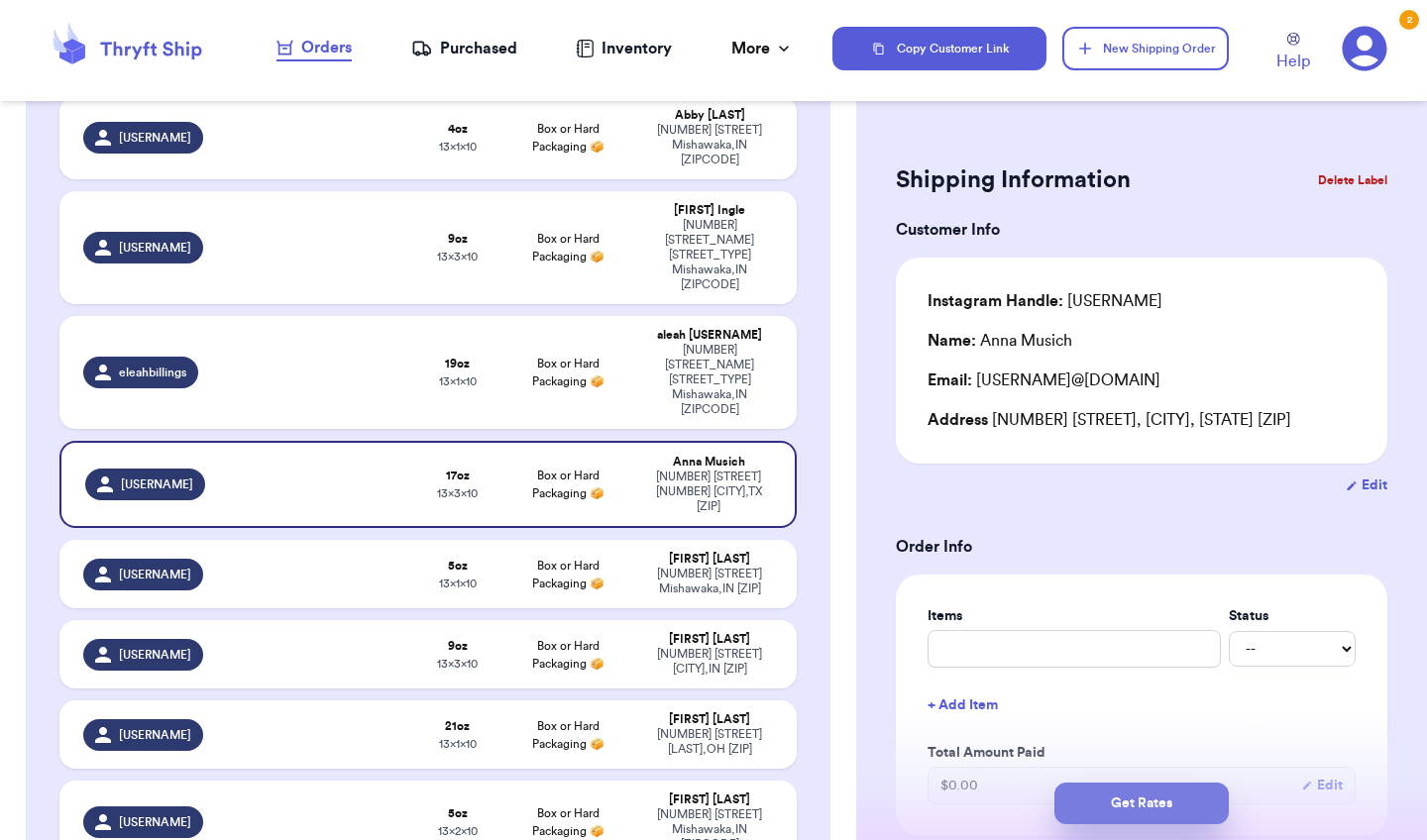 click on "Get Rates" at bounding box center (1142, 803) 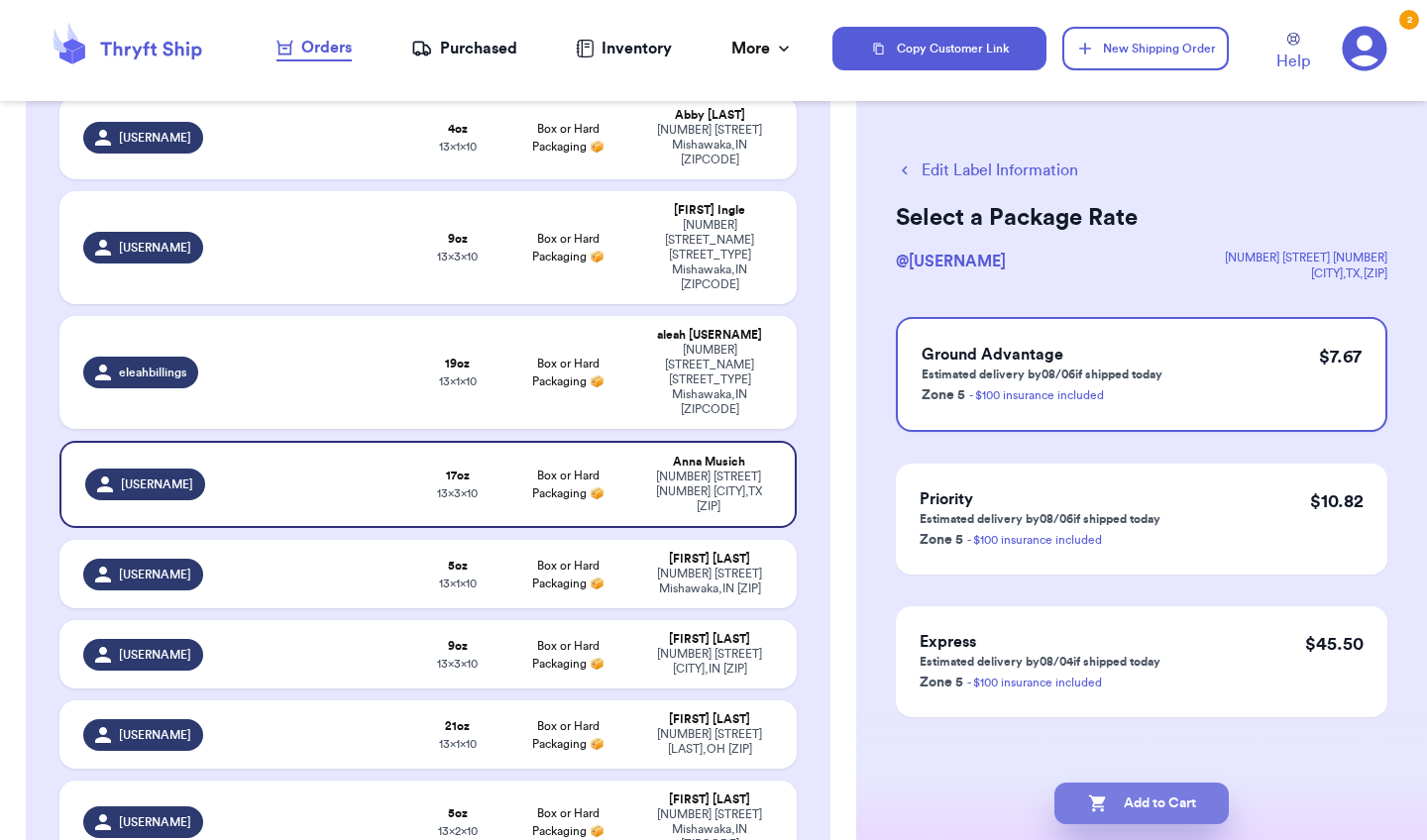 click on "Add to Cart" at bounding box center (1142, 803) 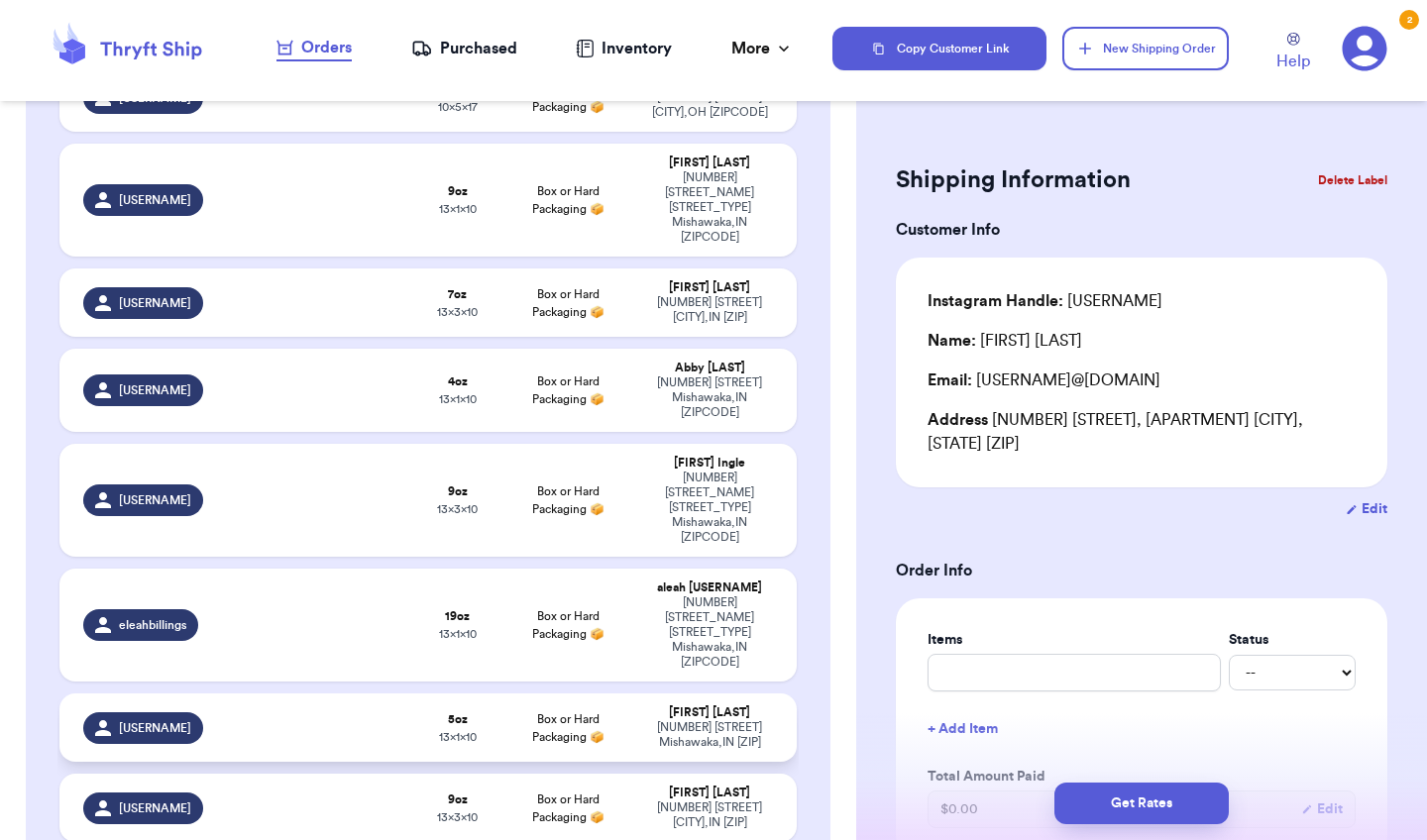 scroll, scrollTop: 489, scrollLeft: 0, axis: vertical 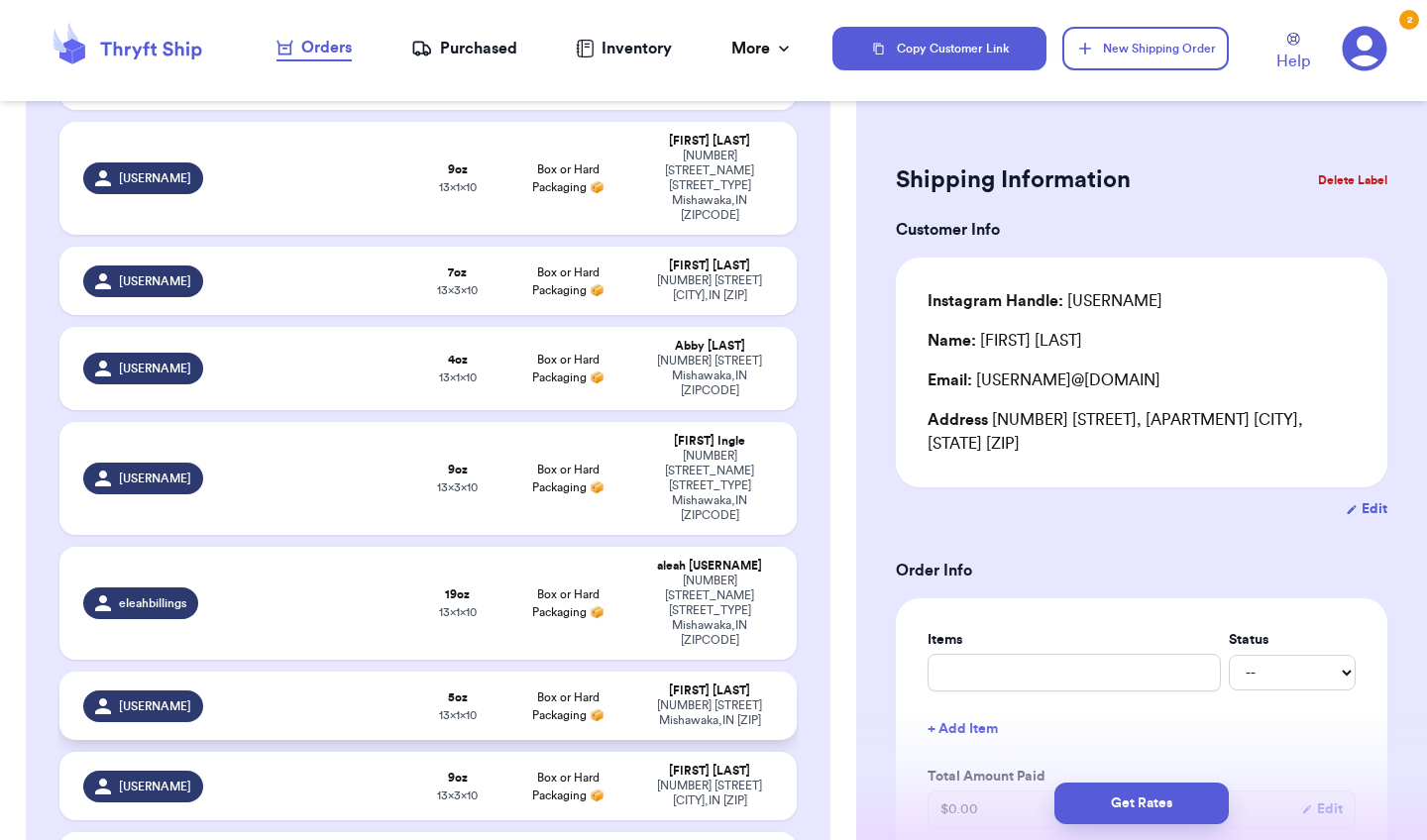 click at bounding box center (339, 705) 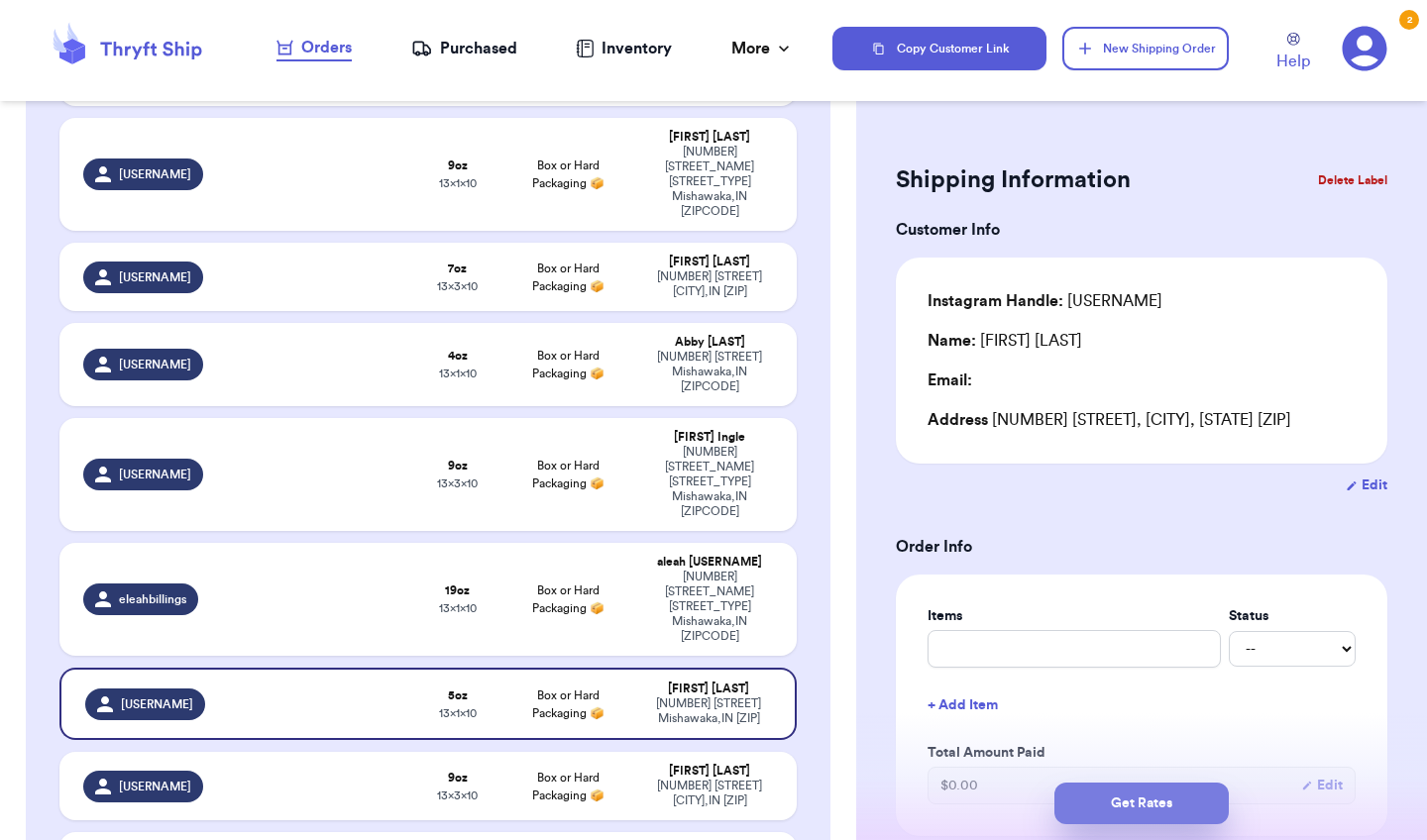 click on "Get Rates" at bounding box center (1142, 803) 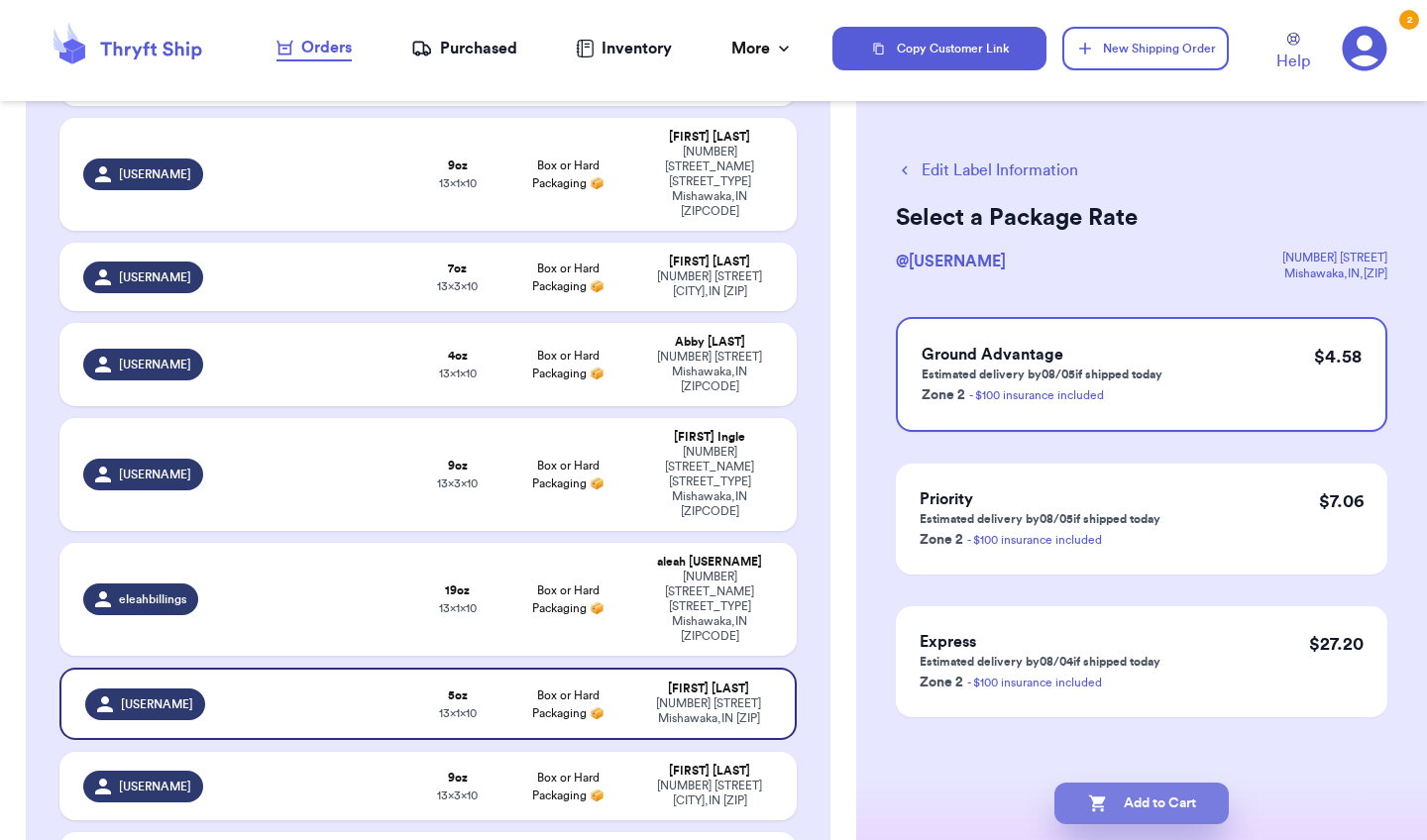 click on "Add to Cart" at bounding box center [1142, 803] 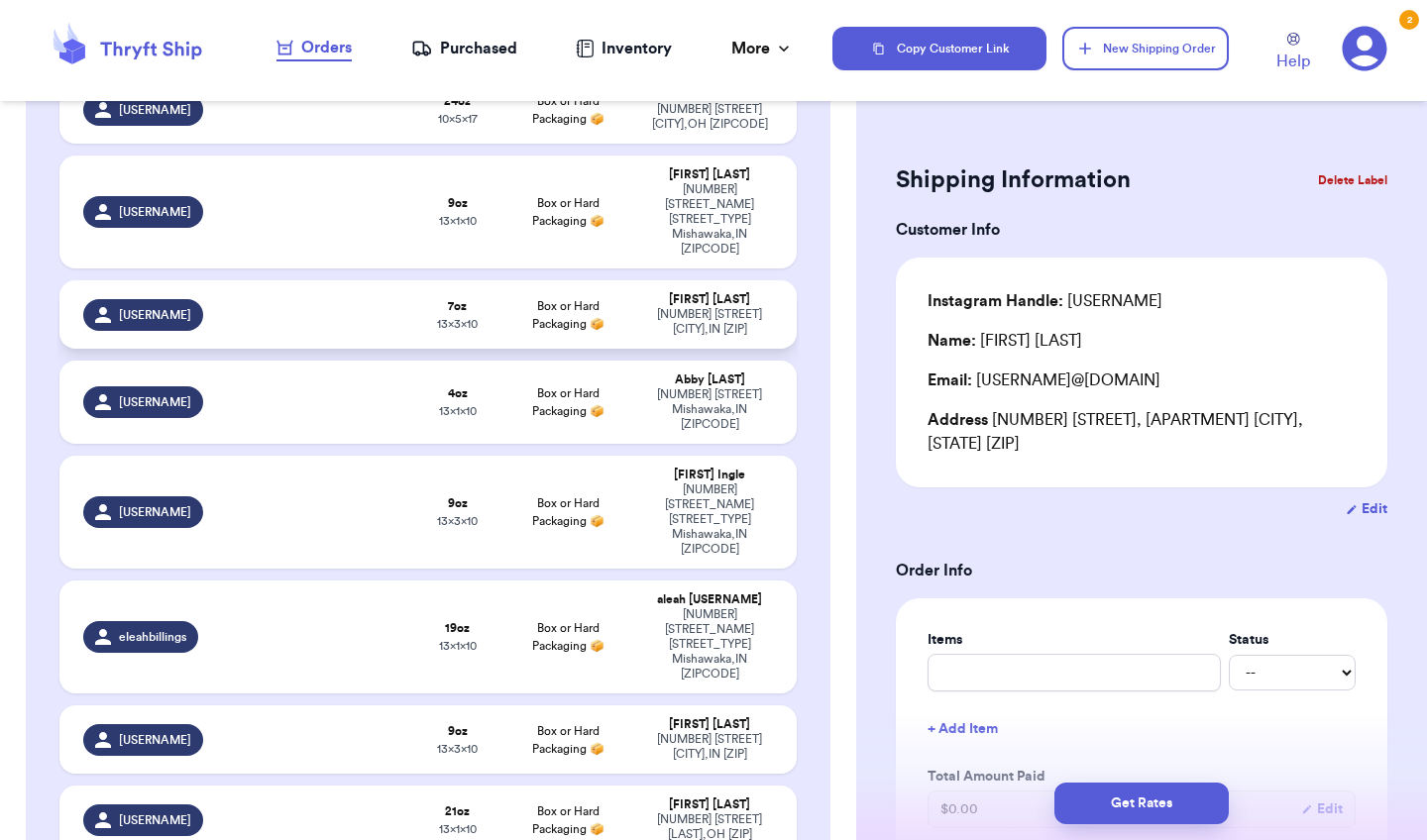 scroll, scrollTop: 457, scrollLeft: 0, axis: vertical 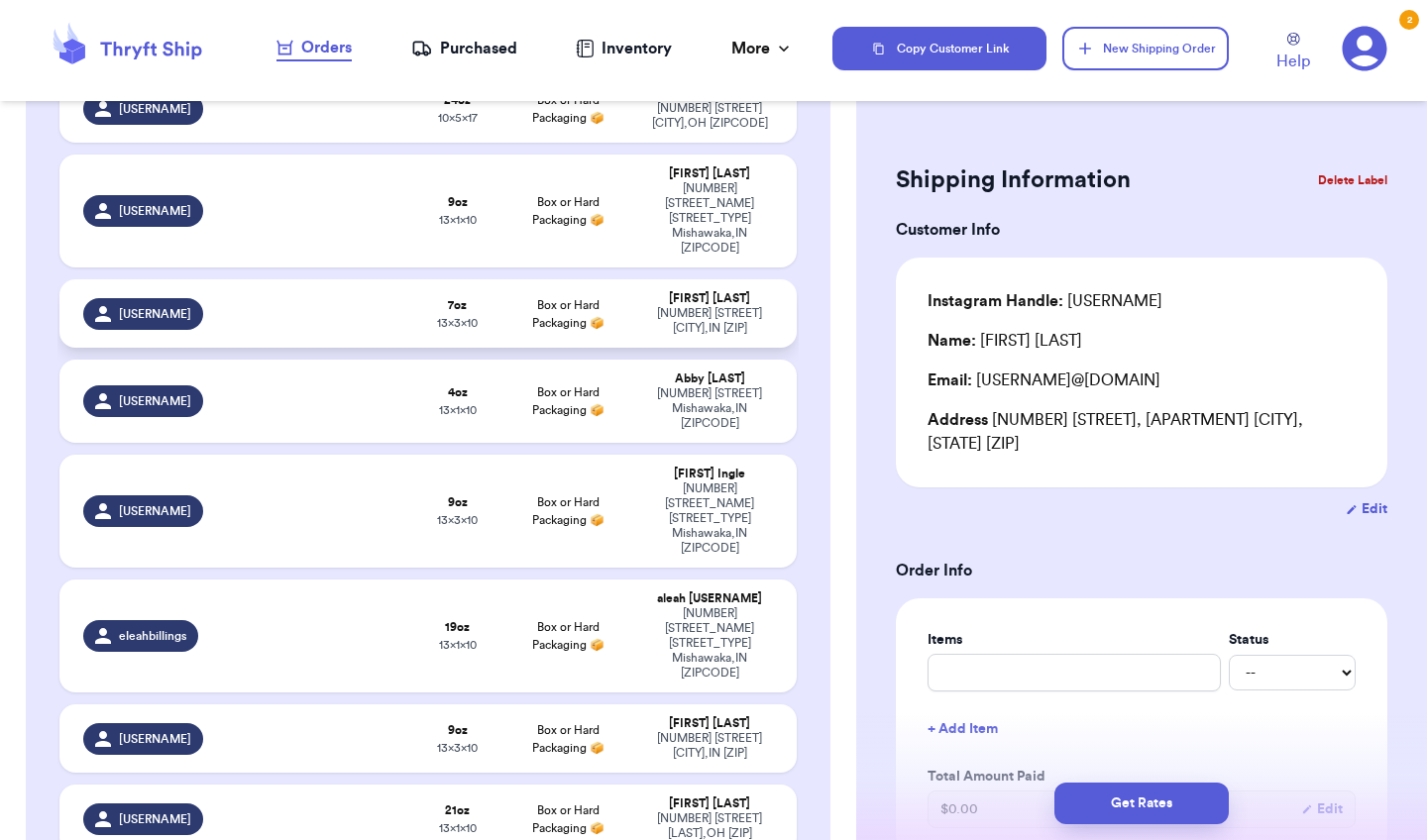 click at bounding box center (339, 313) 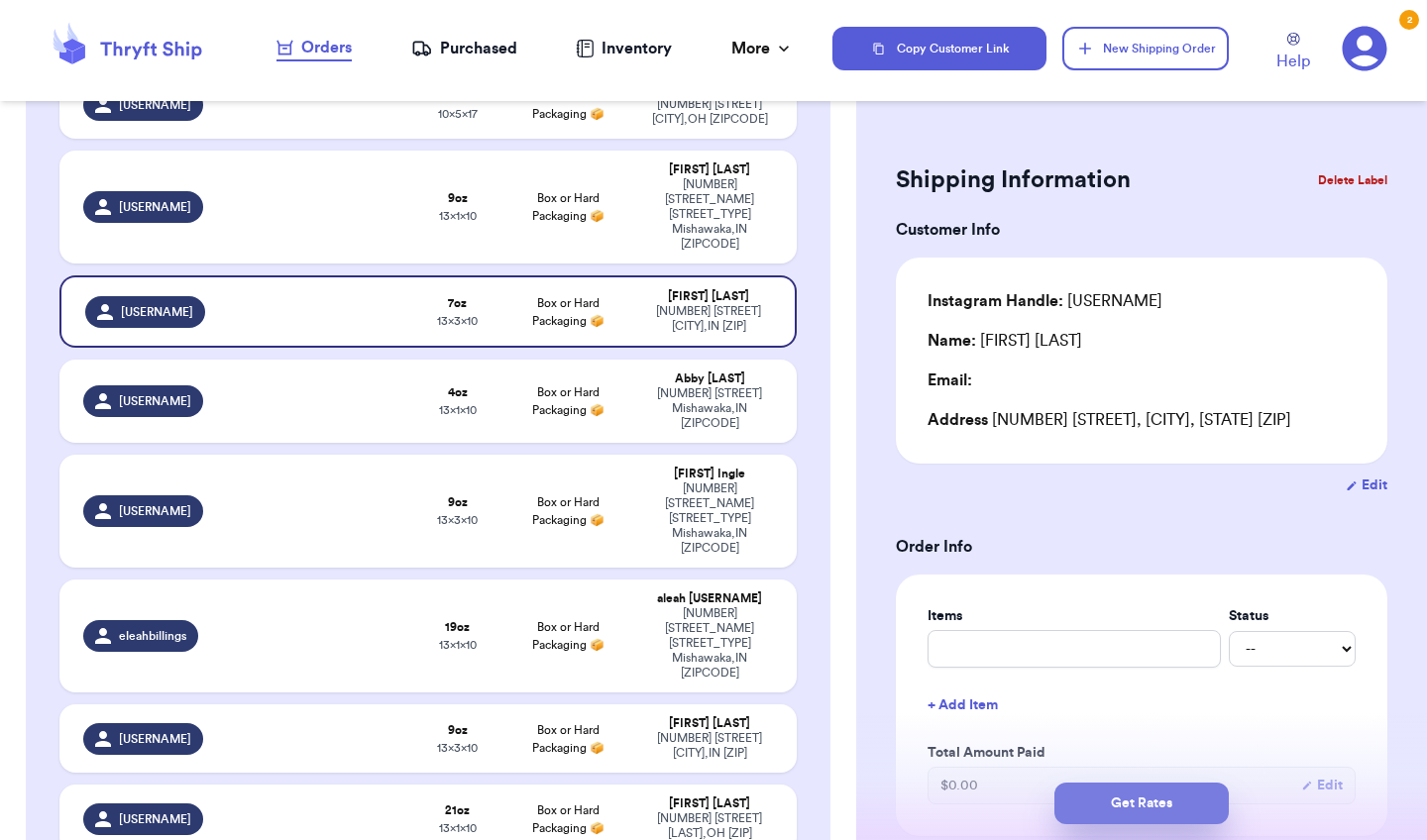click on "Get Rates" at bounding box center [1142, 803] 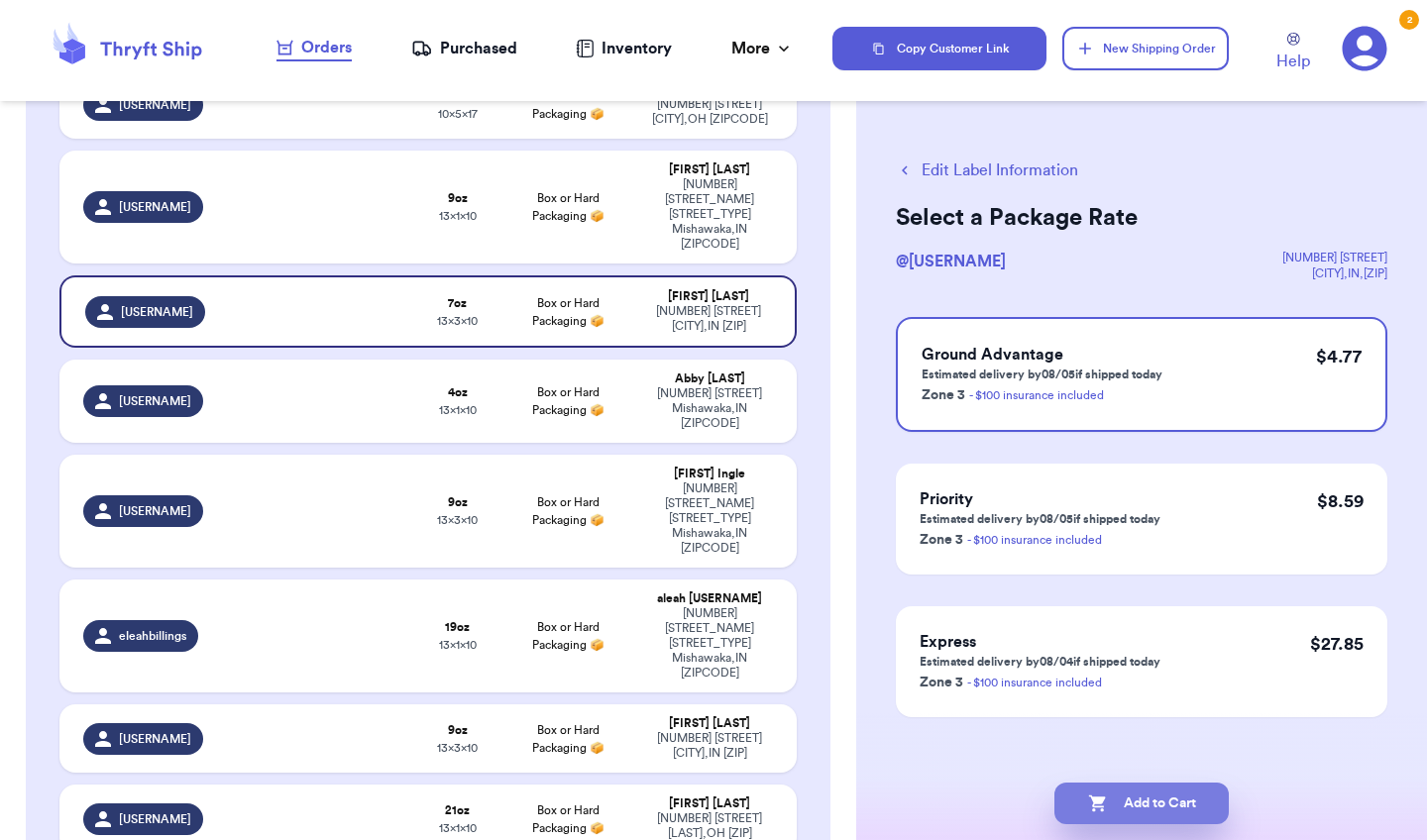click on "Add to Cart" at bounding box center [1142, 803] 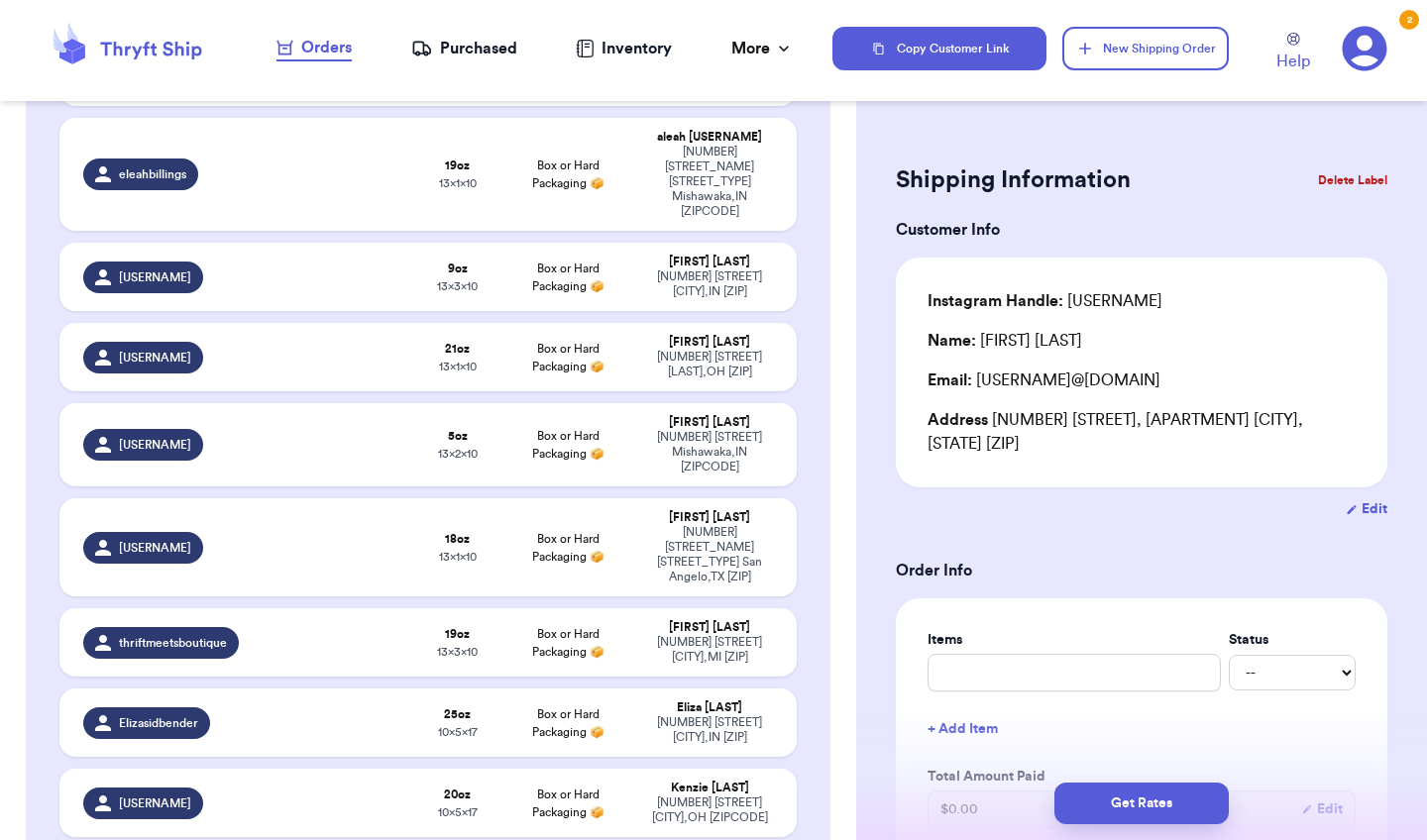 scroll, scrollTop: 850, scrollLeft: 0, axis: vertical 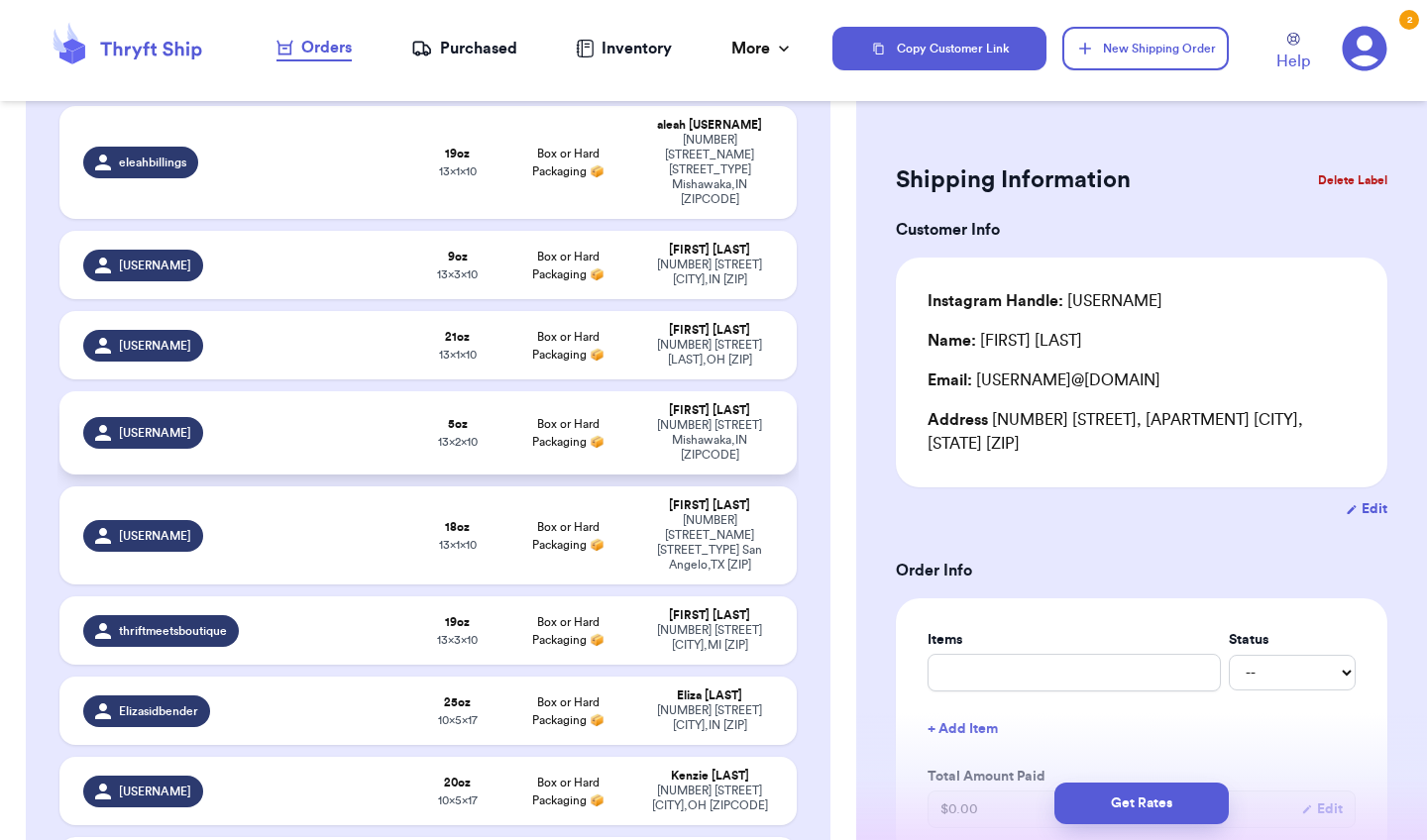 click on "[FIRST] [FIRST]" at bounding box center (710, 410) 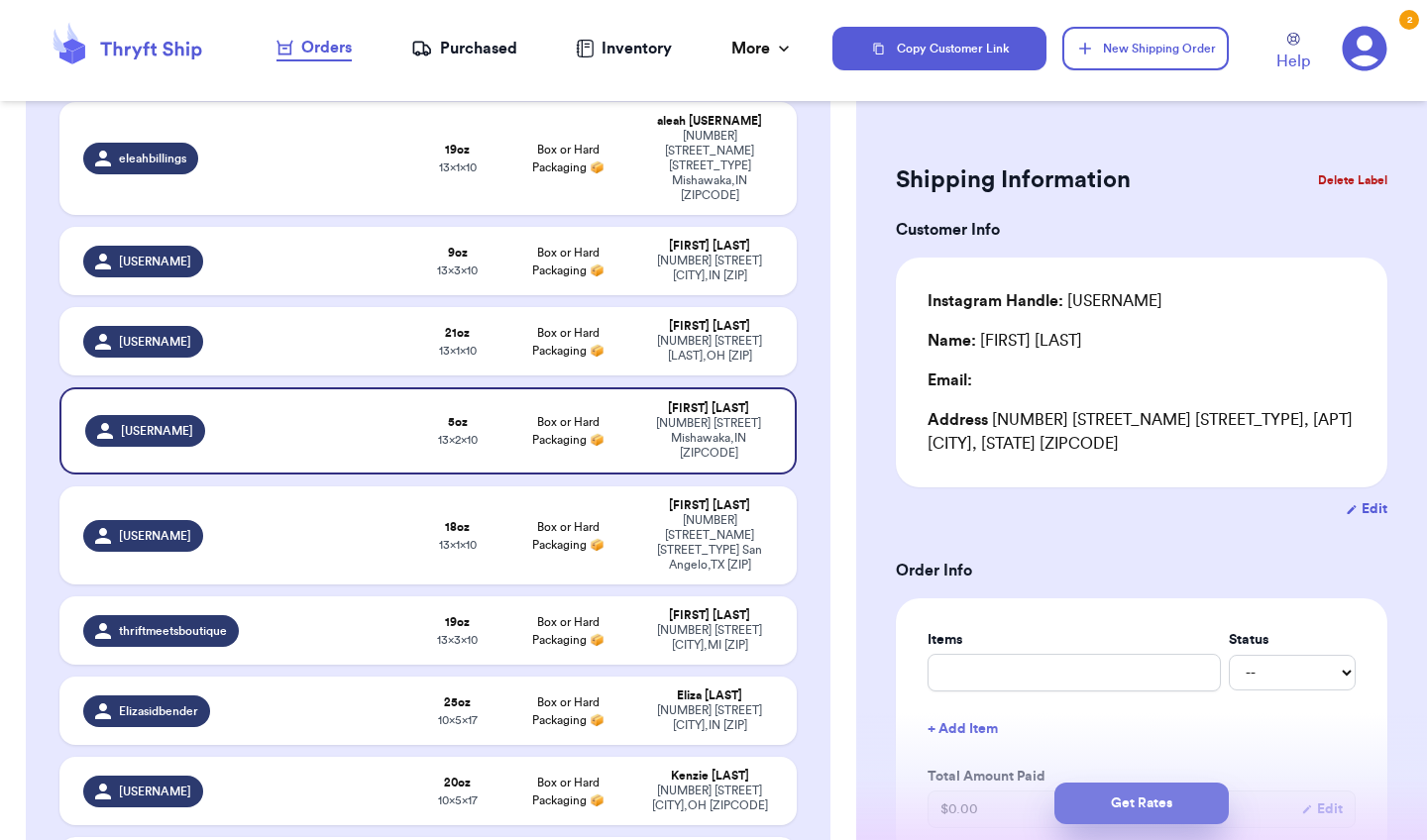 click on "Get Rates" at bounding box center (1142, 803) 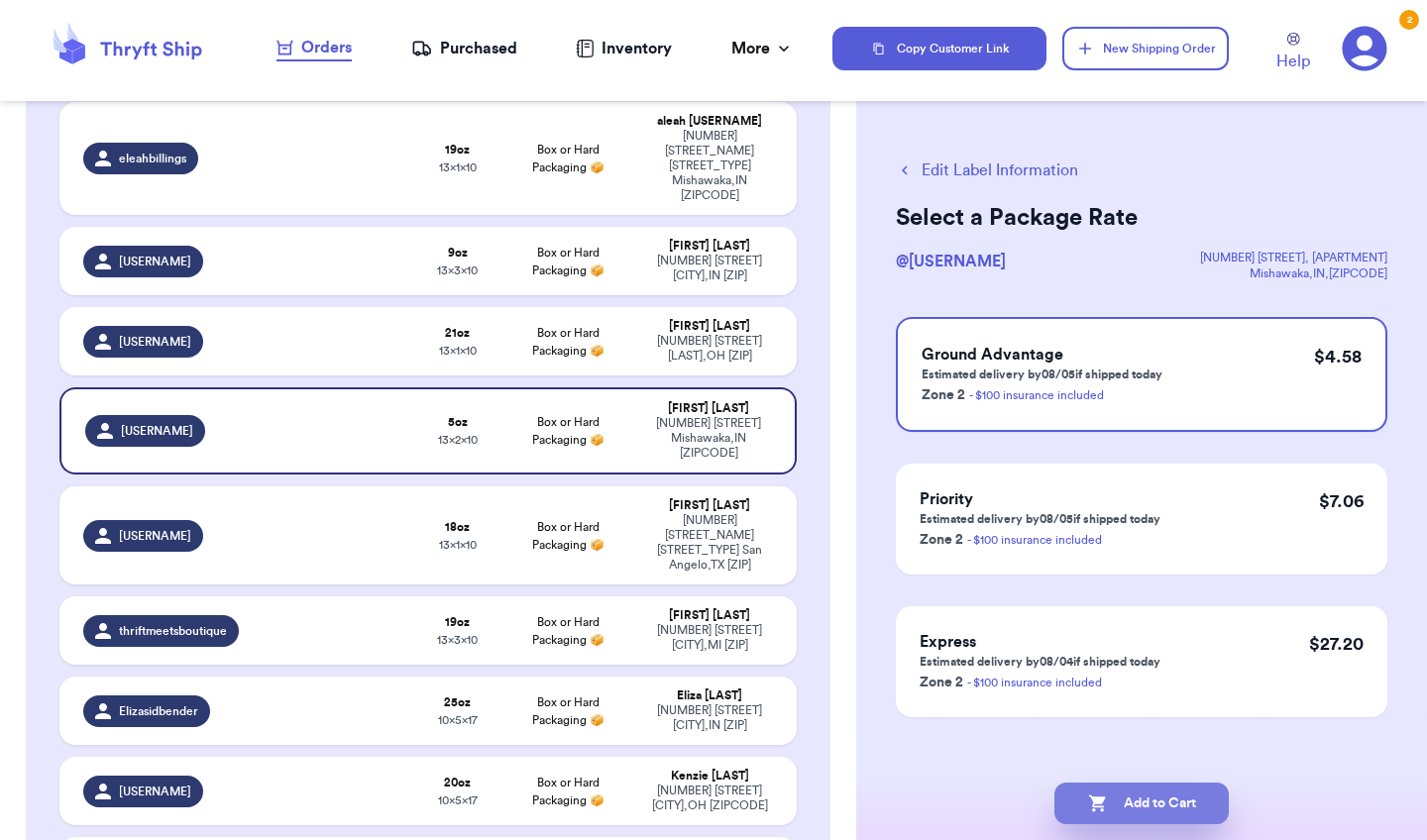 click on "Add to Cart" at bounding box center [1142, 803] 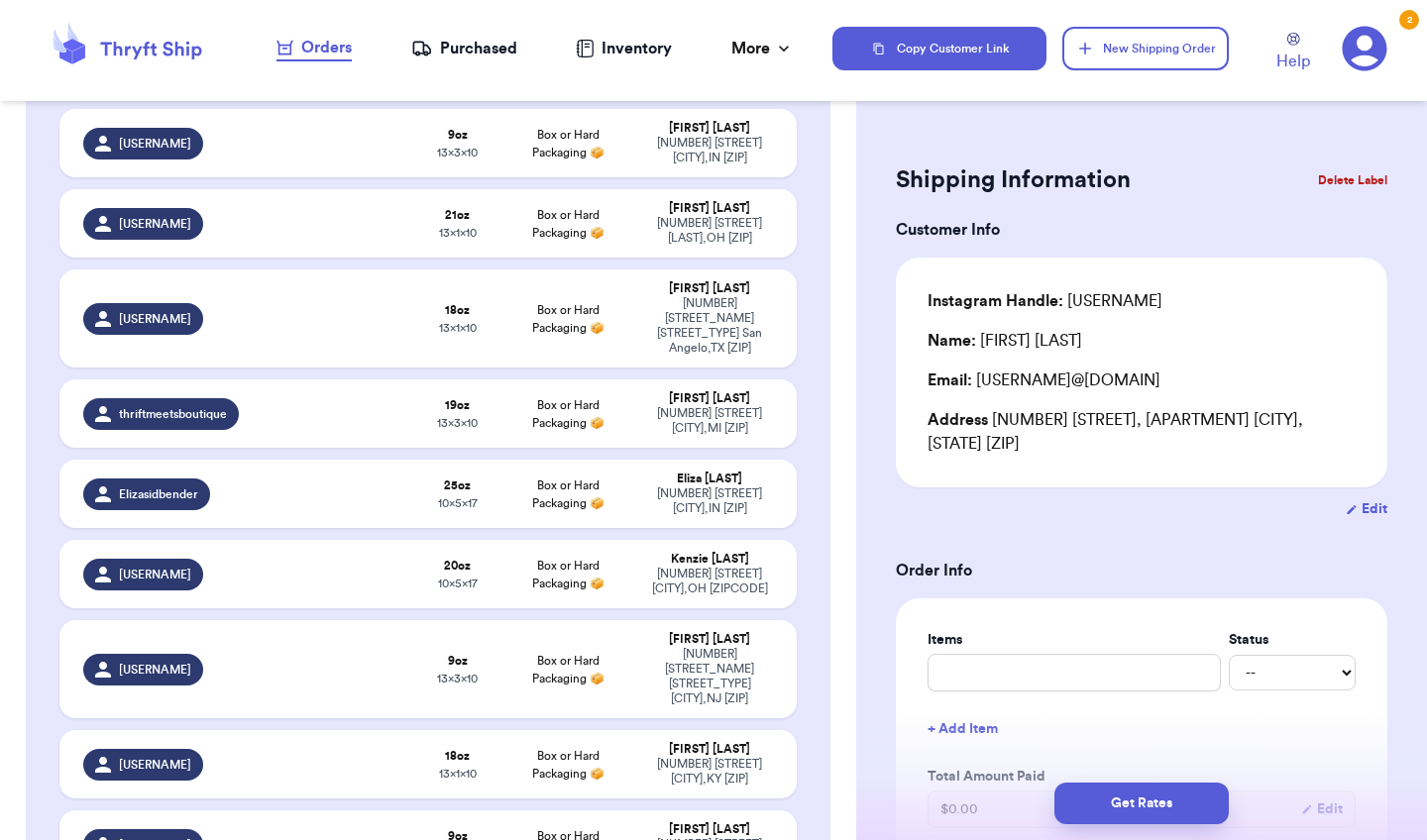 scroll, scrollTop: 982, scrollLeft: 0, axis: vertical 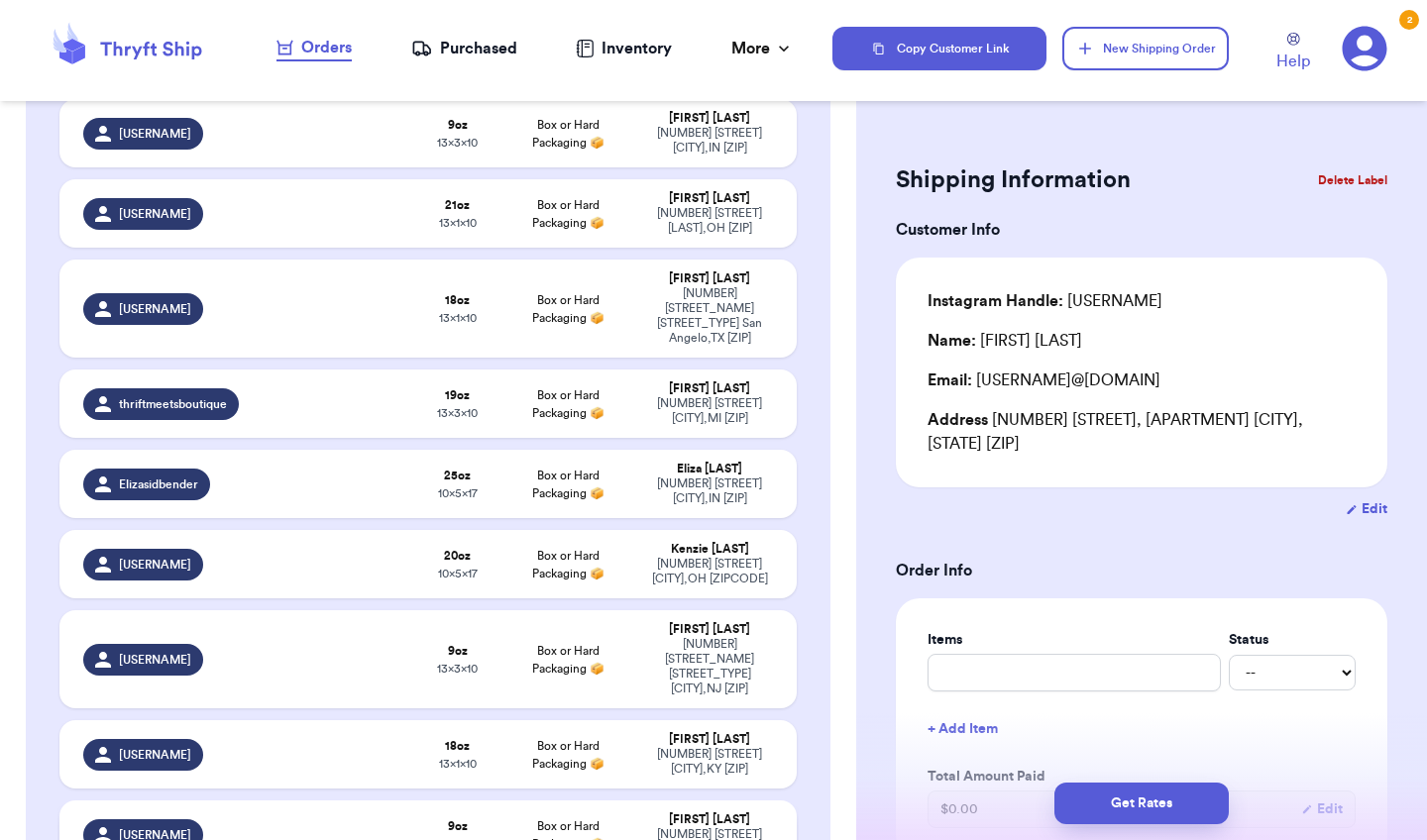 click on "9  oz 13  x  1  x  10" at bounding box center [457, 834] 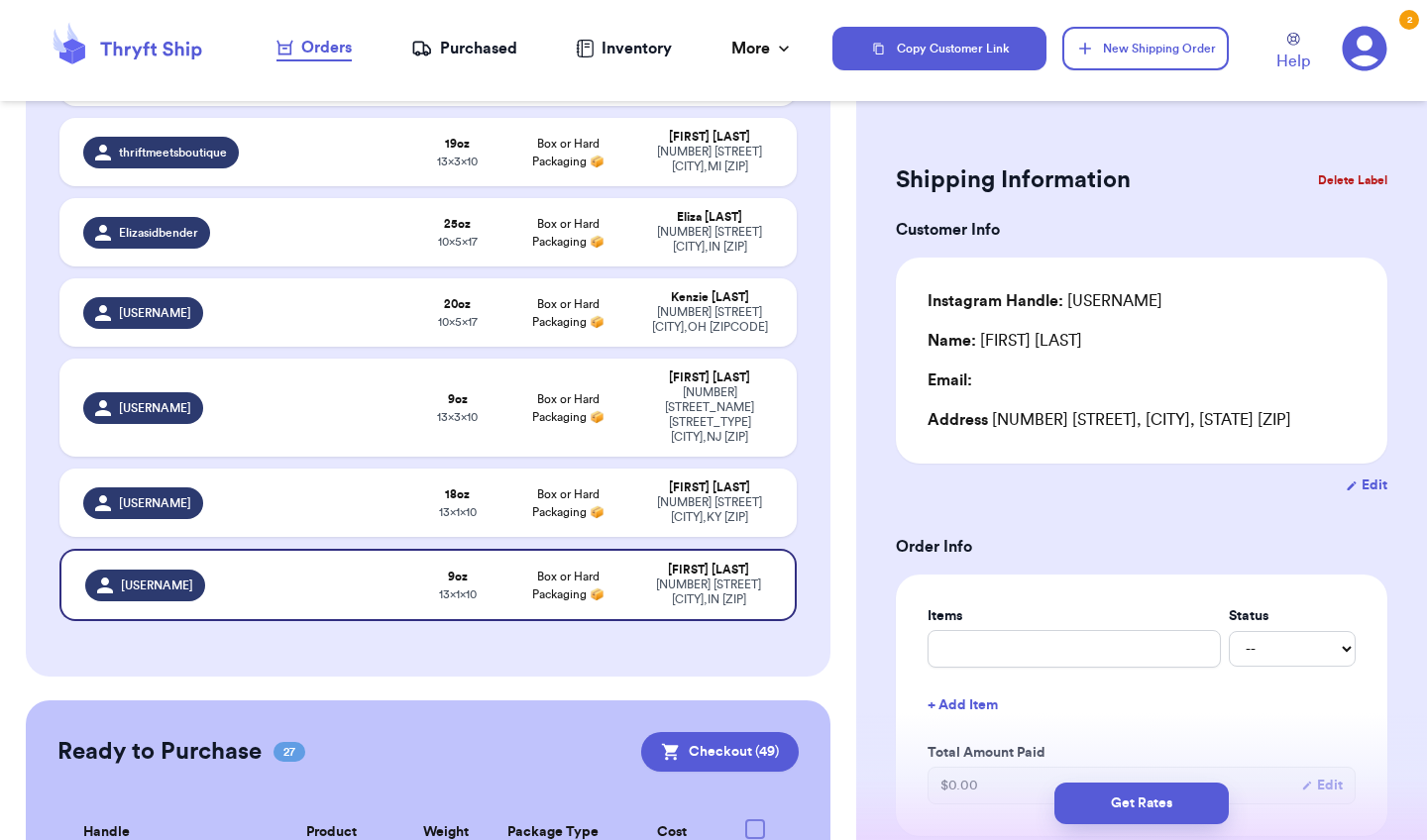 scroll, scrollTop: 1231, scrollLeft: 0, axis: vertical 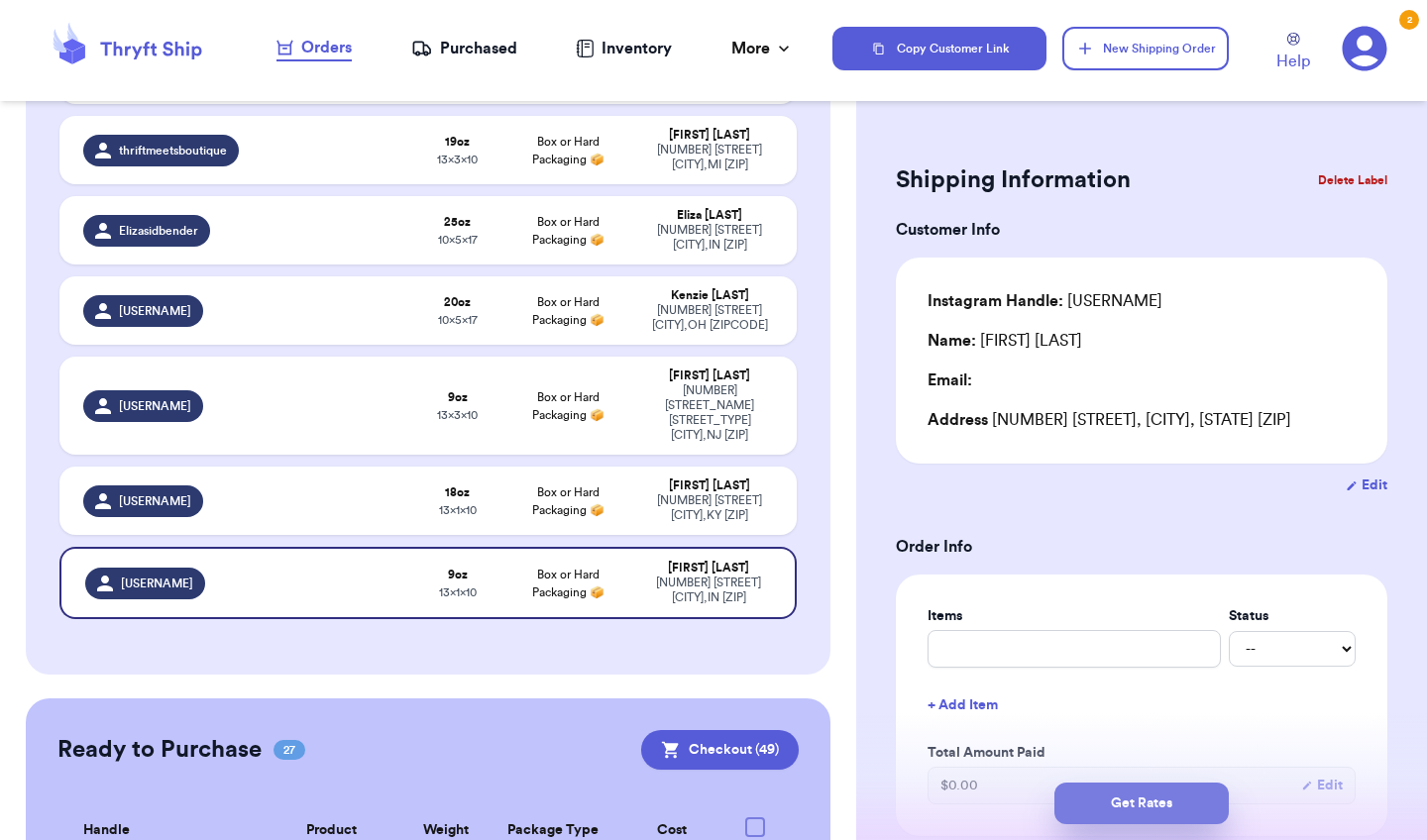 click on "Get Rates" at bounding box center [1142, 803] 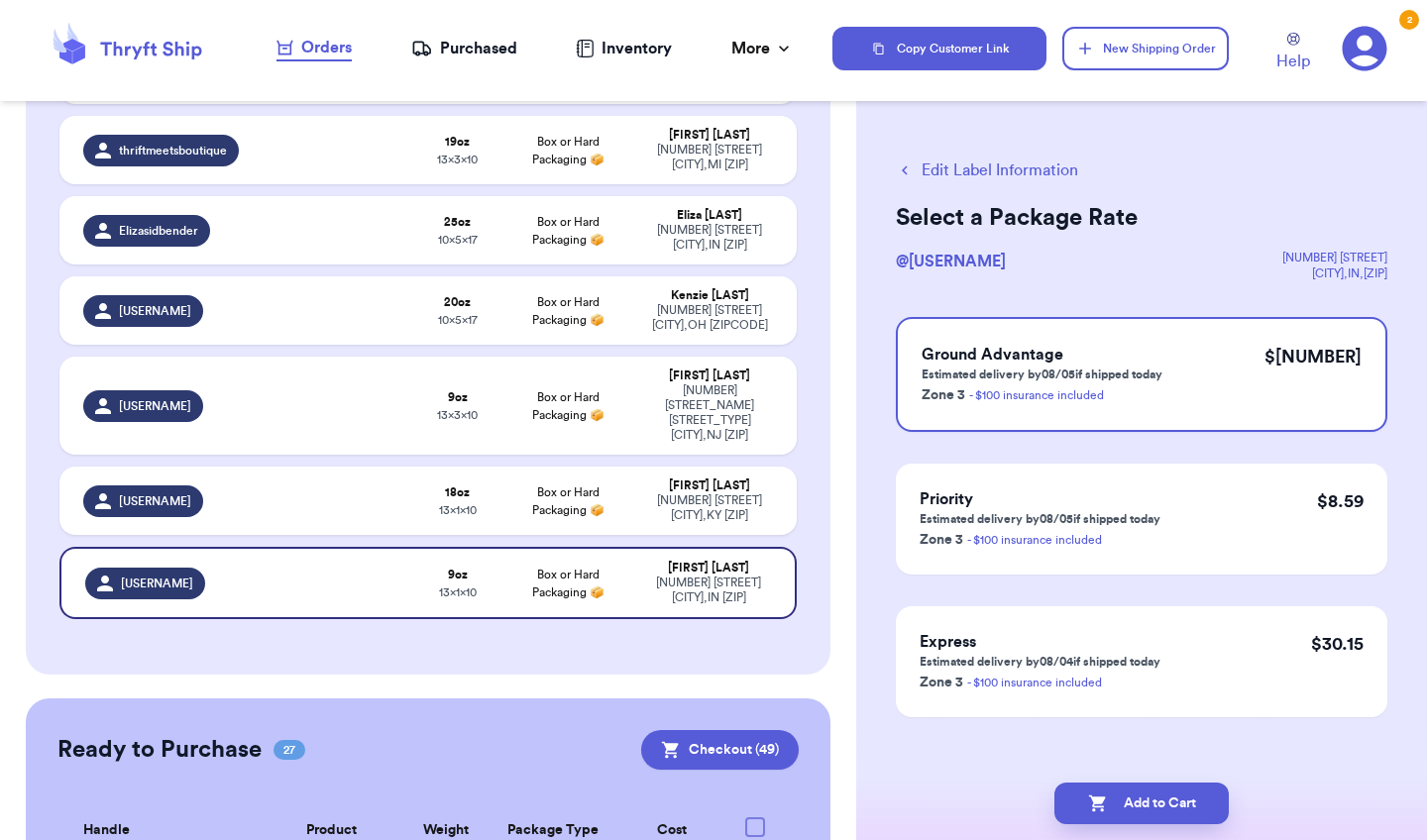 click on "Edit Label Information" at bounding box center [987, 170] 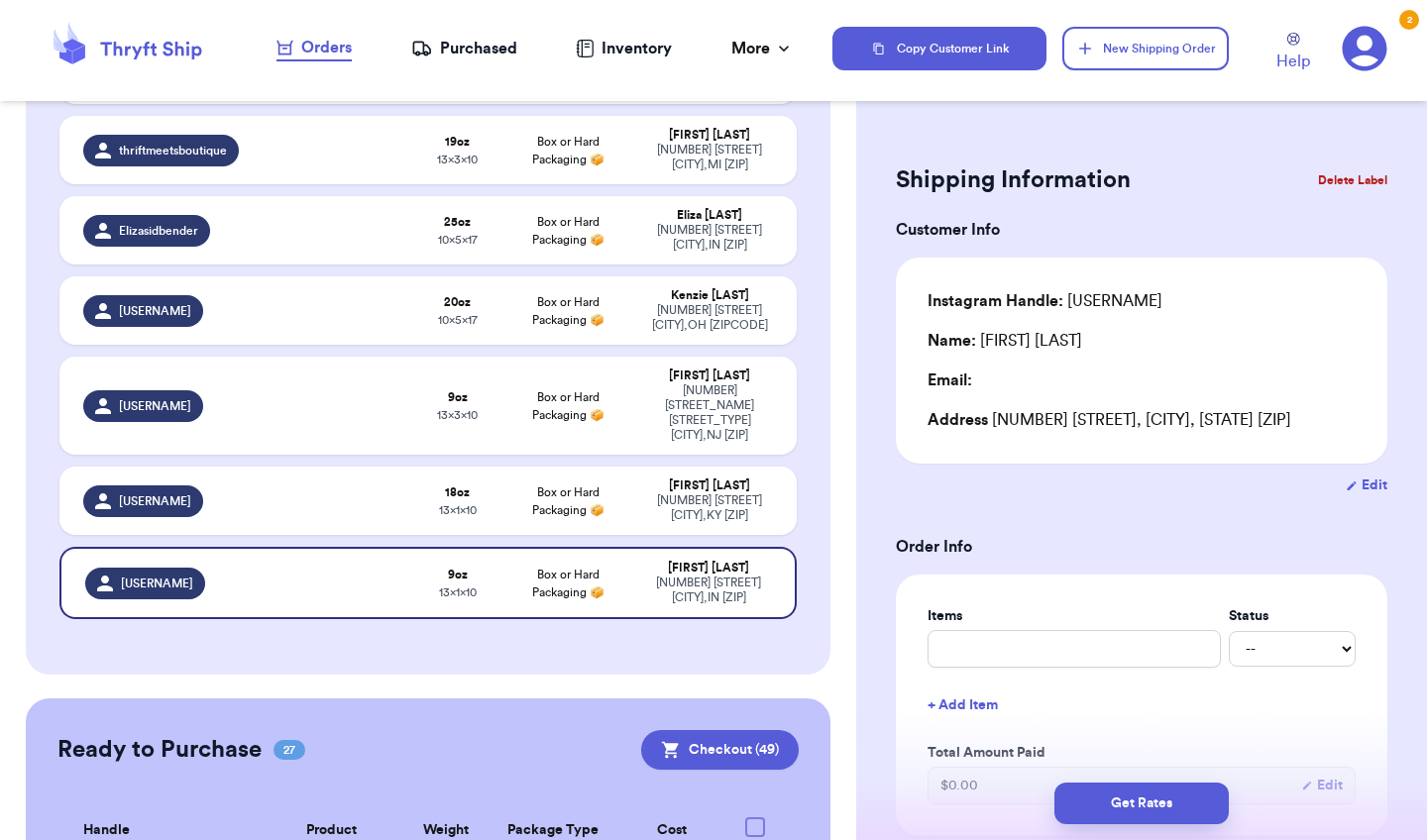 click on "Delete Label" at bounding box center [1353, 180] 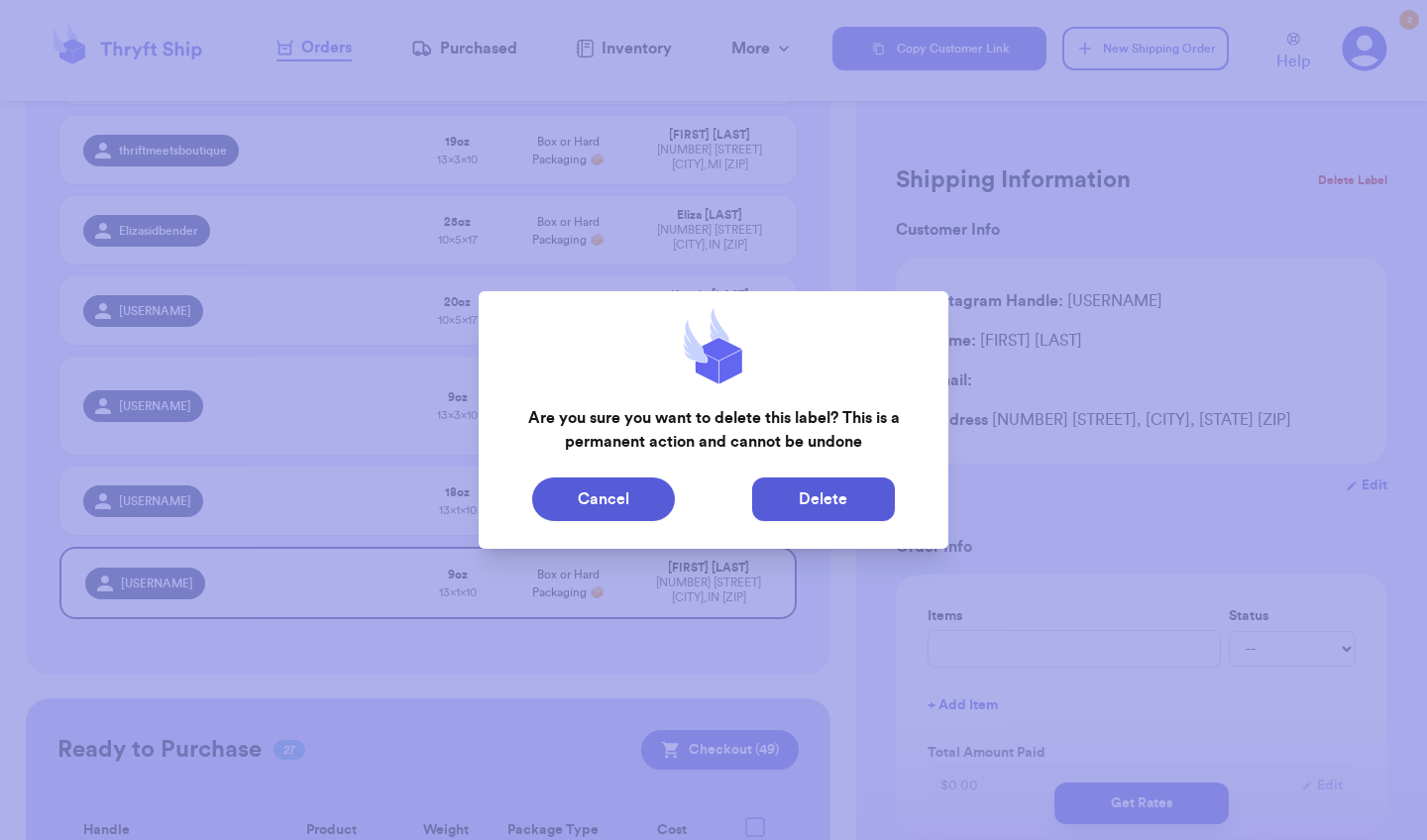 click on "Delete" at bounding box center (823, 499) 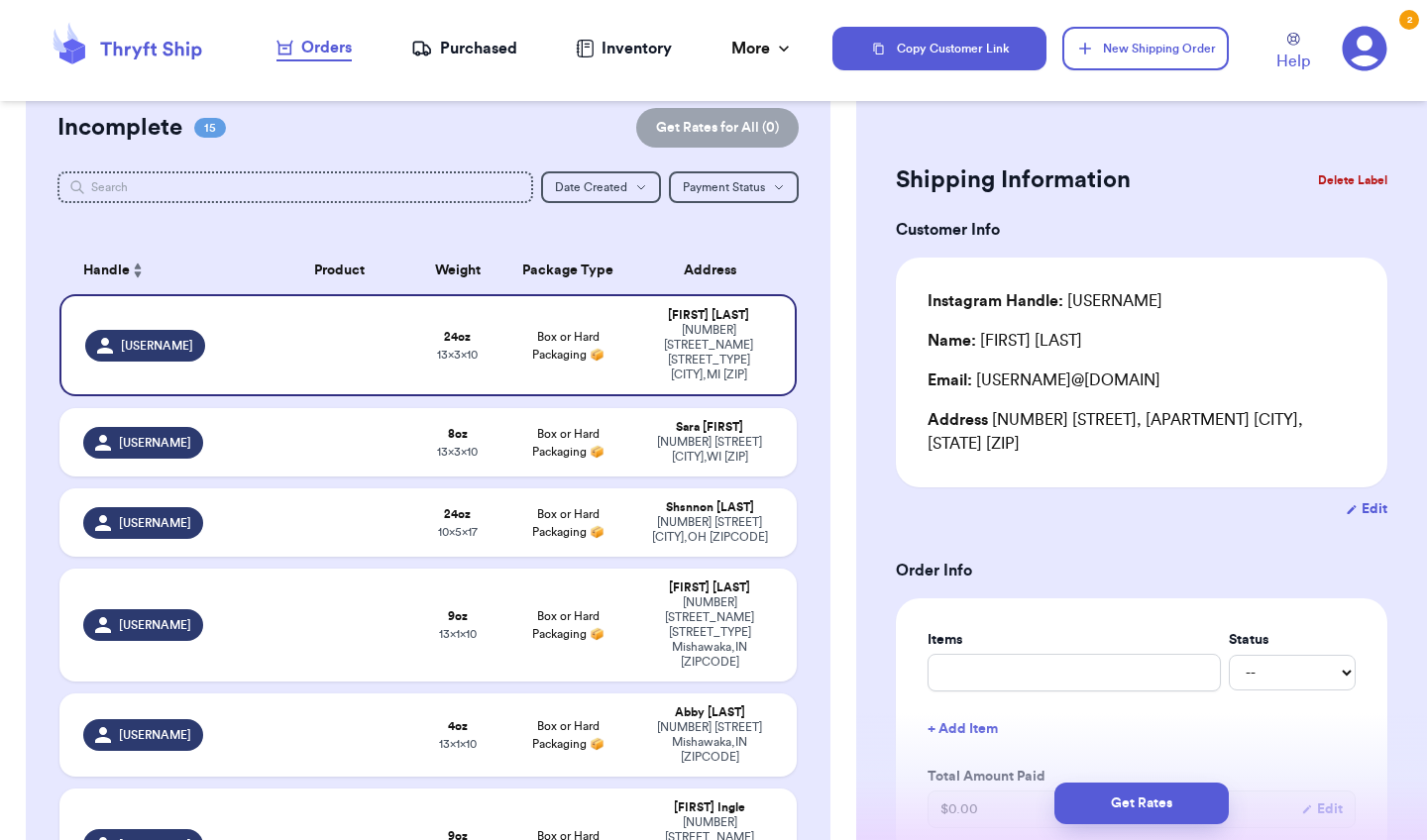 scroll, scrollTop: 40, scrollLeft: 0, axis: vertical 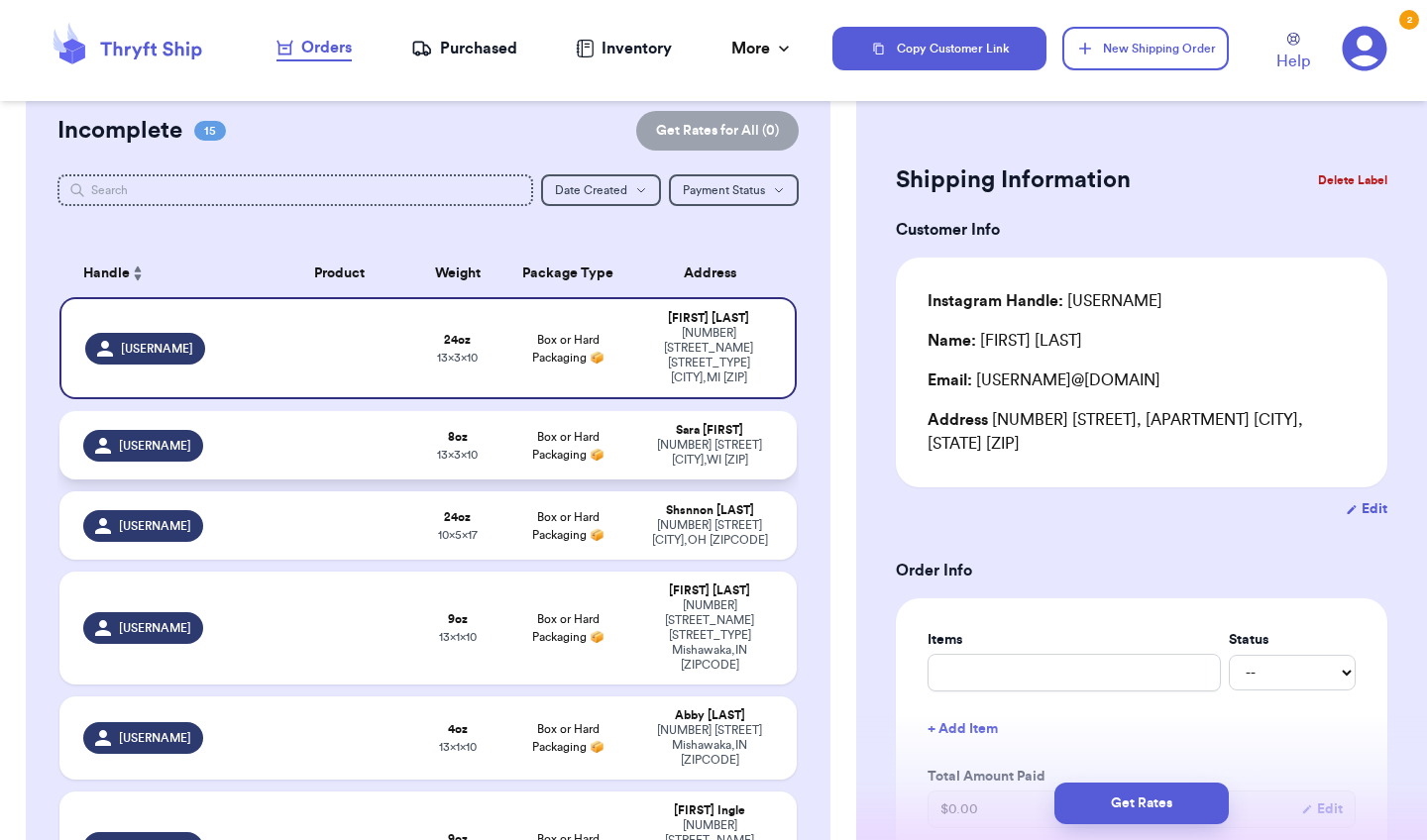 click on "Box or Hard Packaging 📦" at bounding box center (568, 445) 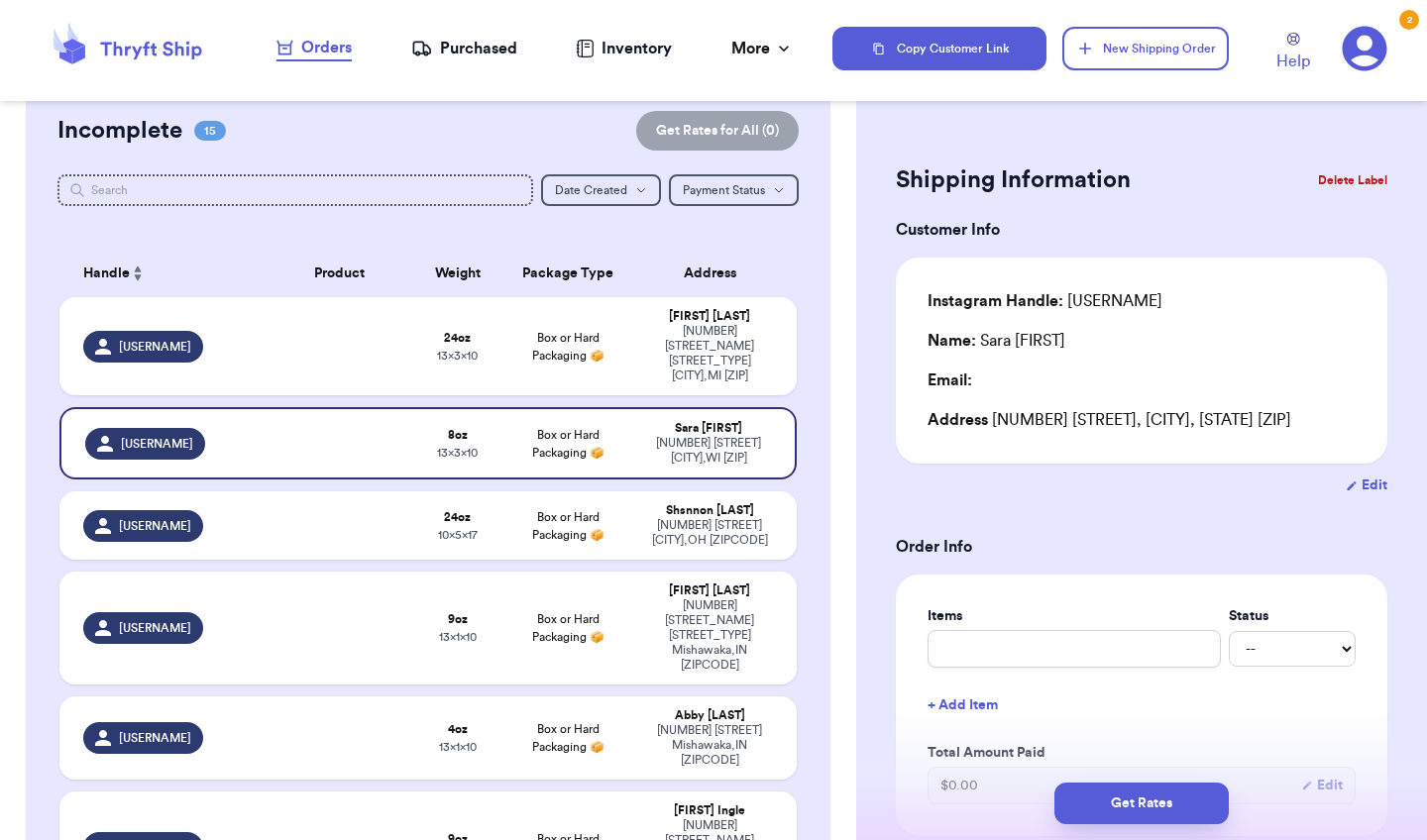 click on "Delete Label" at bounding box center [1353, 180] 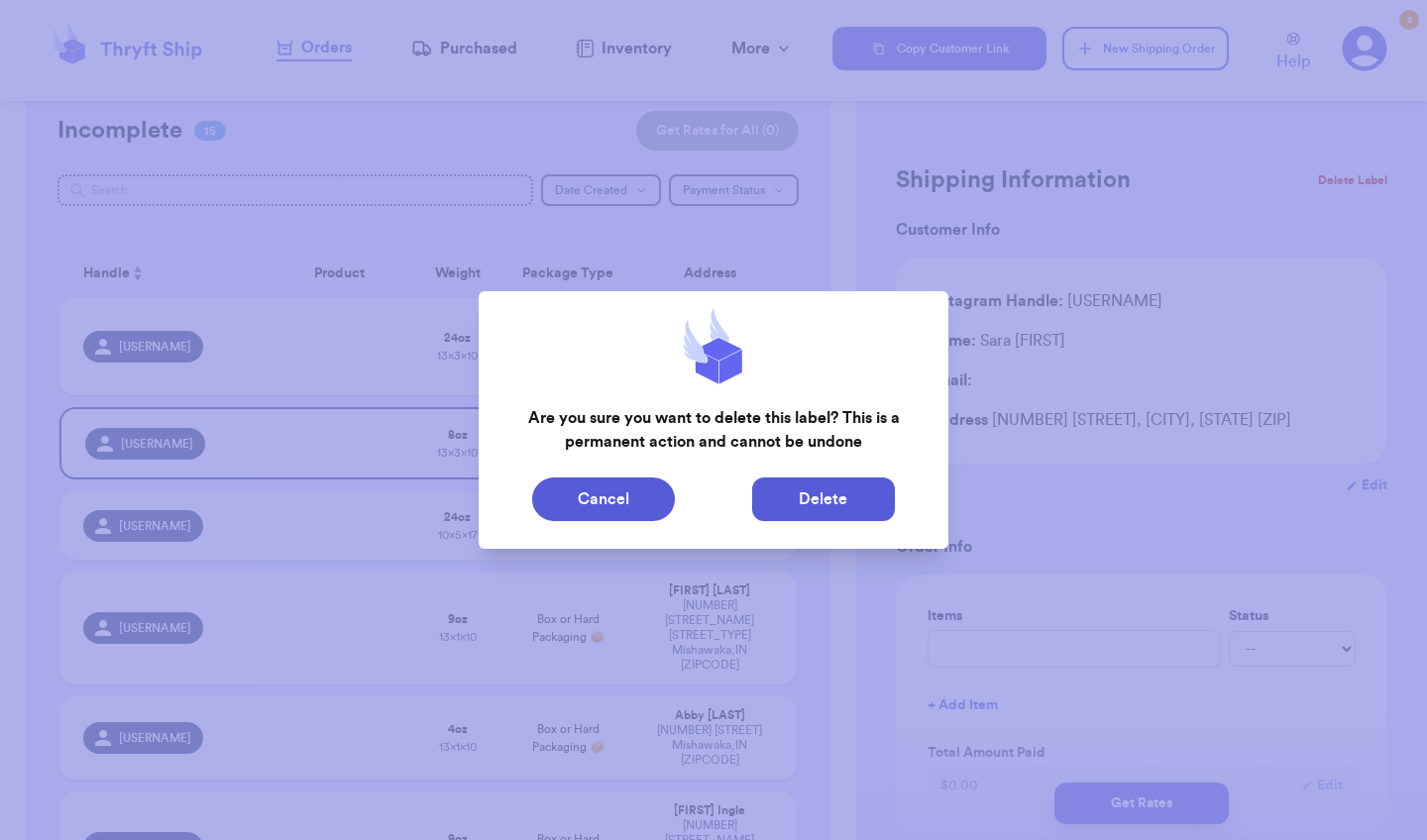 click on "Delete" at bounding box center (823, 499) 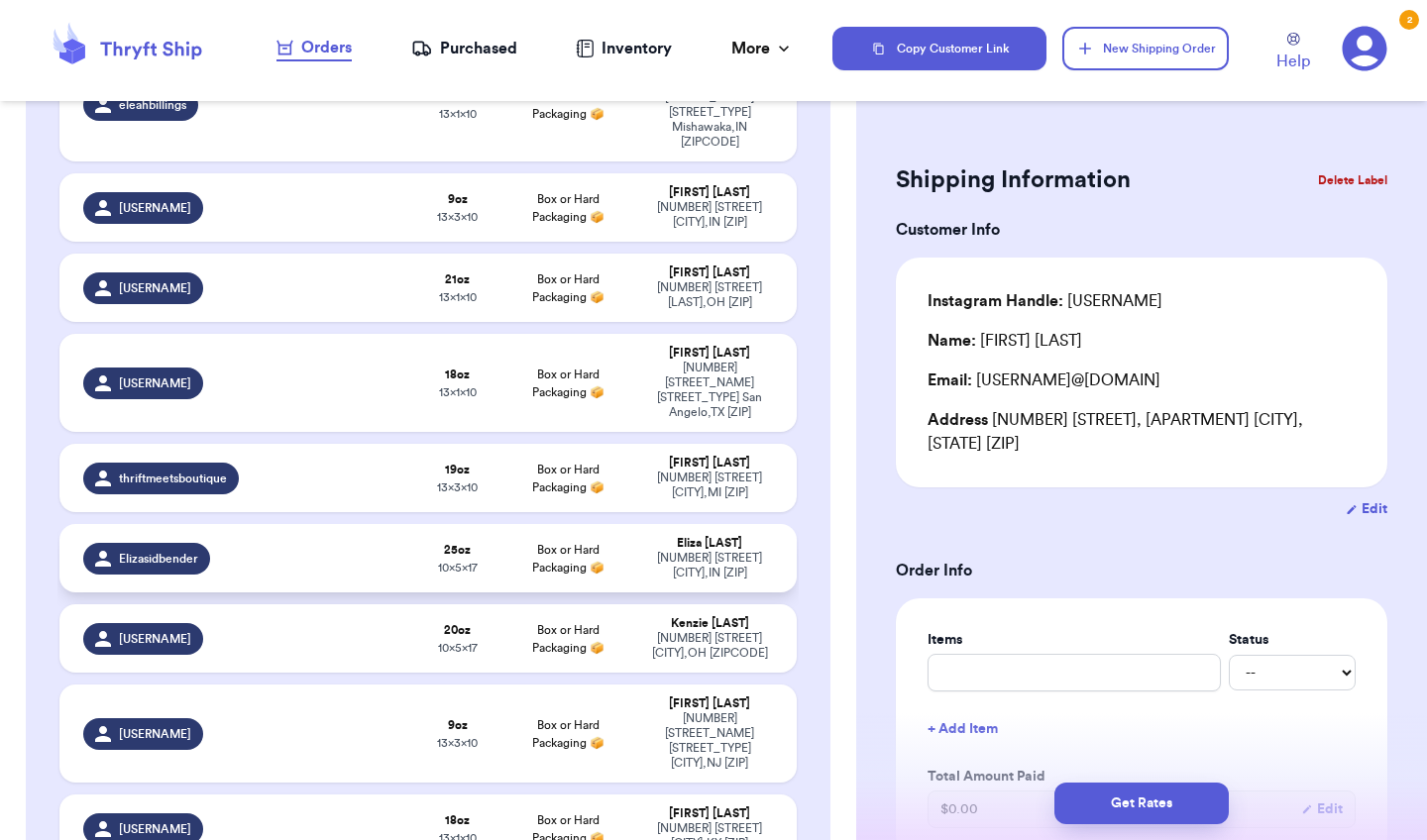 scroll, scrollTop: 828, scrollLeft: 0, axis: vertical 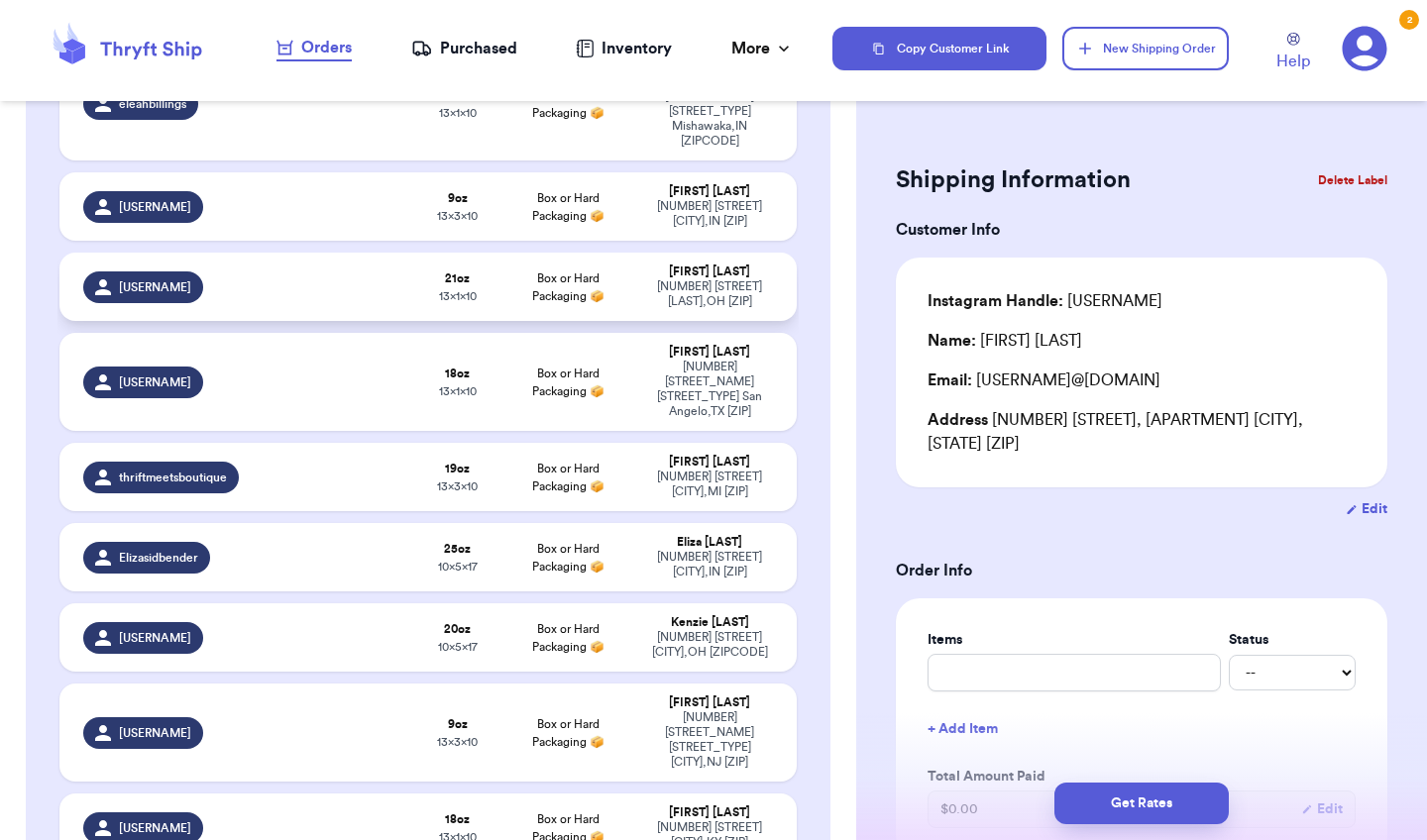 click at bounding box center [339, 286] 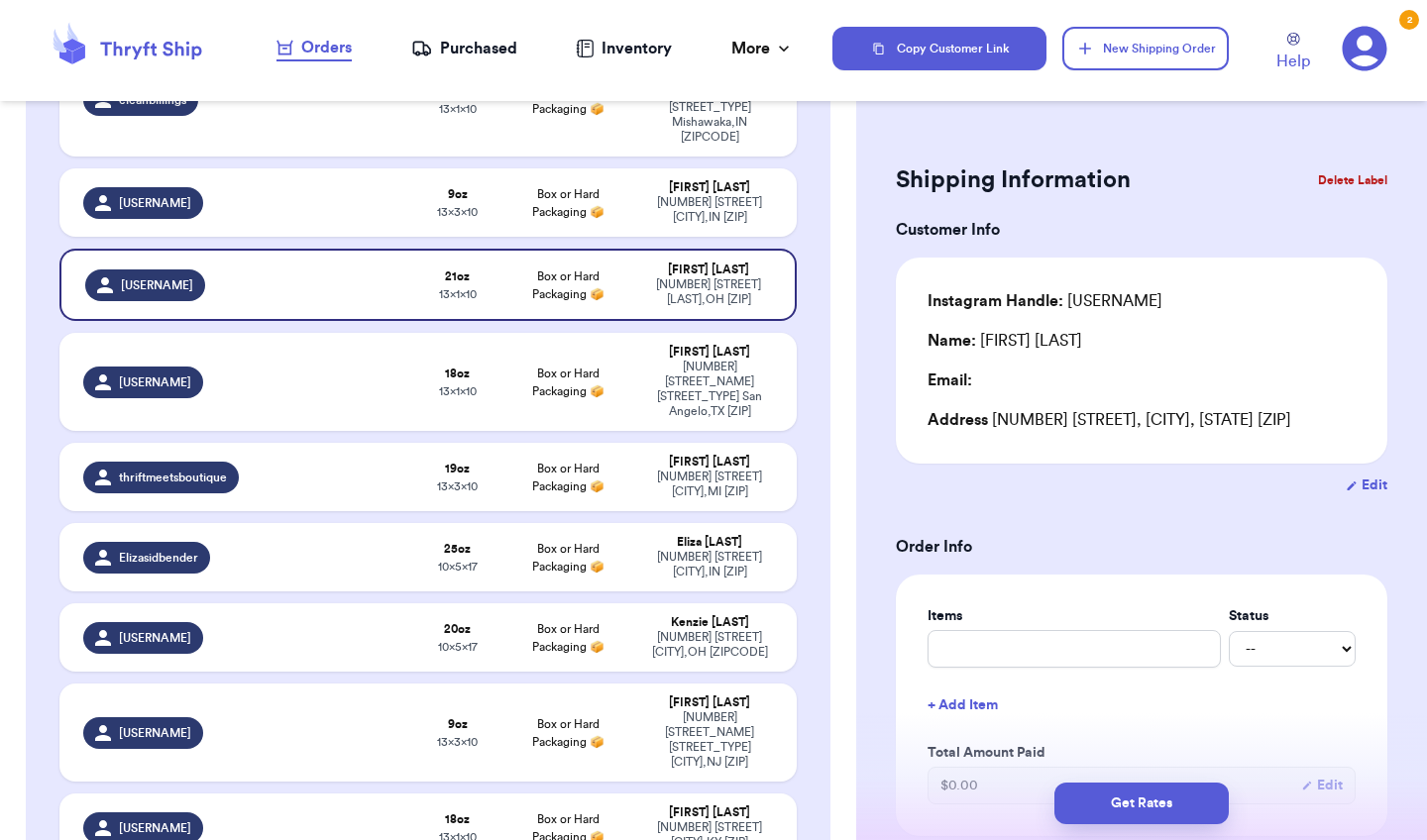 click on "Edit" at bounding box center [1367, 485] 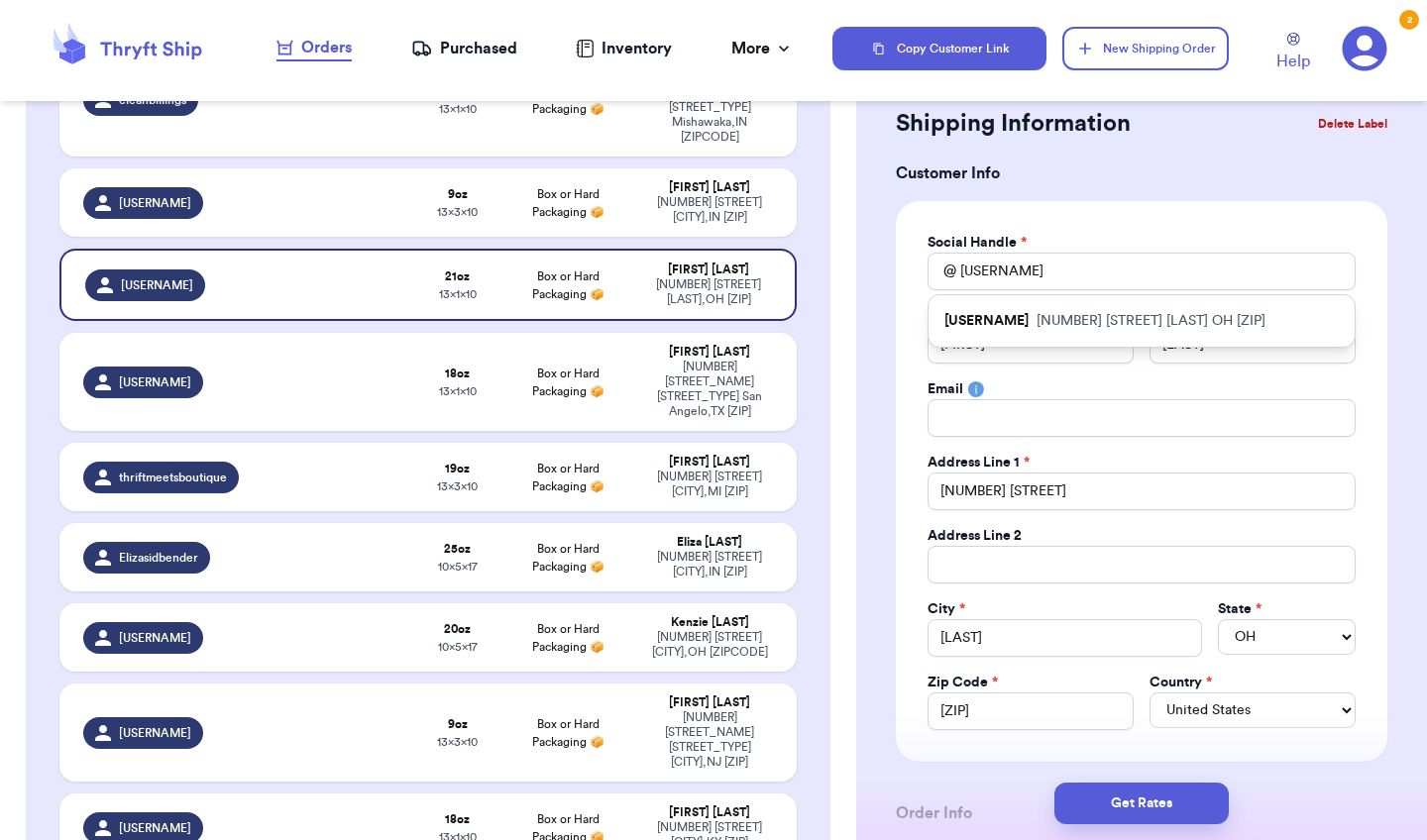 scroll, scrollTop: 42, scrollLeft: 0, axis: vertical 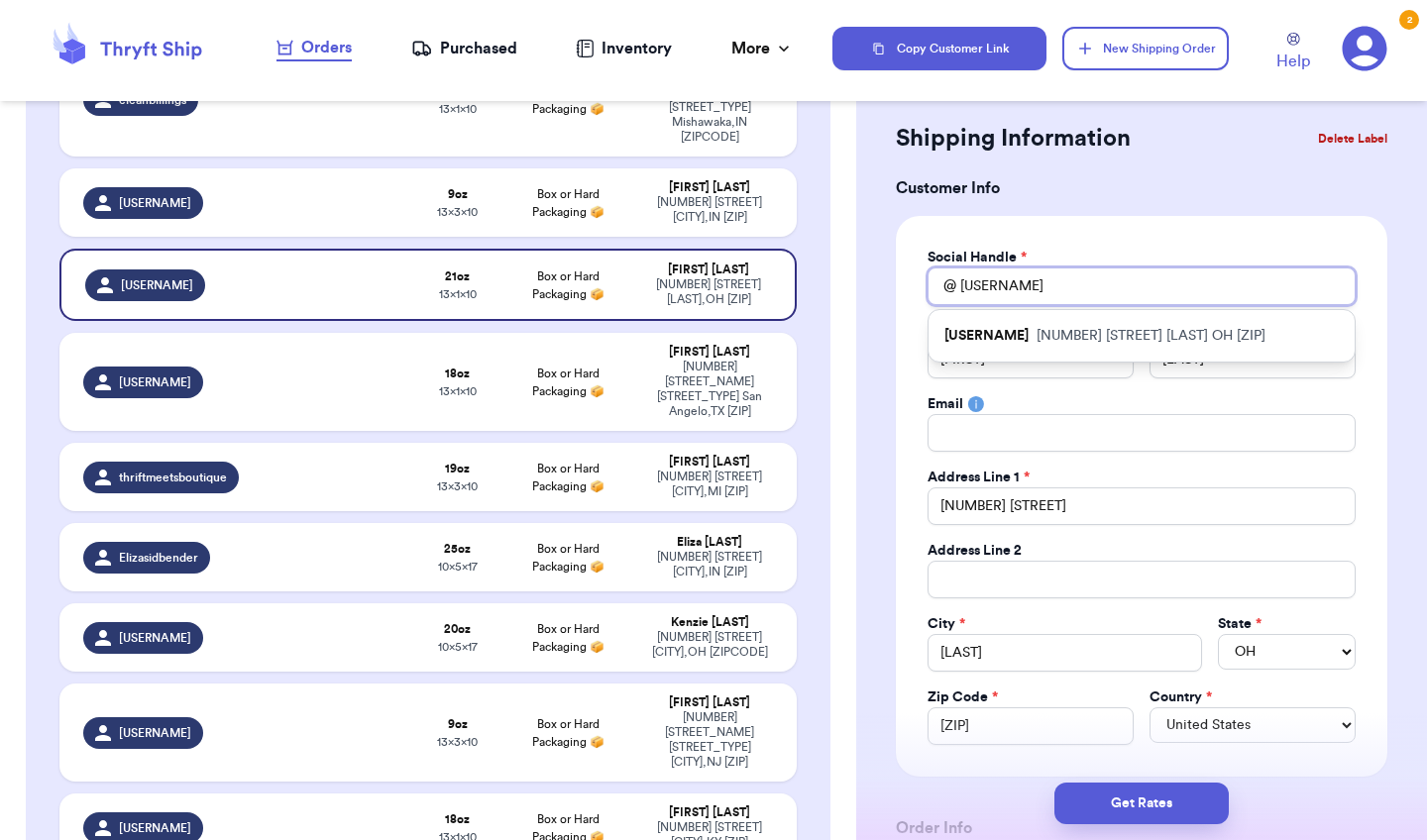 click on "[USERNAME]" at bounding box center [1142, 286] 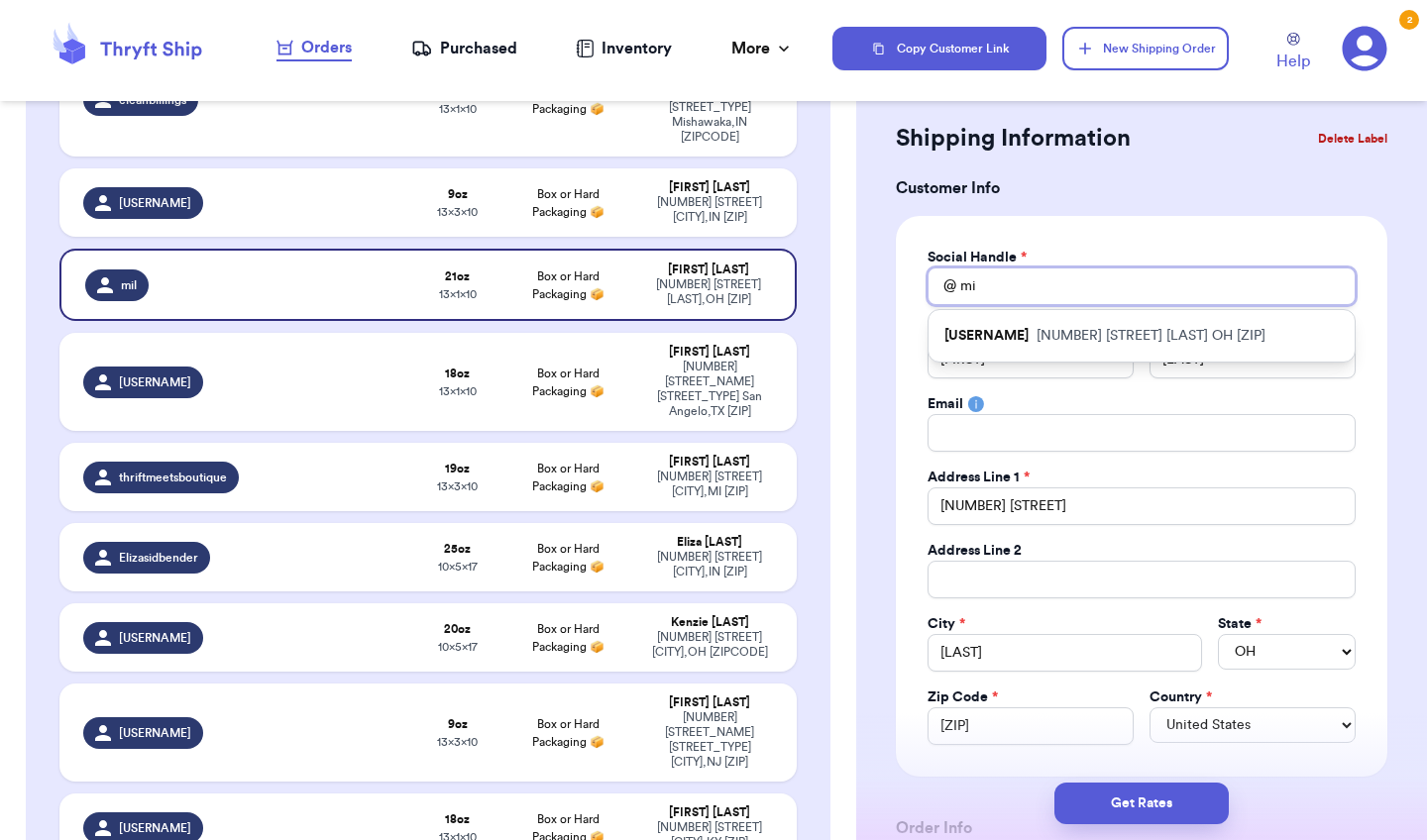 type on "m" 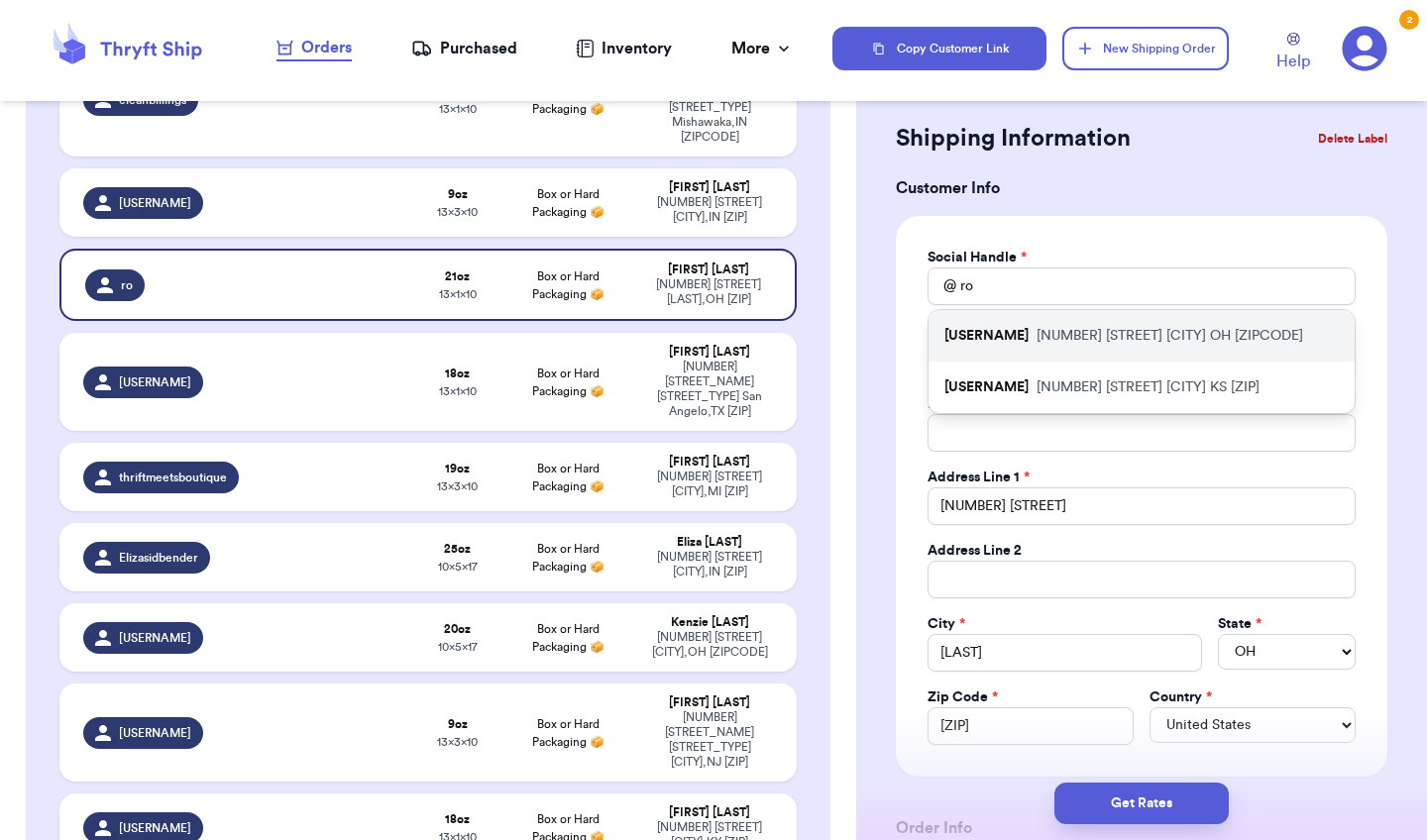 click on "[NUMBER] [STREET] [CITY] [STATE] [ZIP]" at bounding box center [1169, 336] 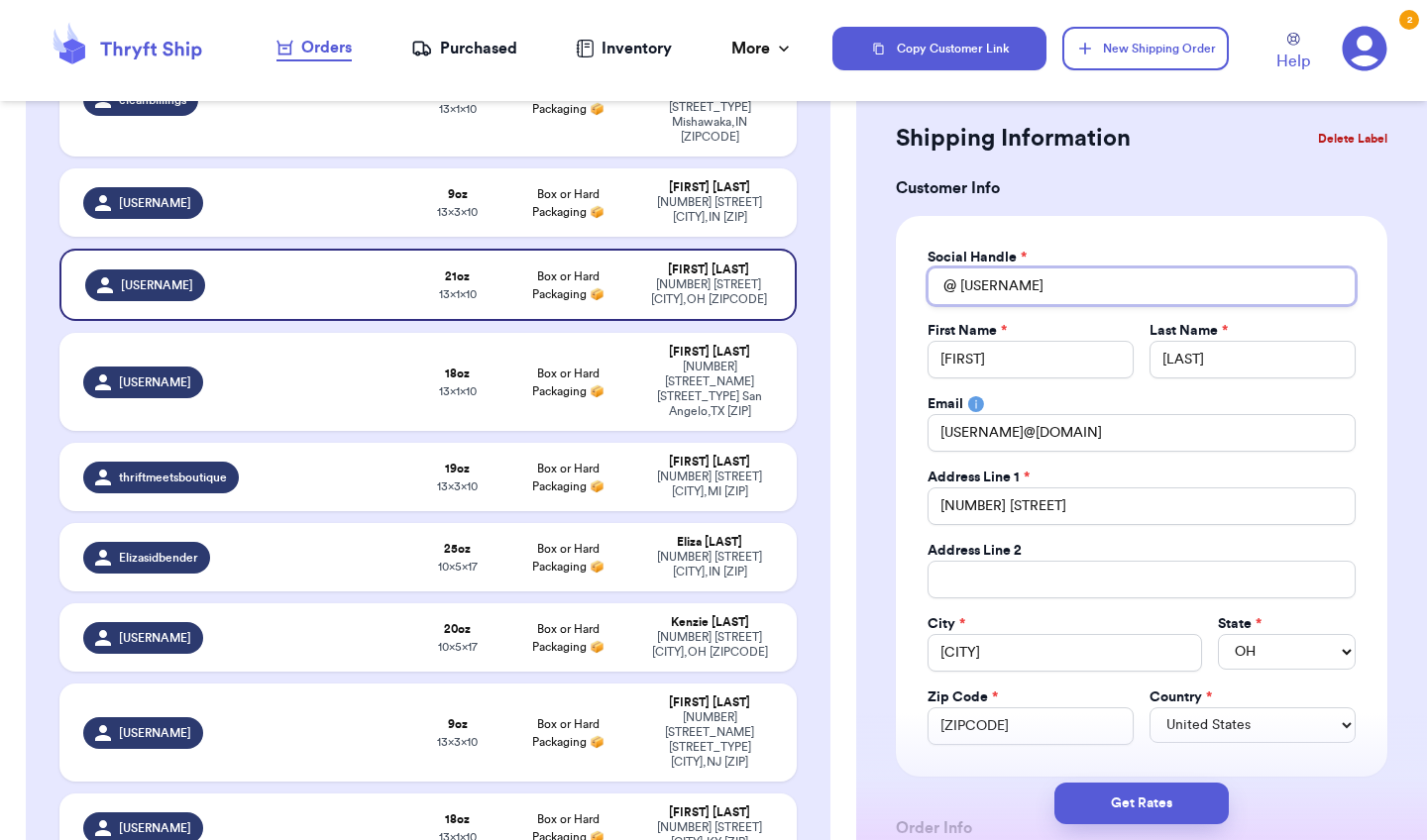 click on "[USERNAME]" at bounding box center [1142, 286] 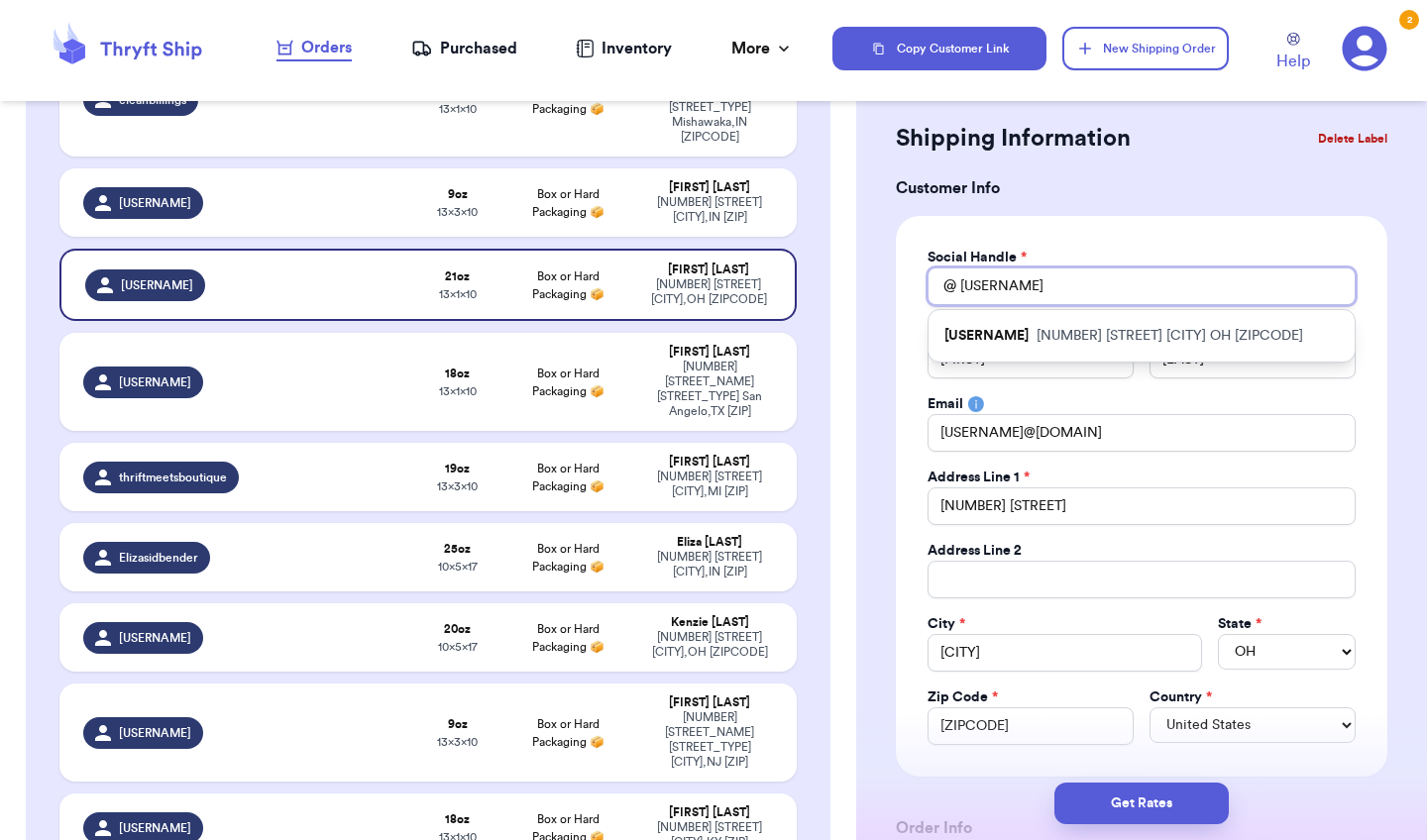 type on "R" 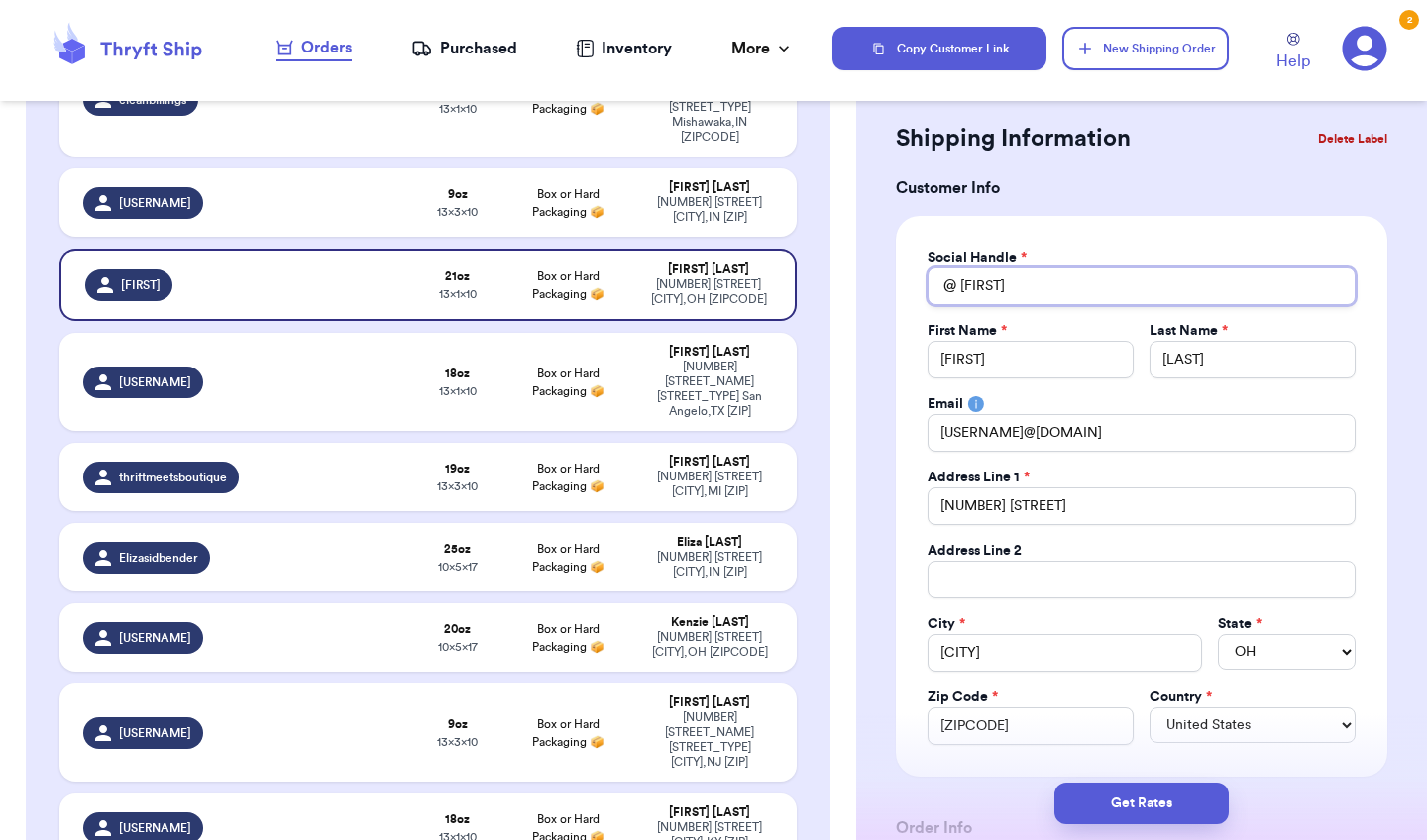 type on "[FIRST]" 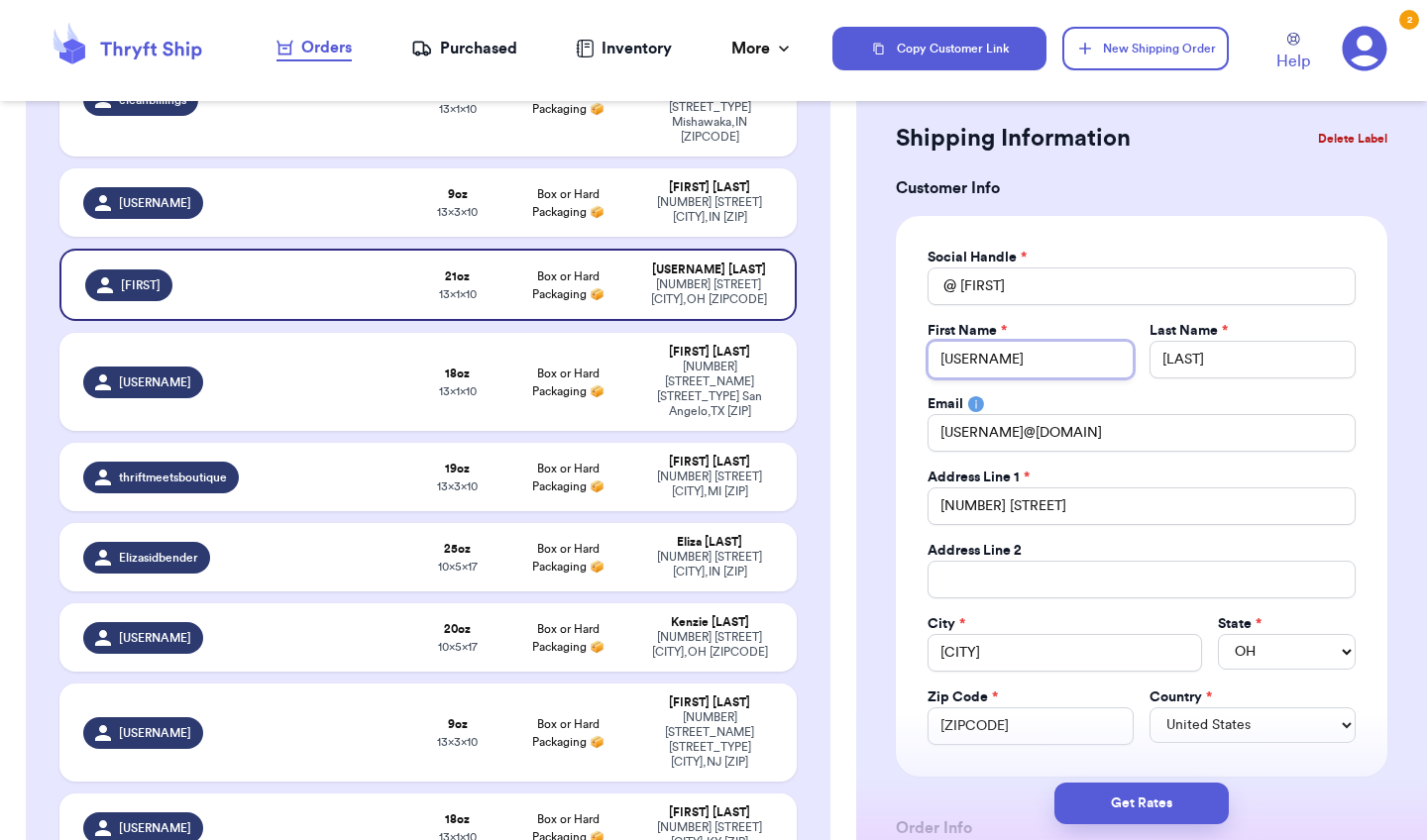 type on "R" 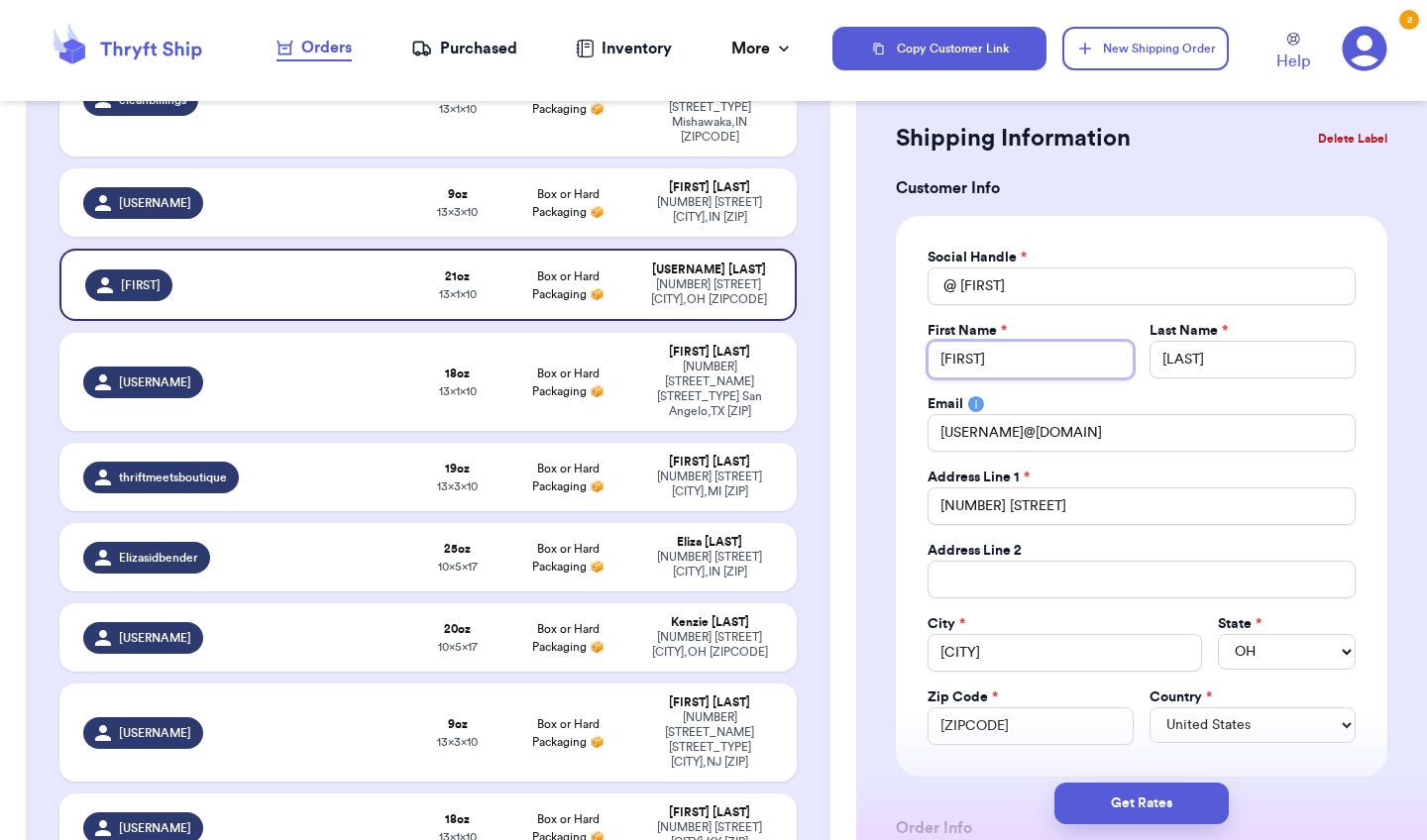 type on "[FIRST]" 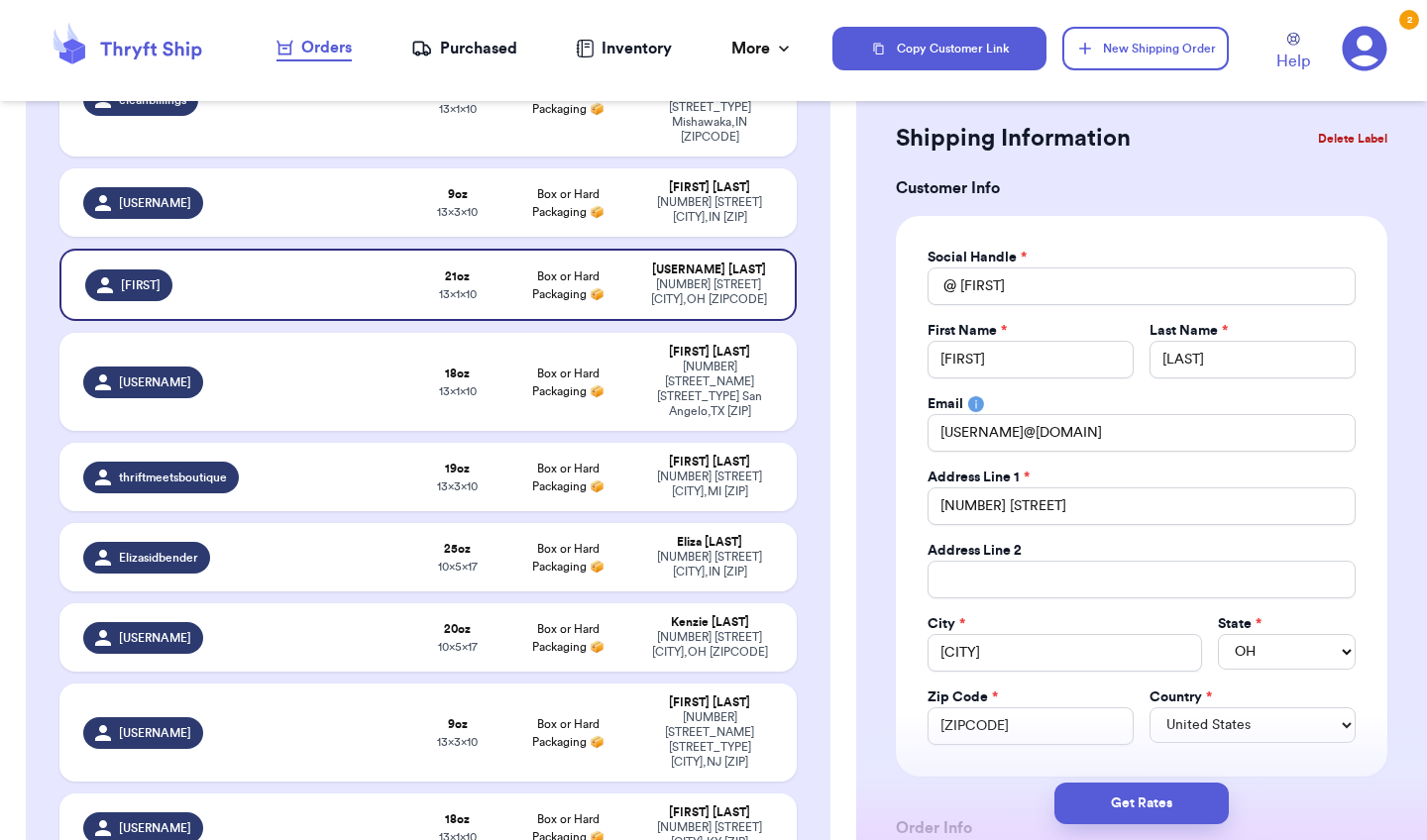 click on "Email" at bounding box center [1142, 404] 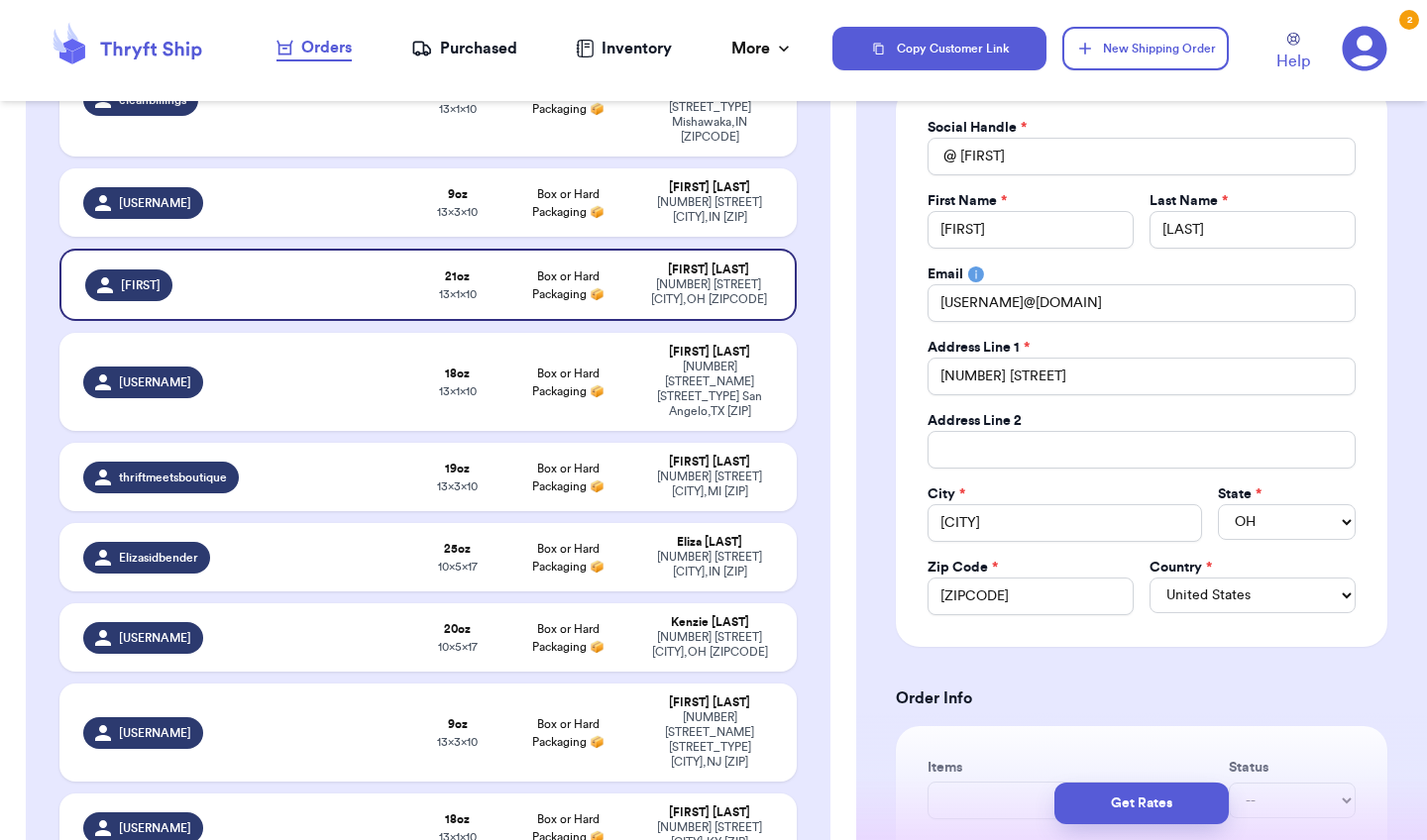 scroll, scrollTop: 175, scrollLeft: 0, axis: vertical 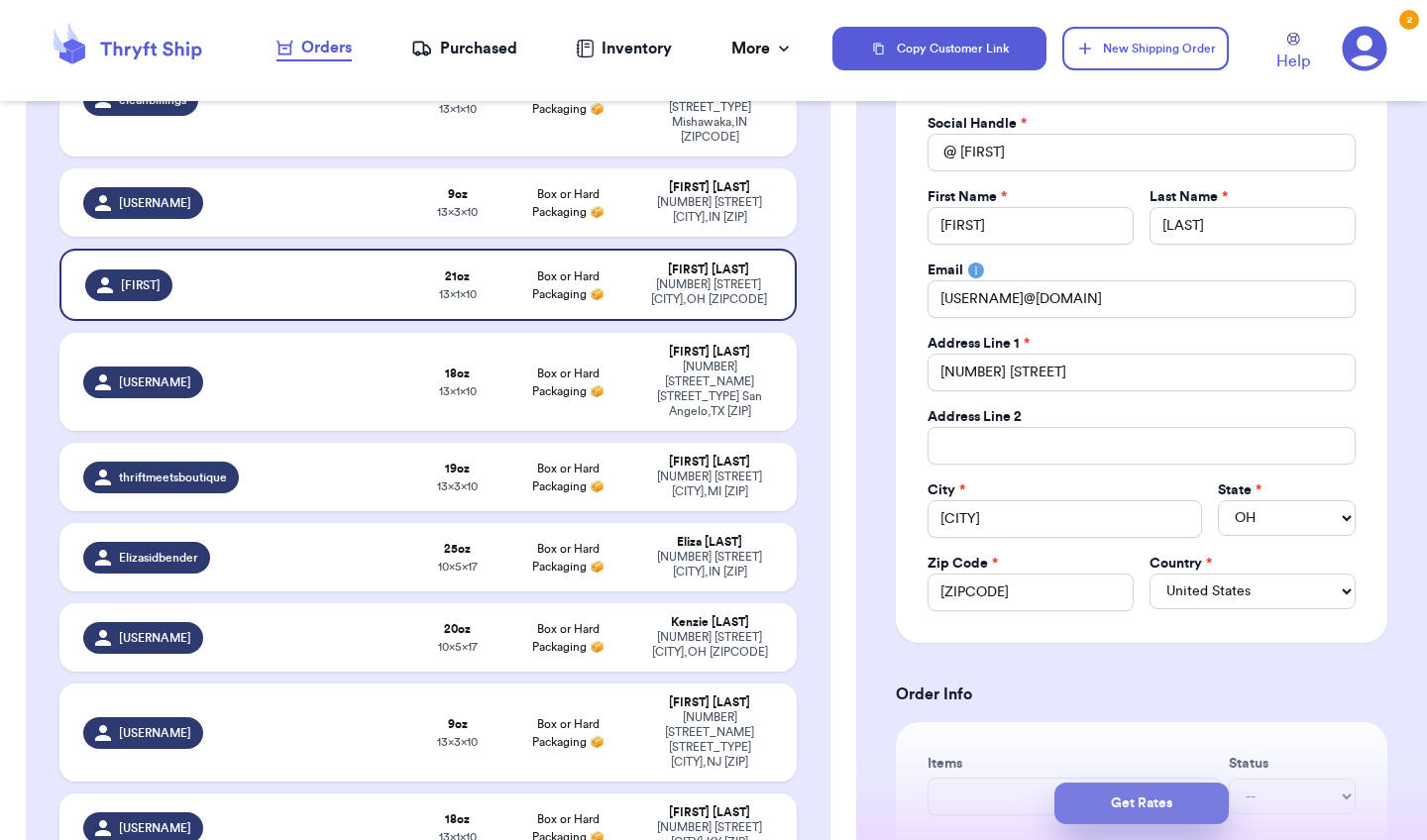 click on "Get Rates" at bounding box center (1142, 803) 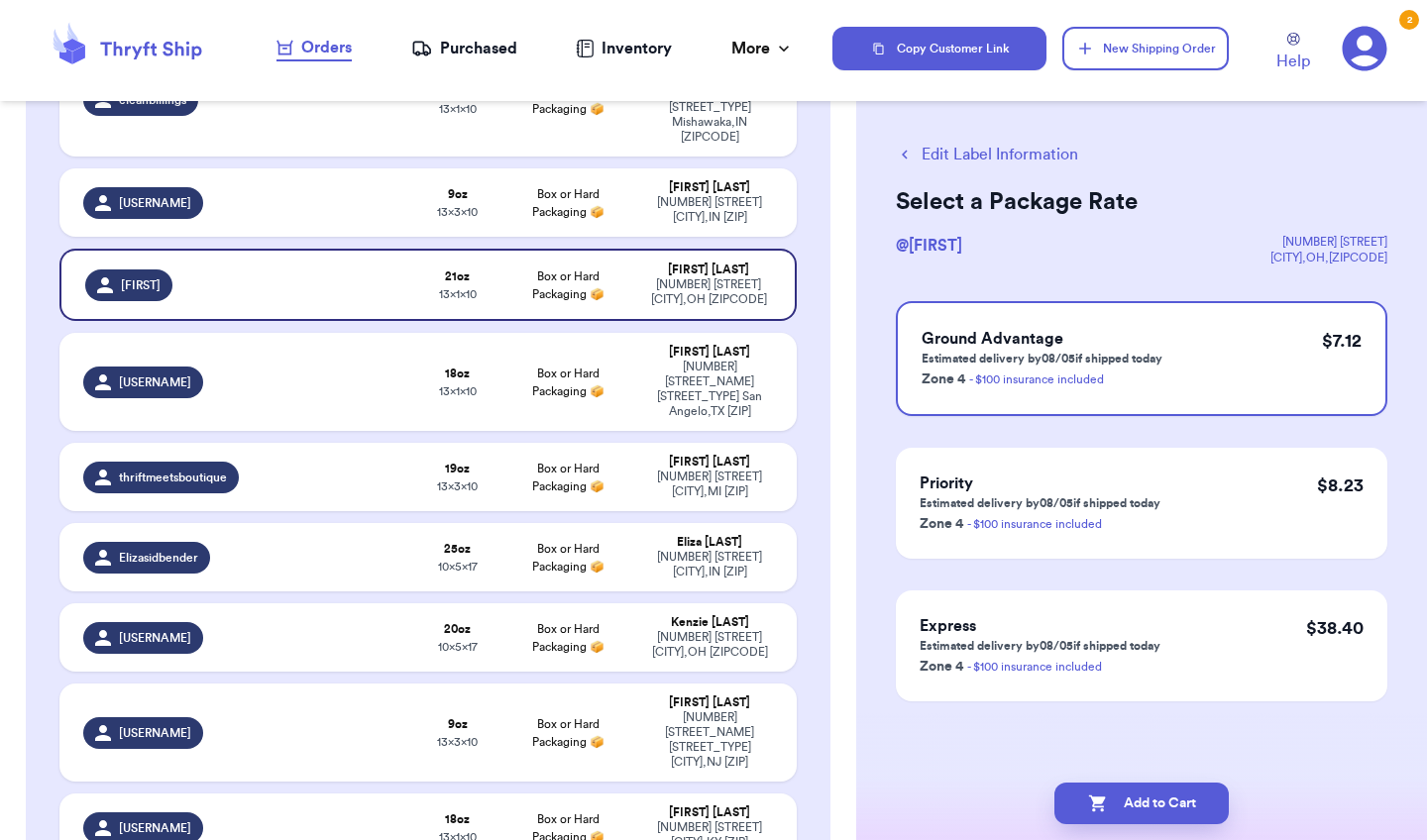 scroll, scrollTop: 0, scrollLeft: 0, axis: both 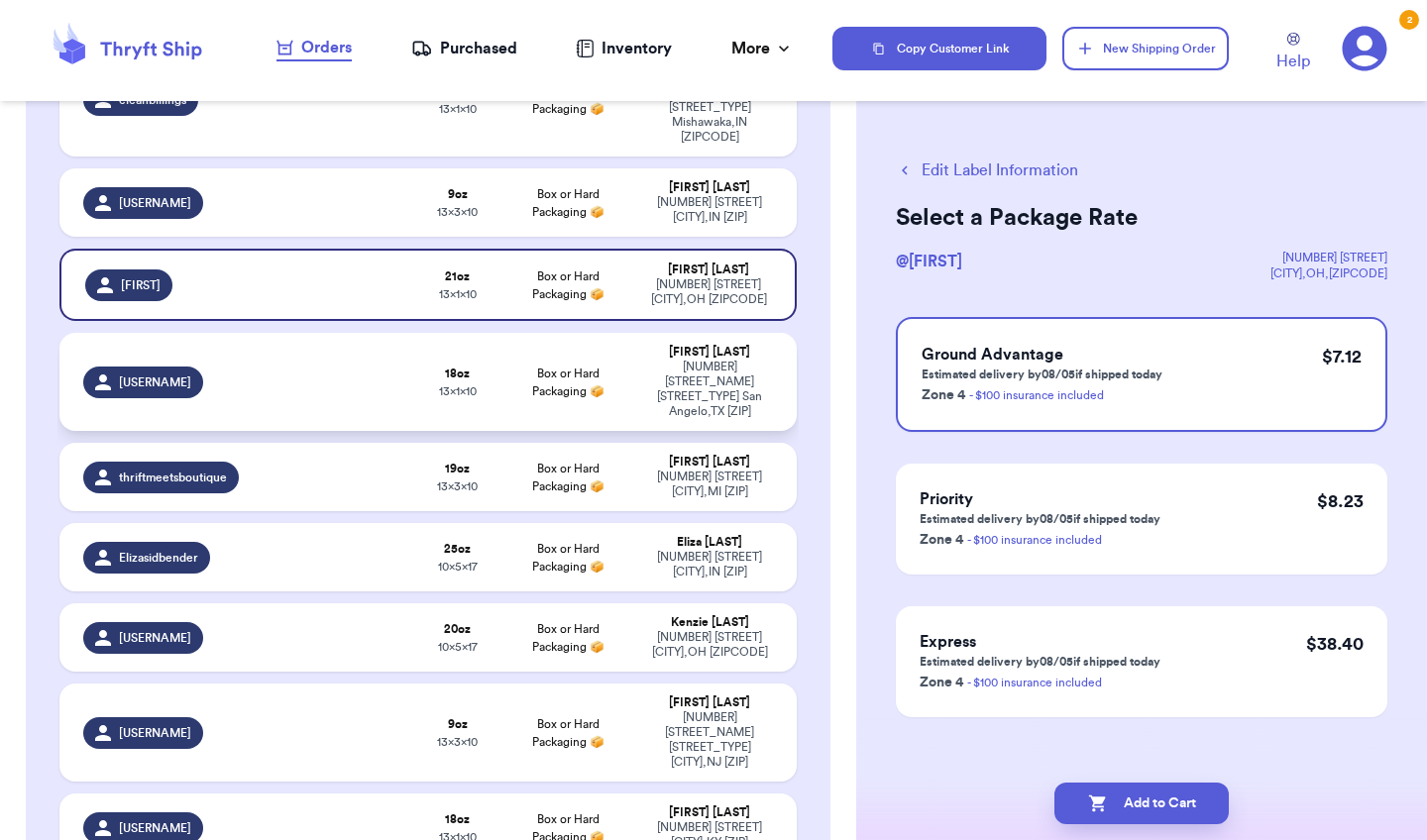 click at bounding box center (339, 381) 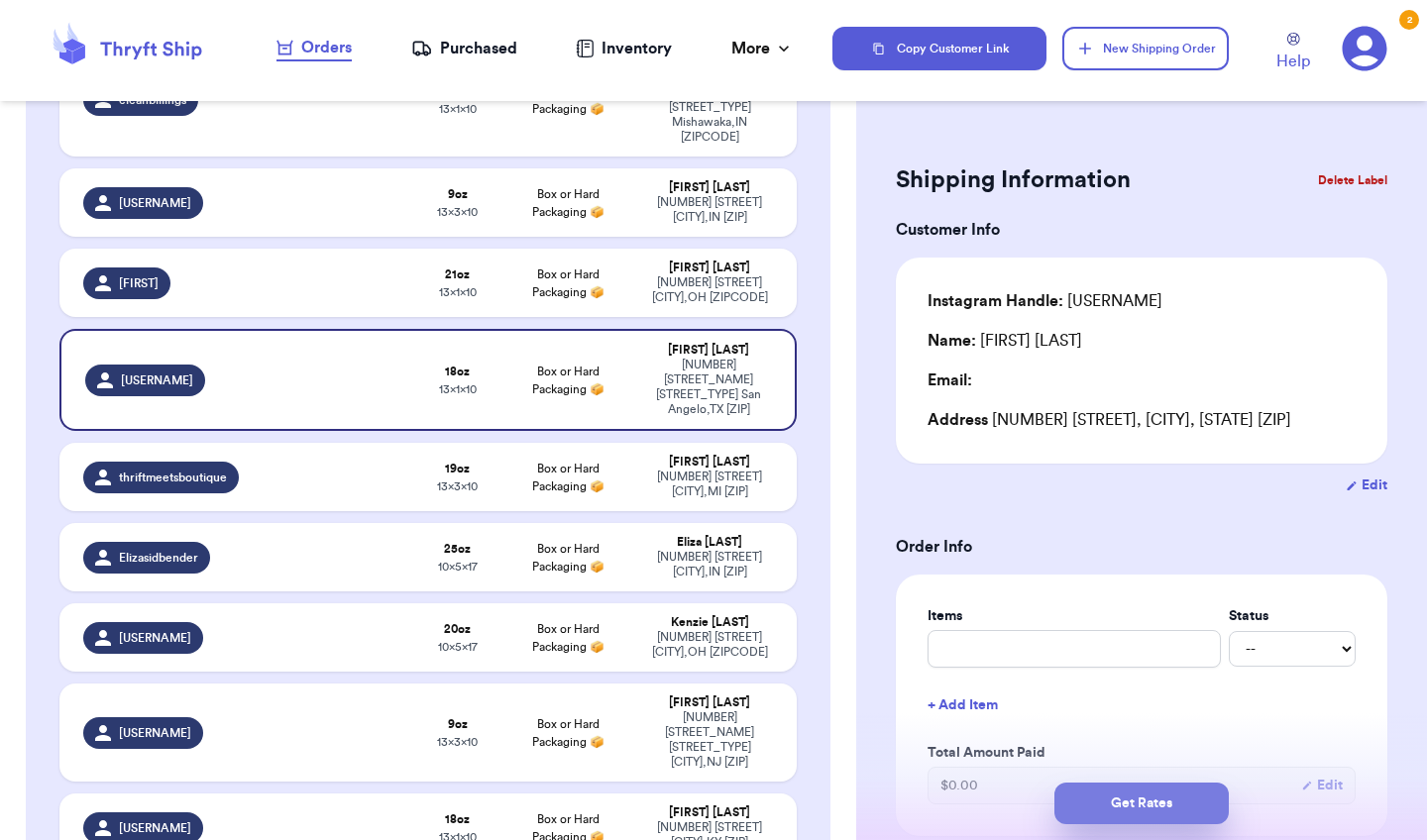 click on "Get Rates" at bounding box center (1142, 803) 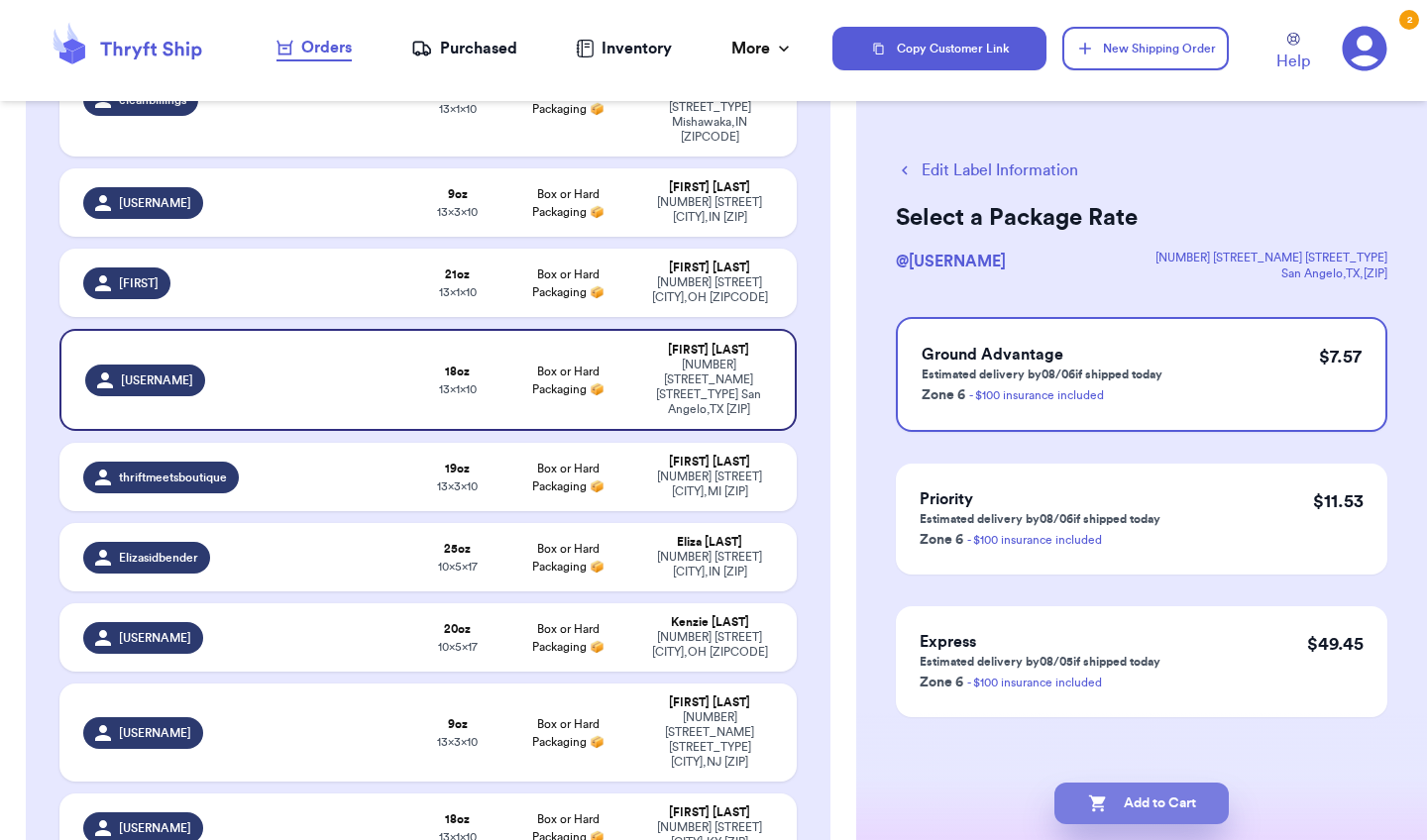 click on "Add to Cart" at bounding box center (1142, 803) 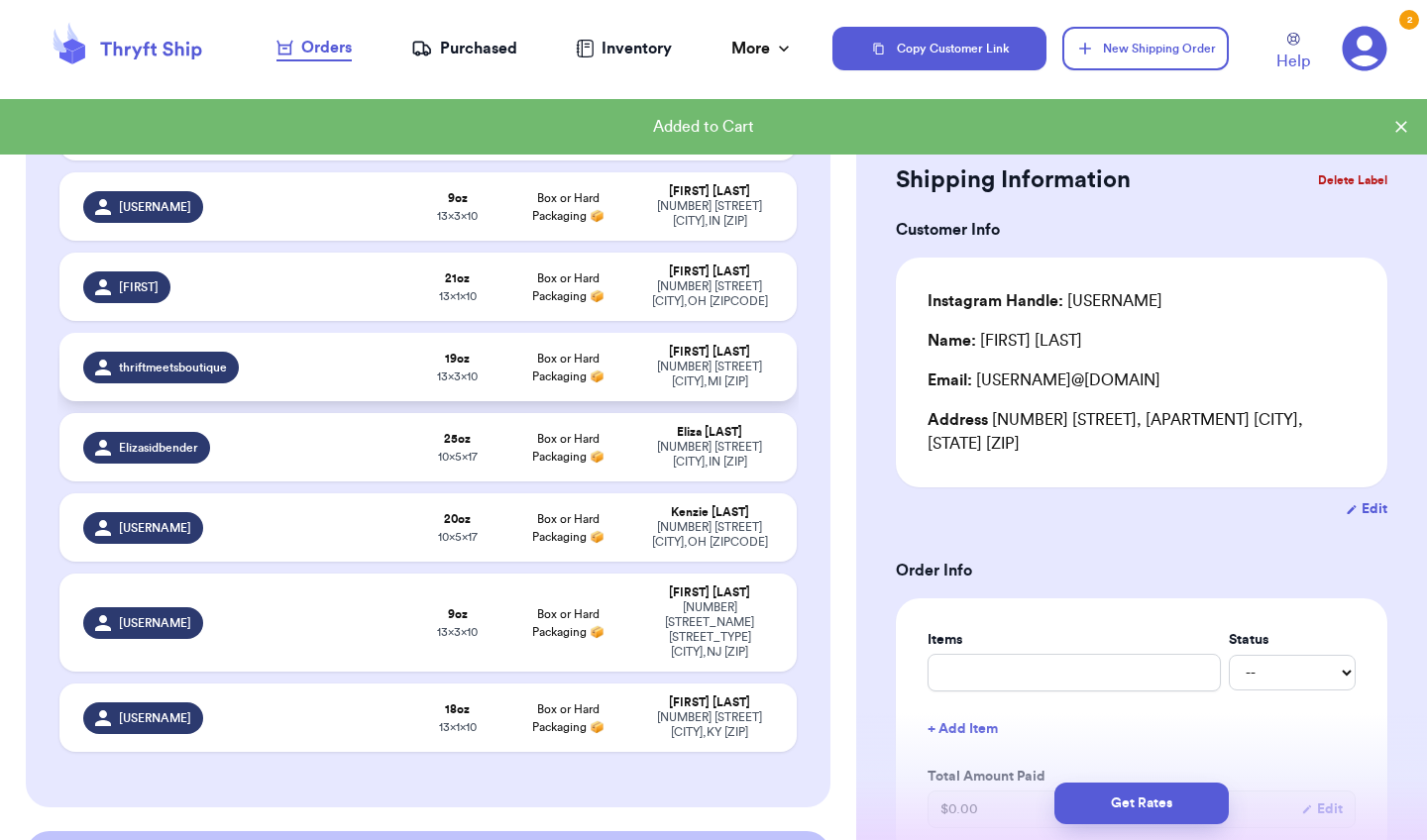 click at bounding box center (339, 367) 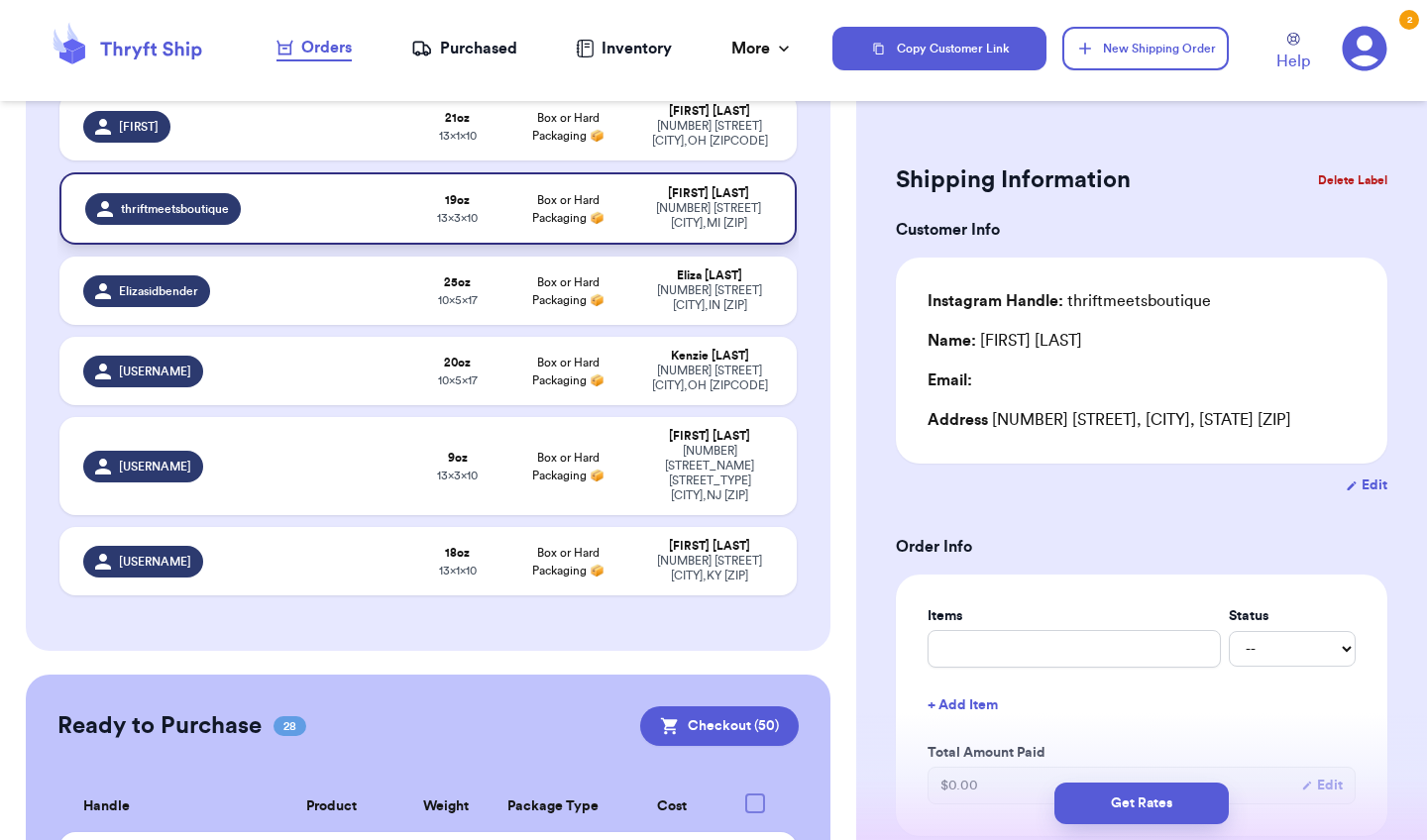 scroll, scrollTop: 979, scrollLeft: 0, axis: vertical 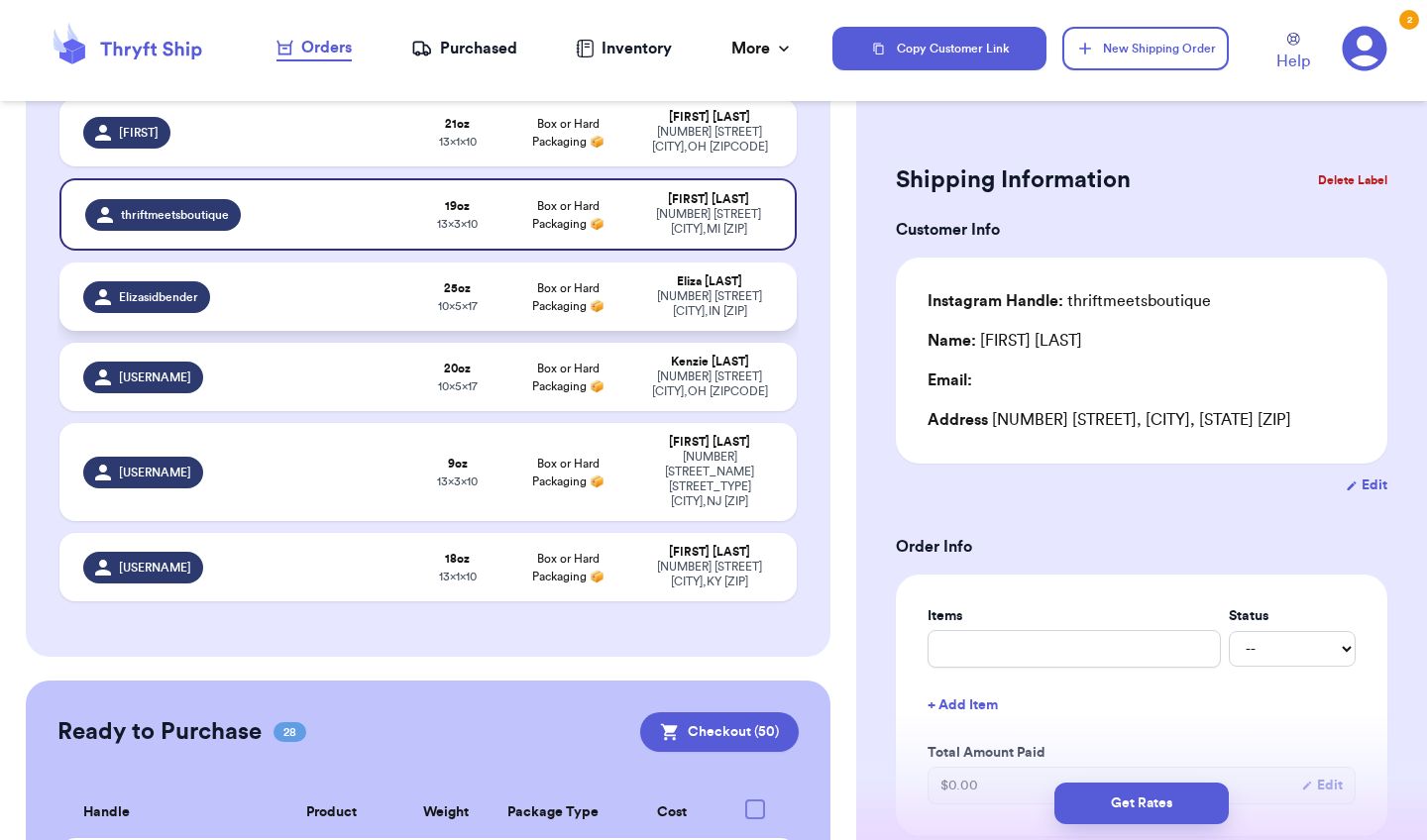 click at bounding box center (339, 296) 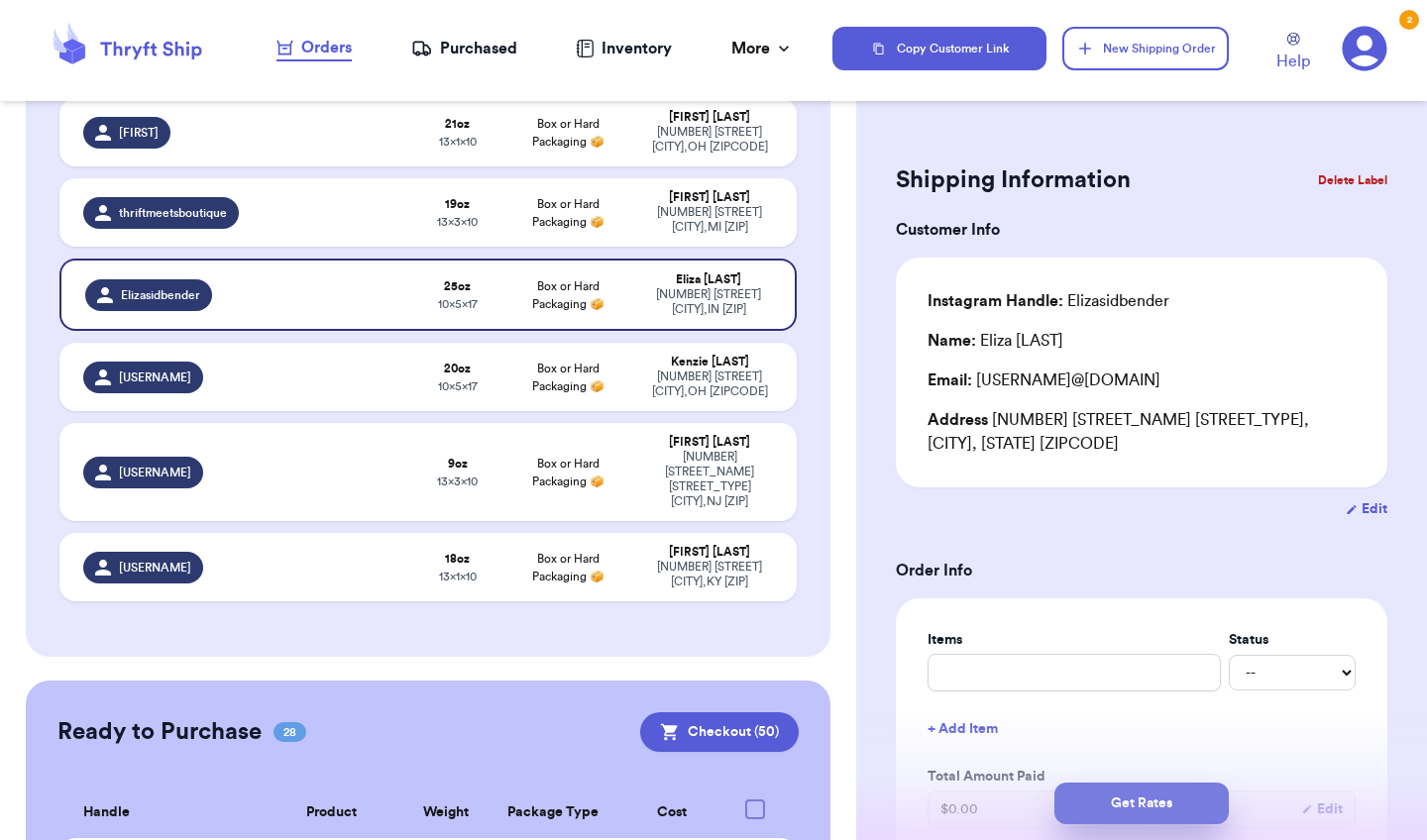 click on "Get Rates" at bounding box center [1142, 803] 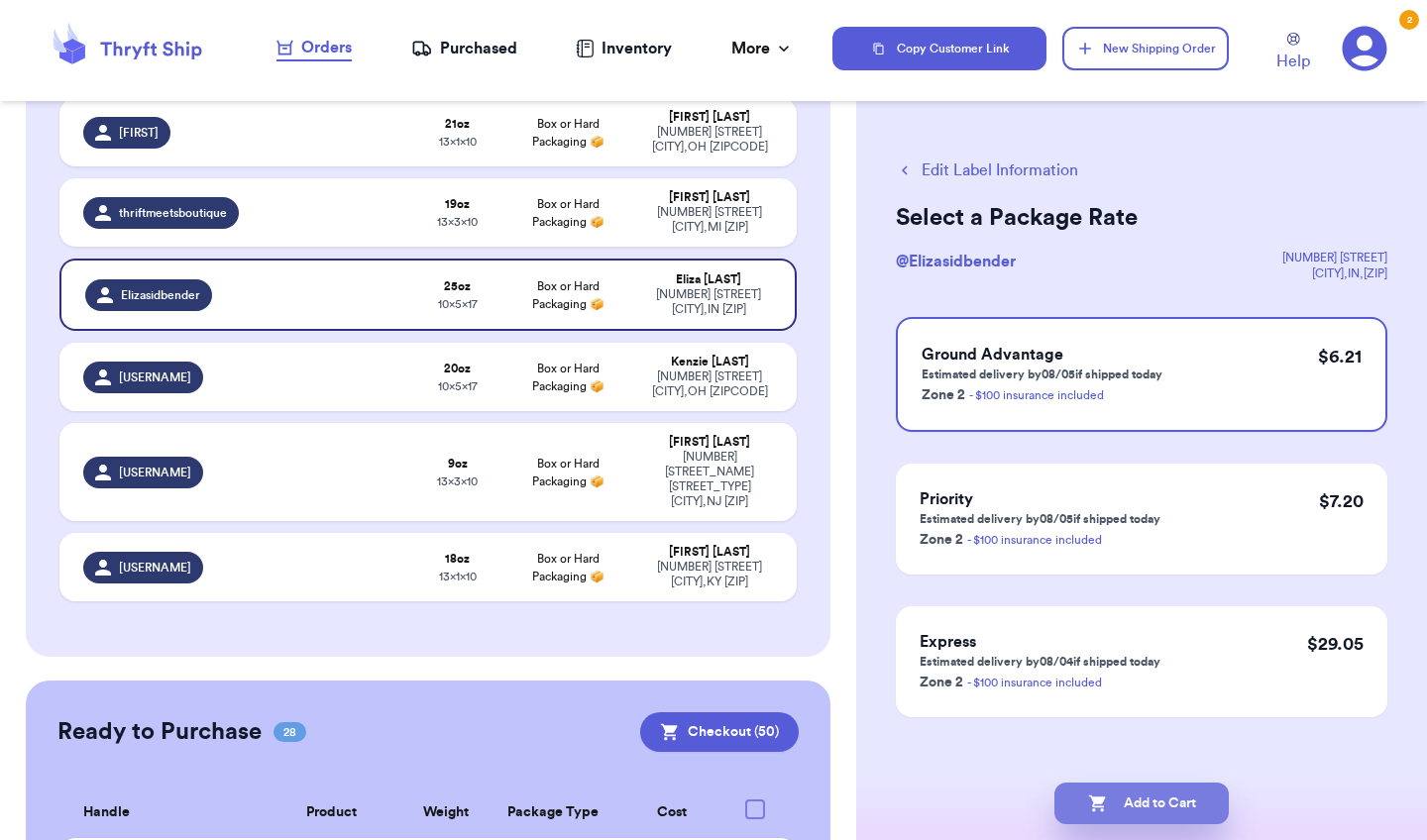 click on "Add to Cart" at bounding box center [1142, 803] 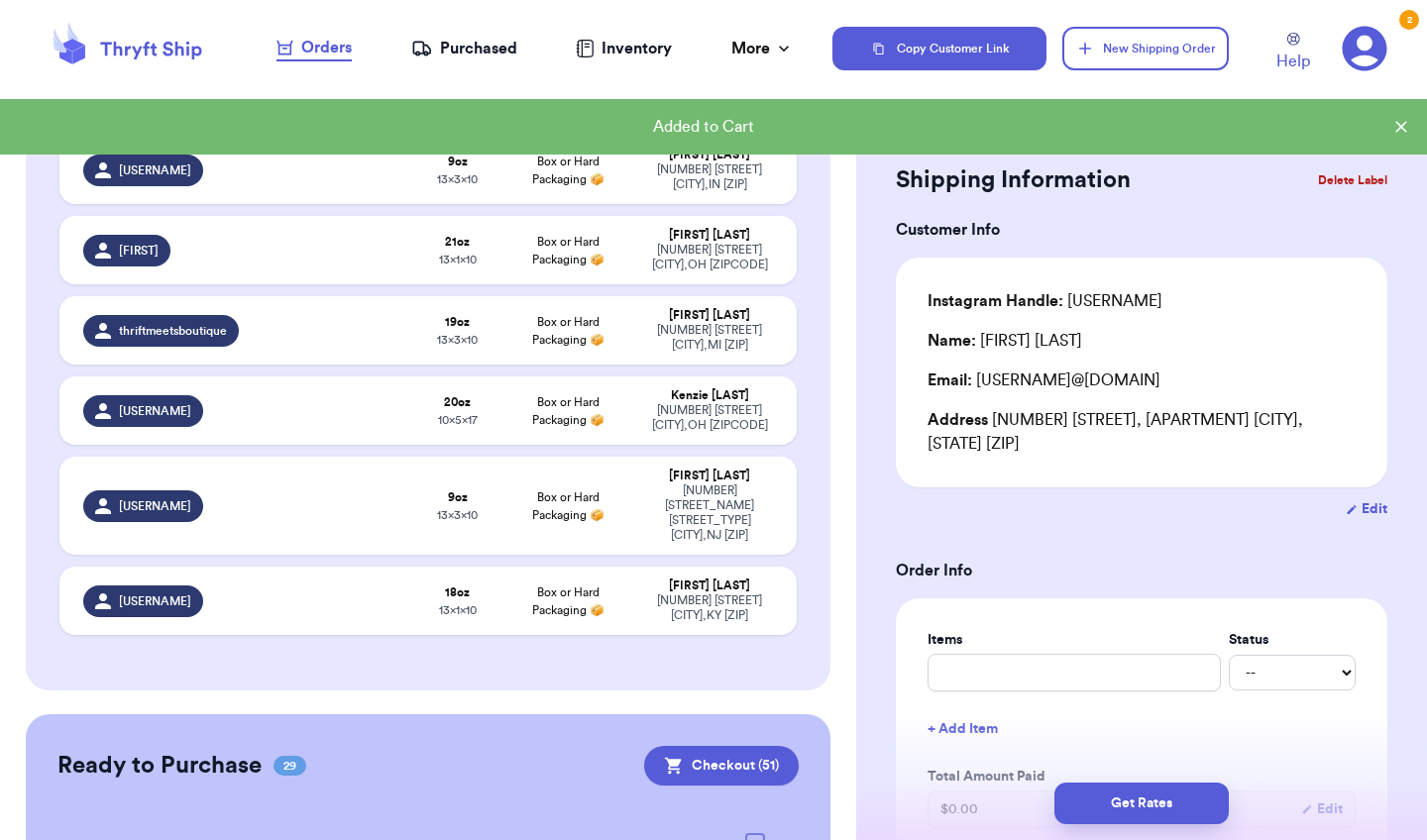 scroll, scrollTop: 867, scrollLeft: 0, axis: vertical 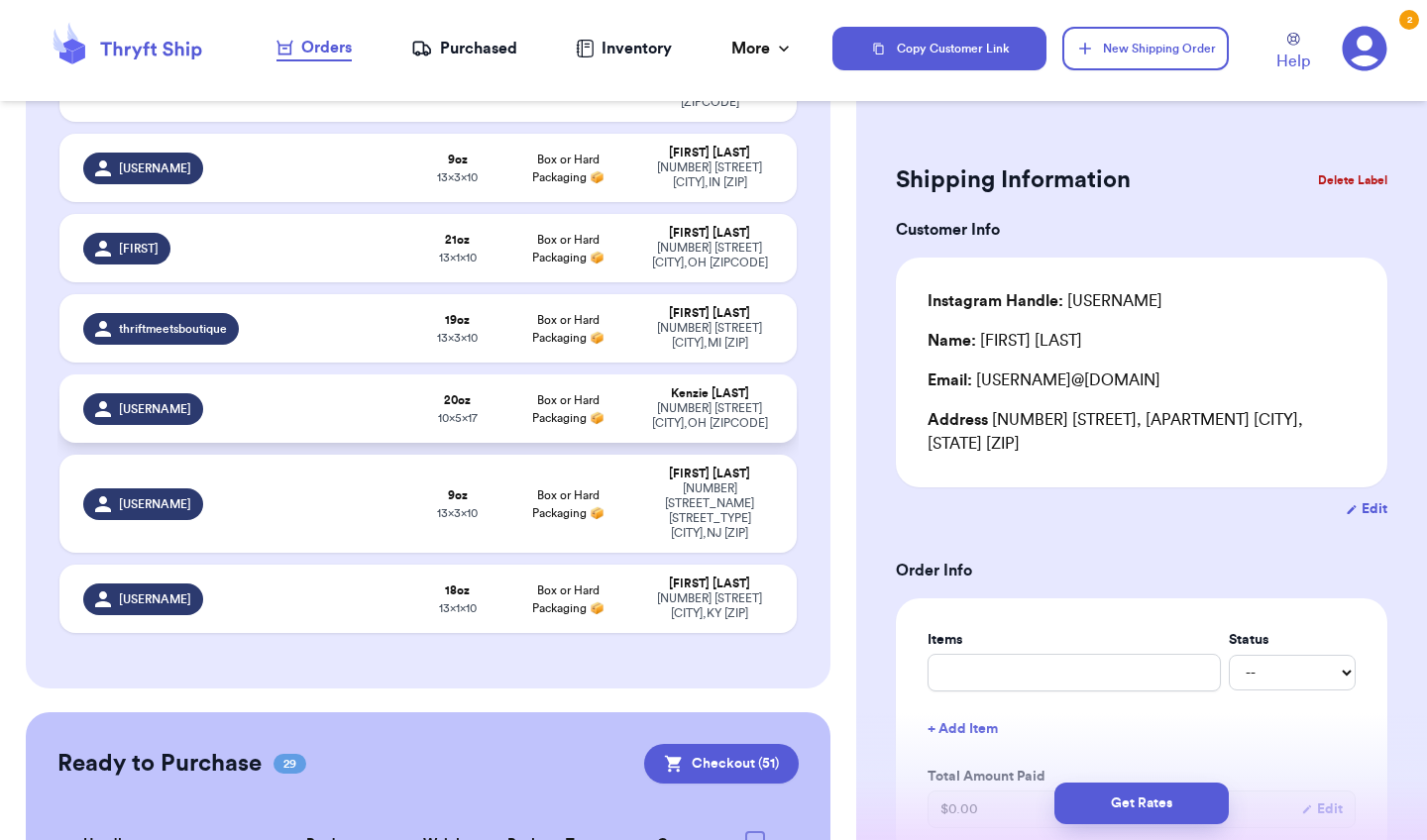 click at bounding box center [339, 408] 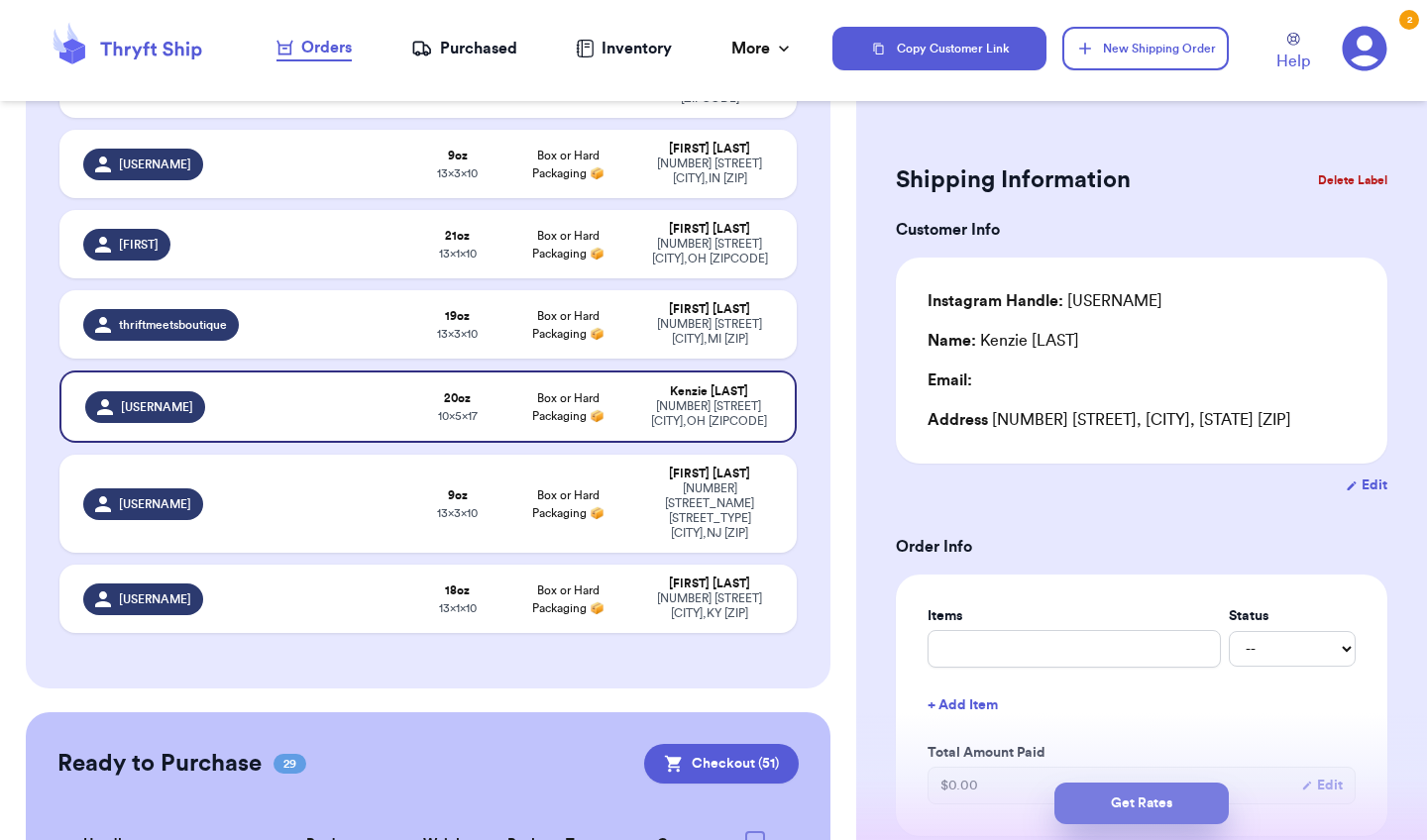 click on "Get Rates" at bounding box center (1142, 803) 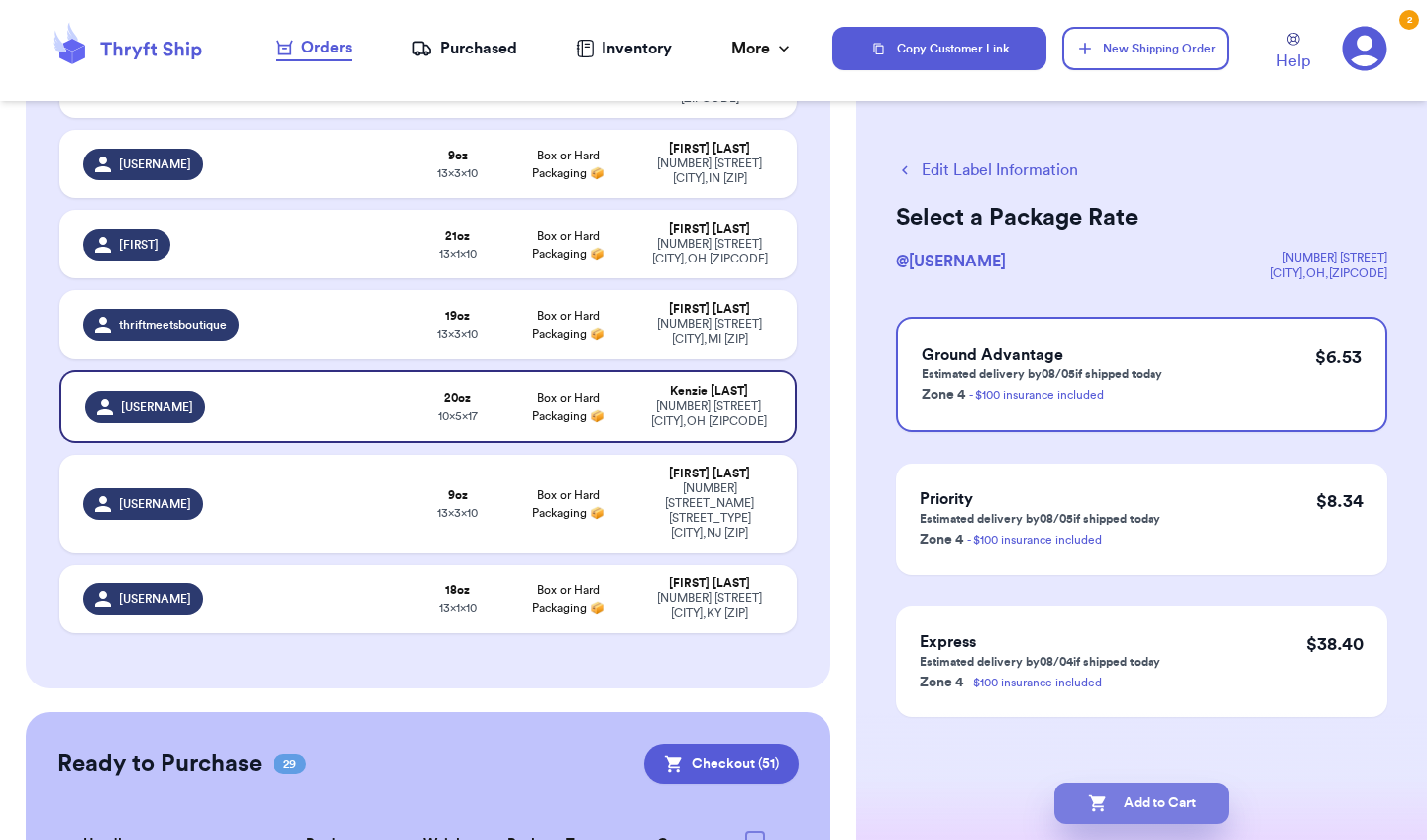 click on "Add to Cart" at bounding box center [1142, 803] 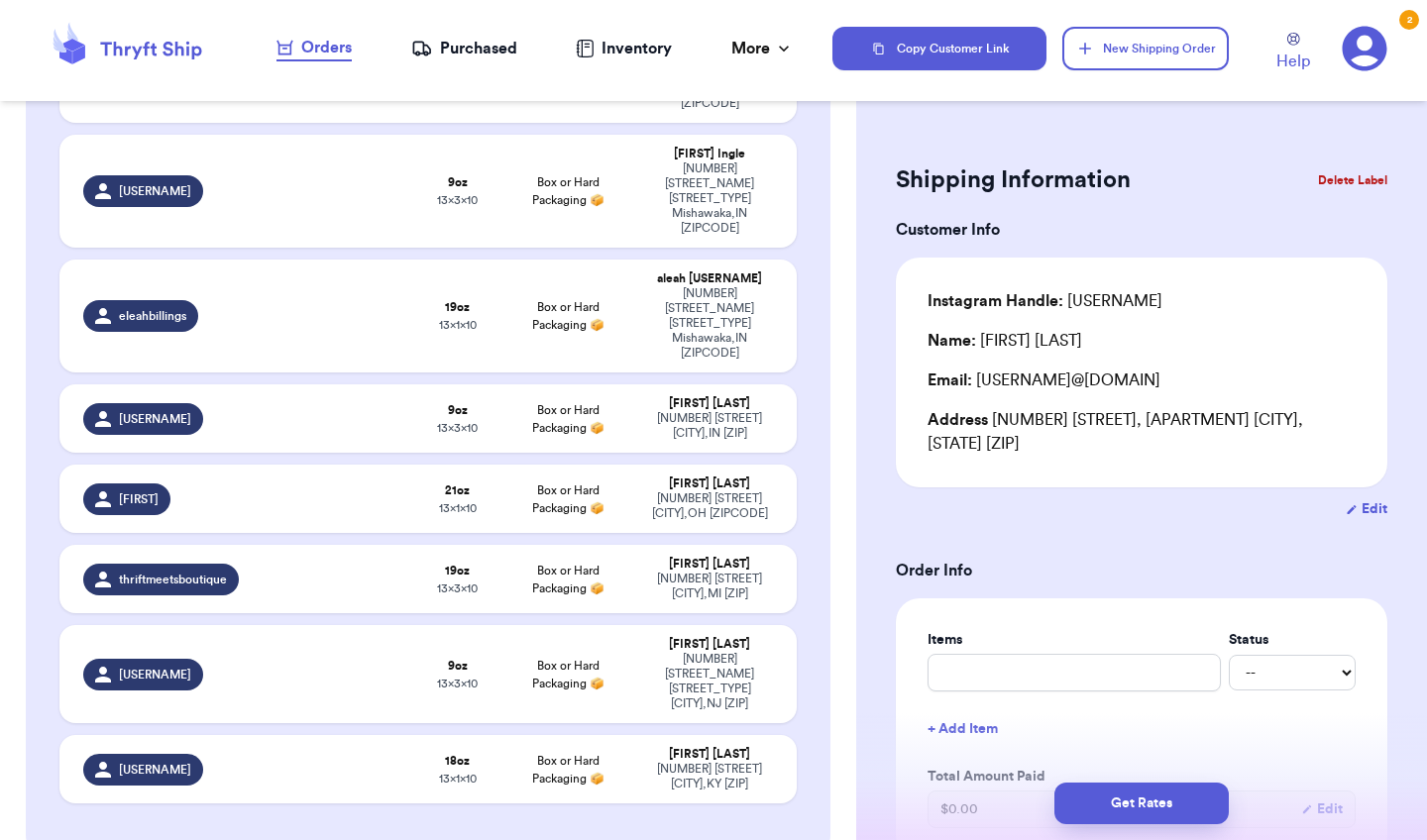 scroll, scrollTop: 634, scrollLeft: 0, axis: vertical 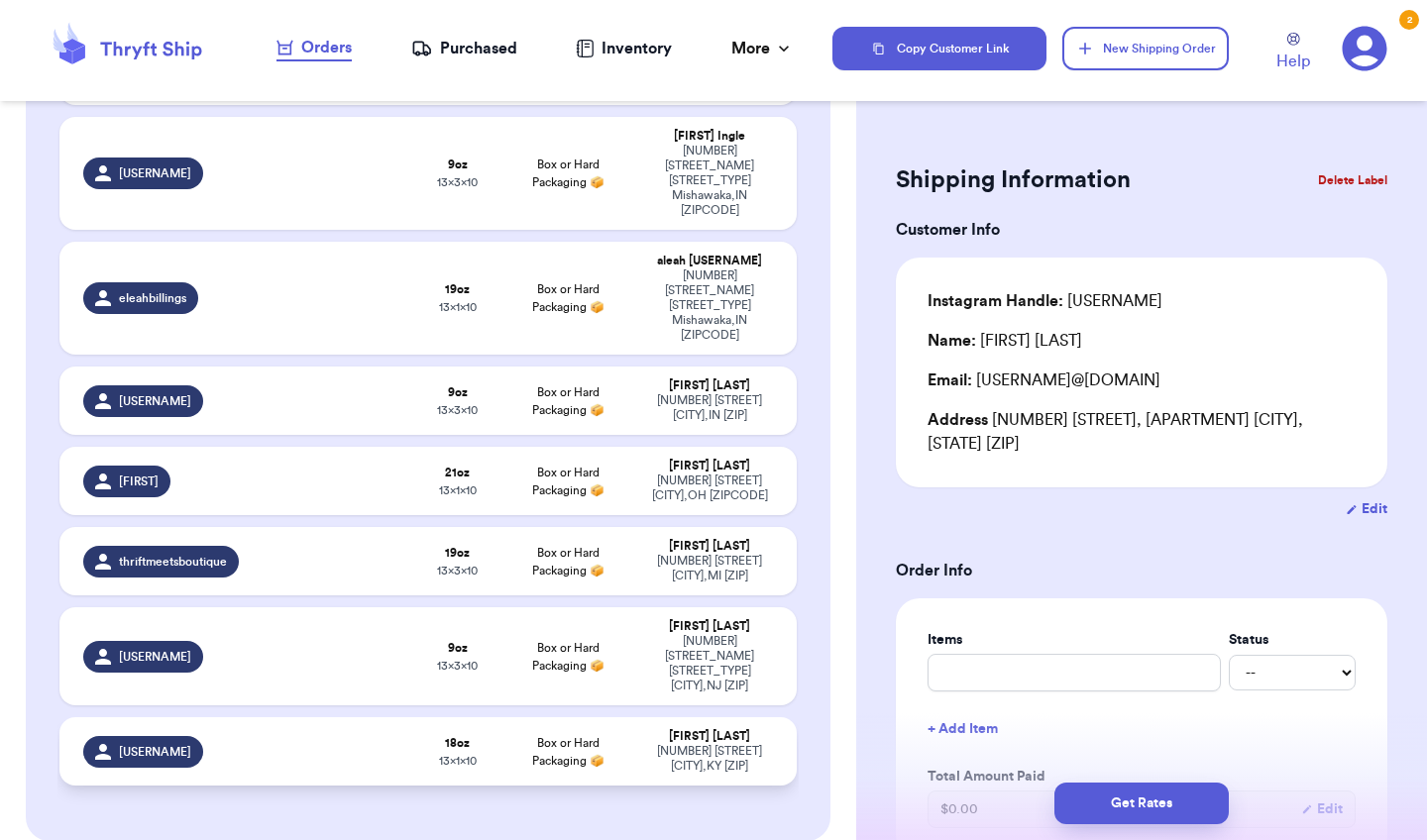 click on "Box or Hard Packaging 📦" at bounding box center [568, 751] 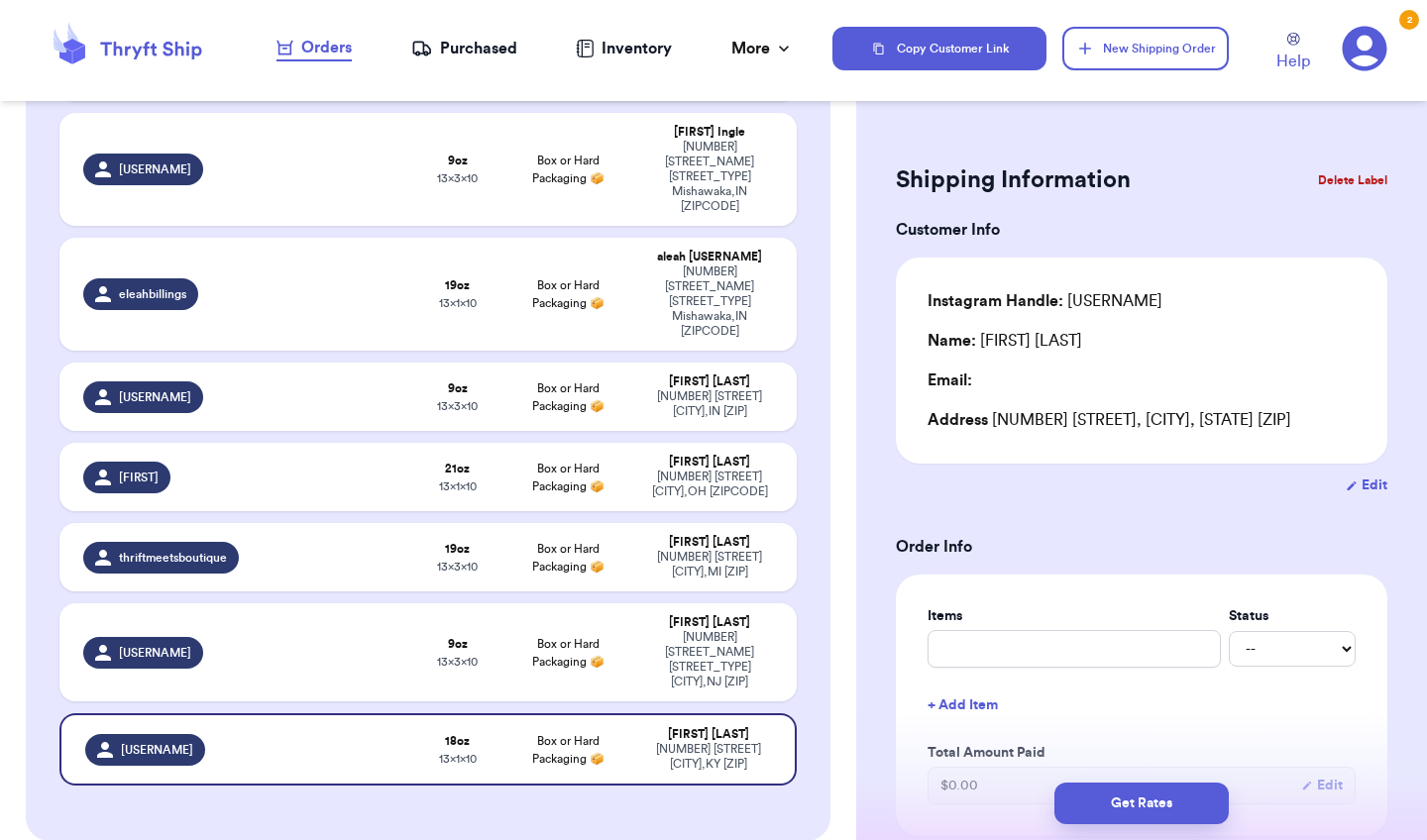 click on "Delete Label" at bounding box center (1353, 180) 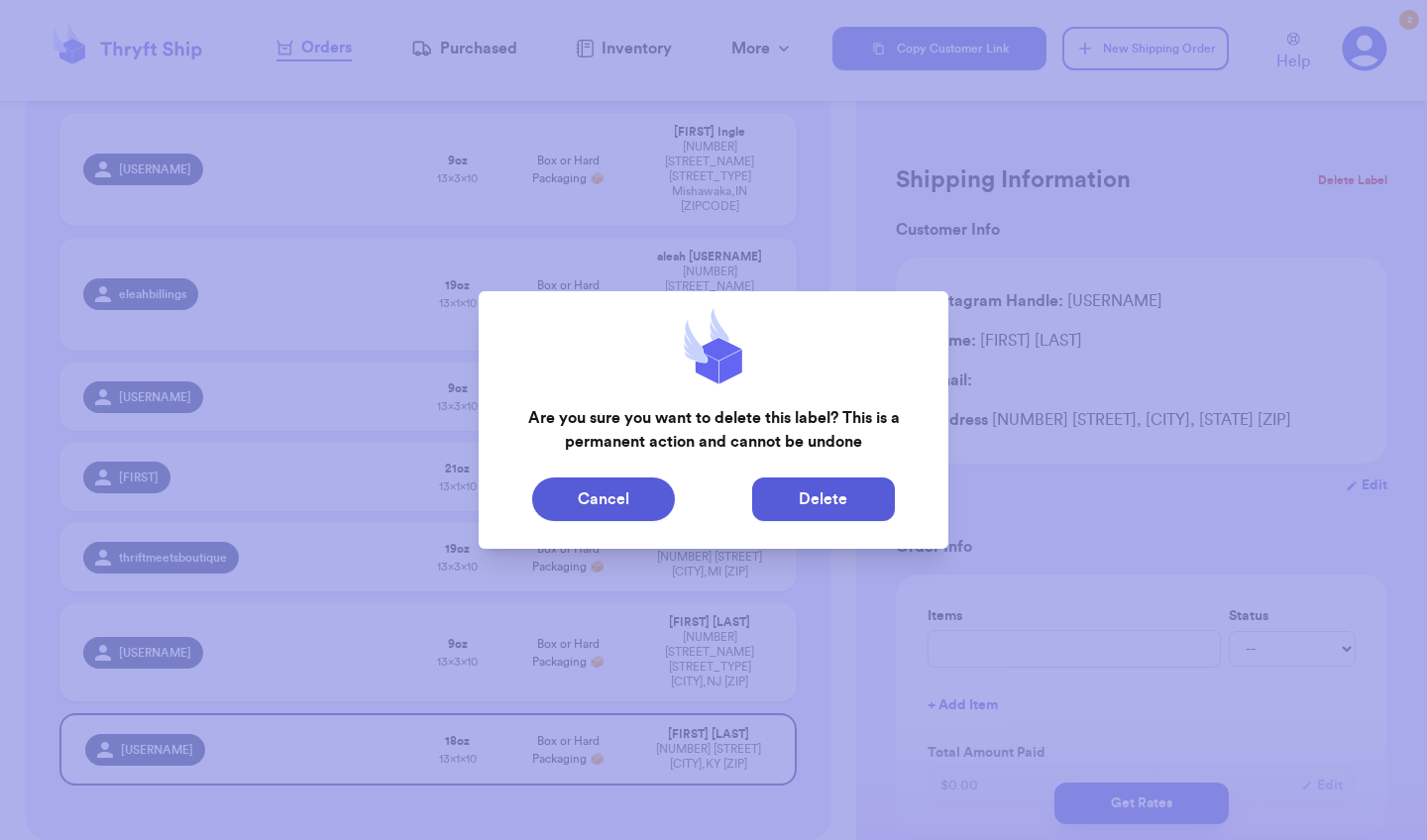 click on "Delete" at bounding box center (823, 499) 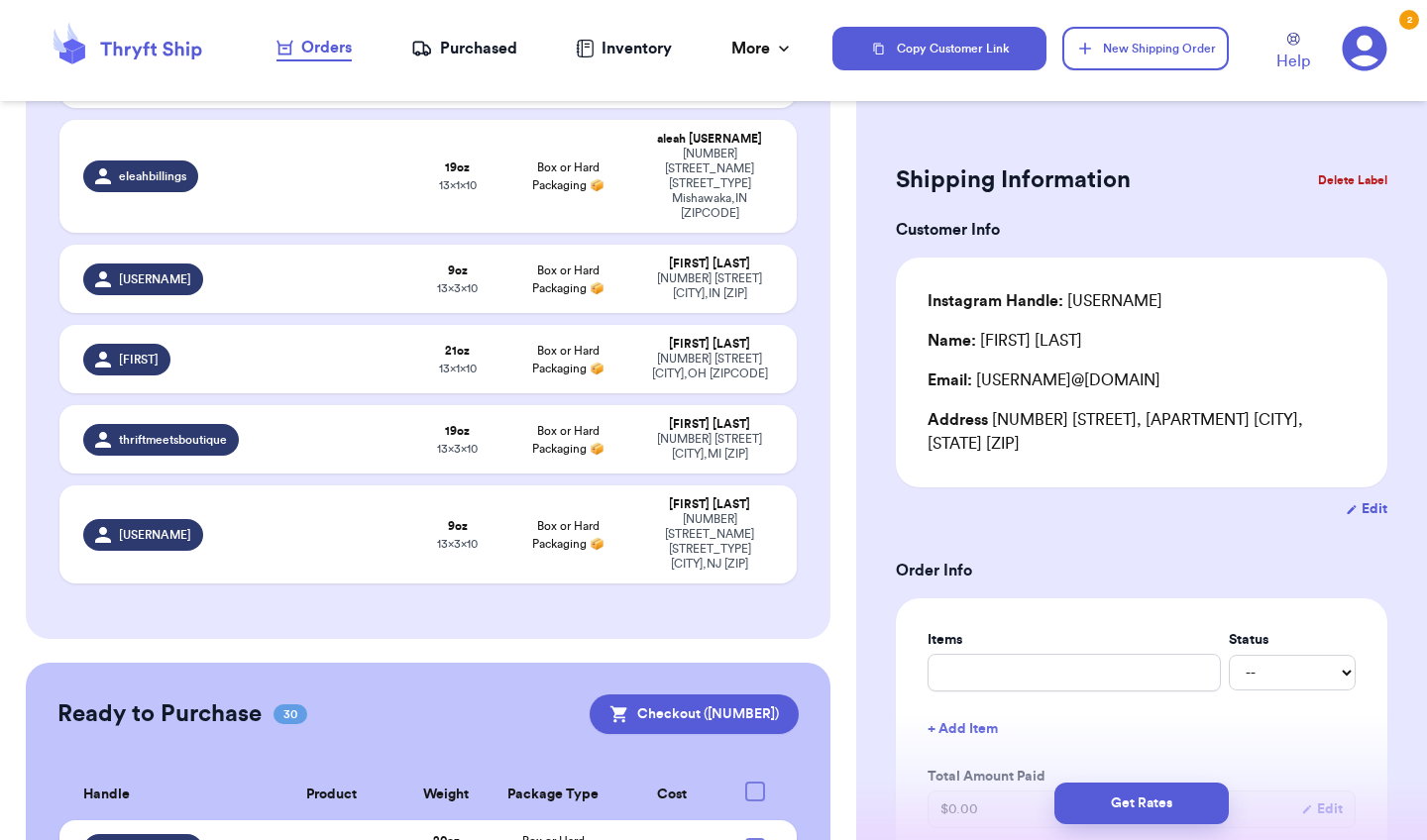 scroll, scrollTop: 751, scrollLeft: 0, axis: vertical 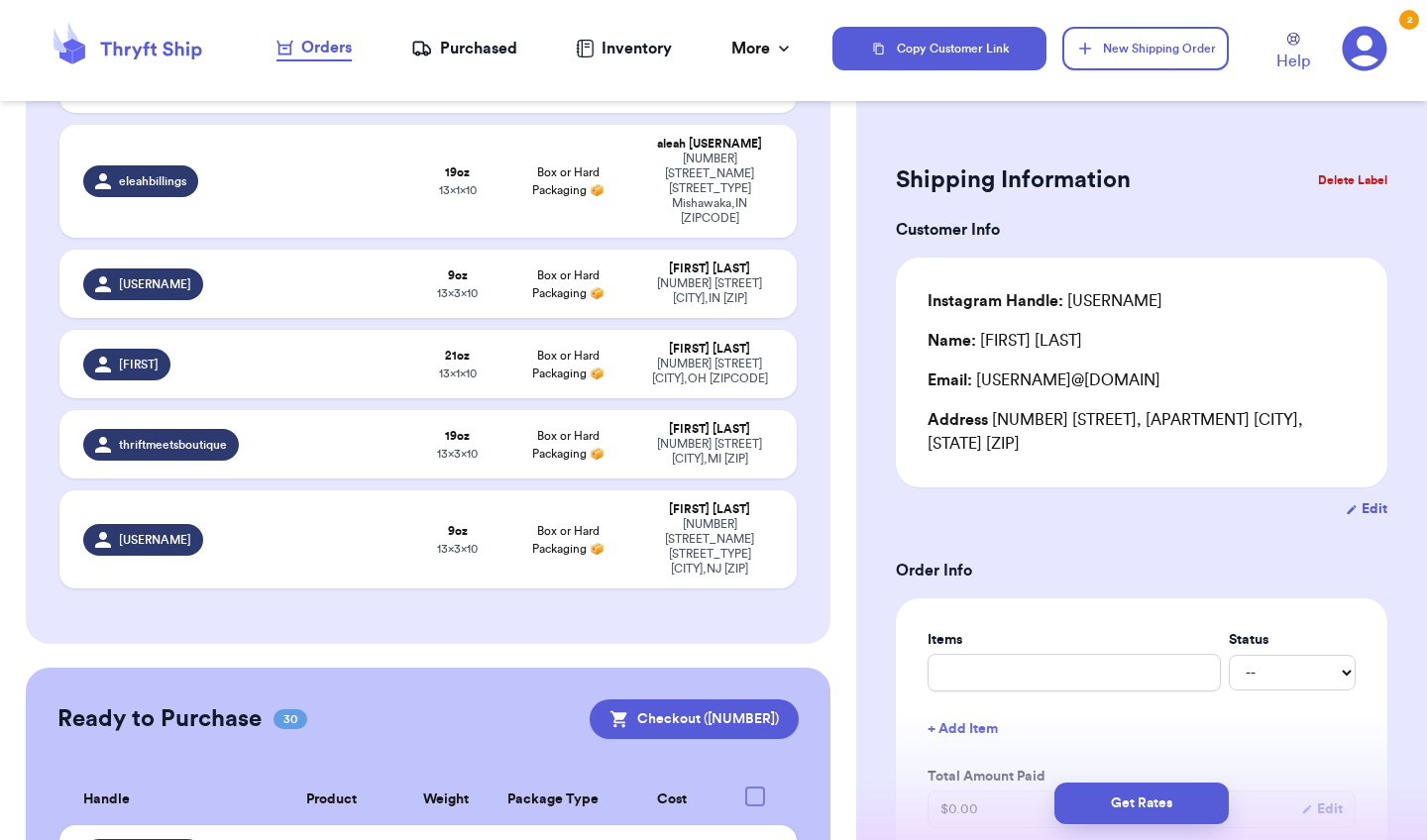 click at bounding box center [755, 796] 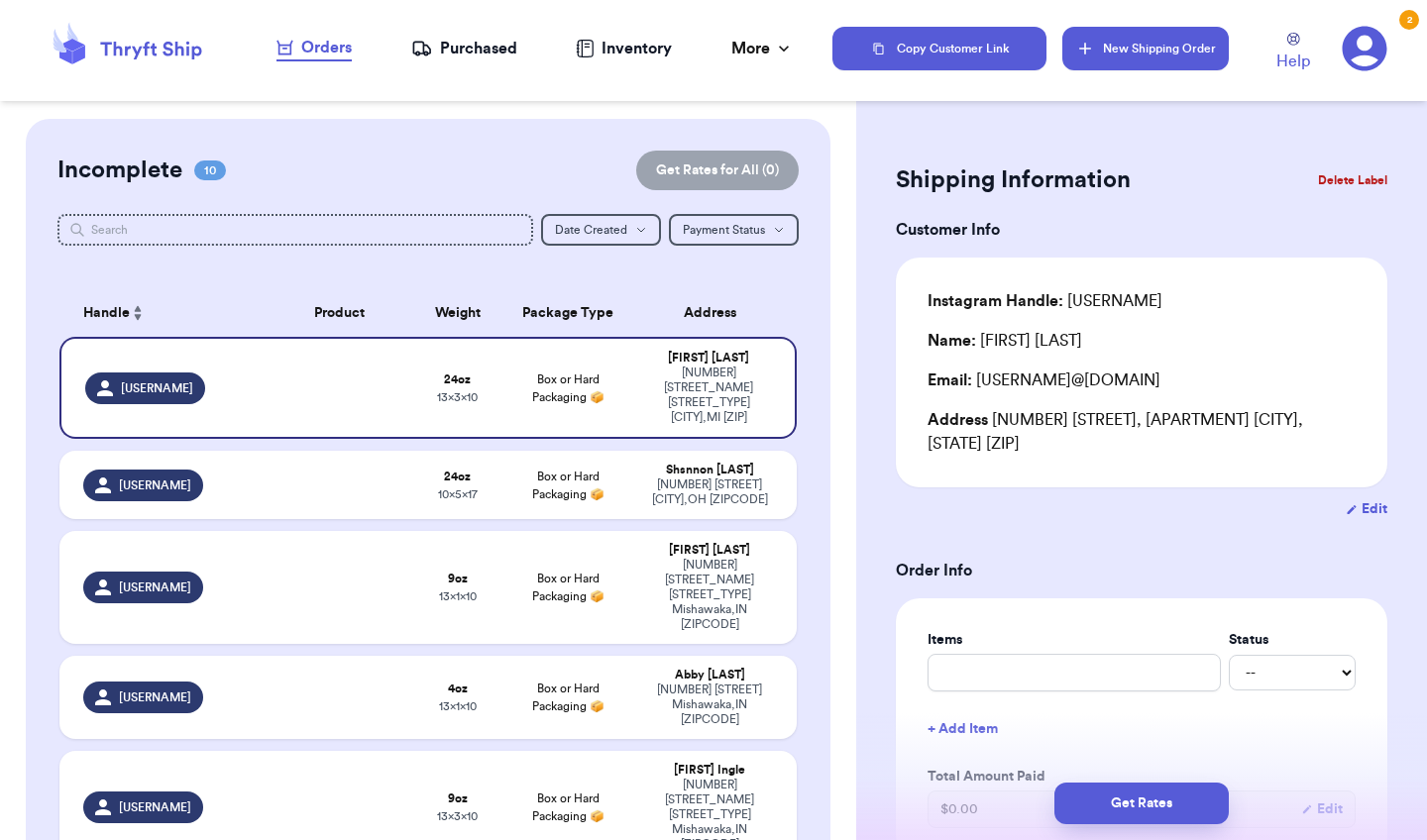 scroll, scrollTop: 0, scrollLeft: 0, axis: both 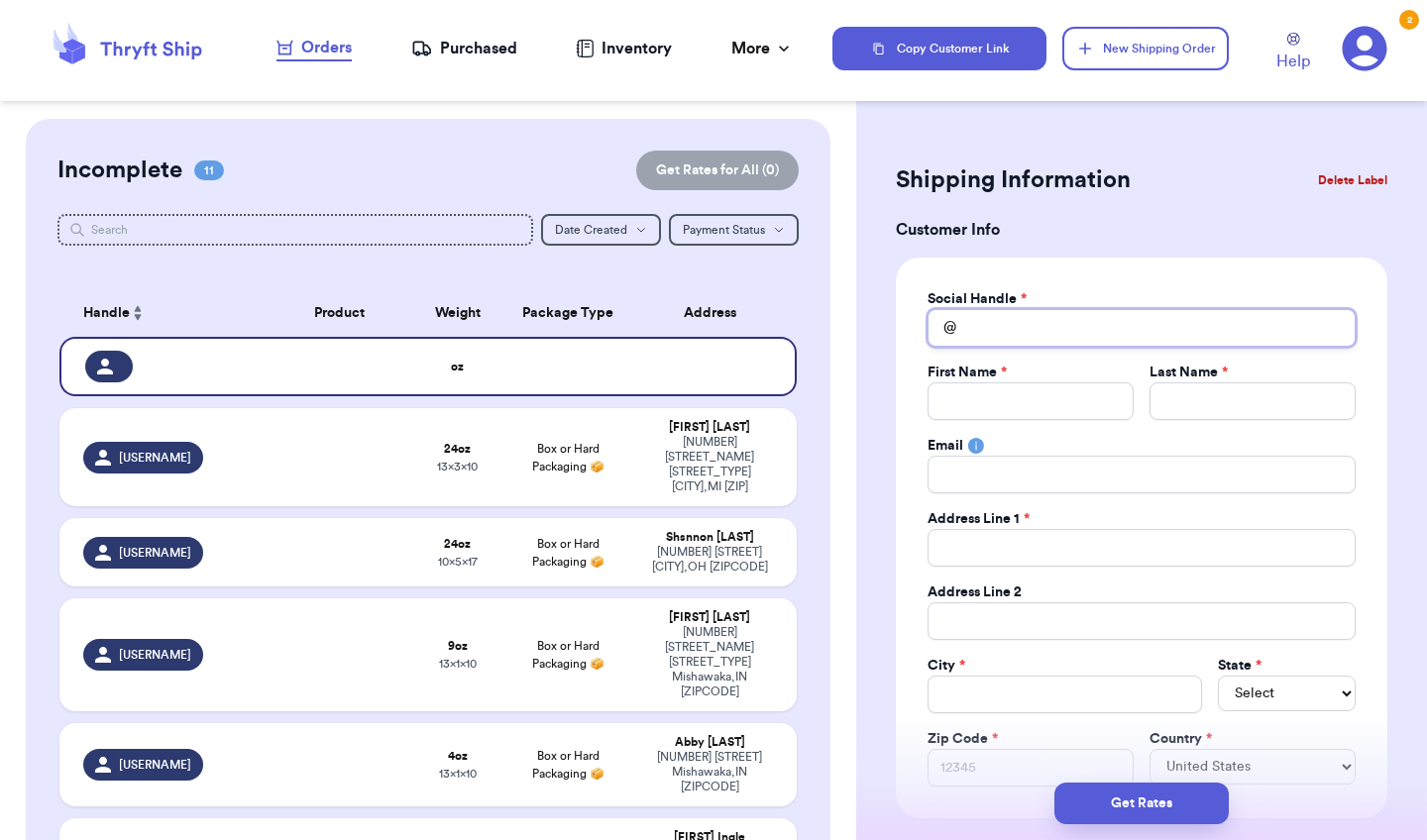 click on "Total Amount Paid" at bounding box center (1142, 328) 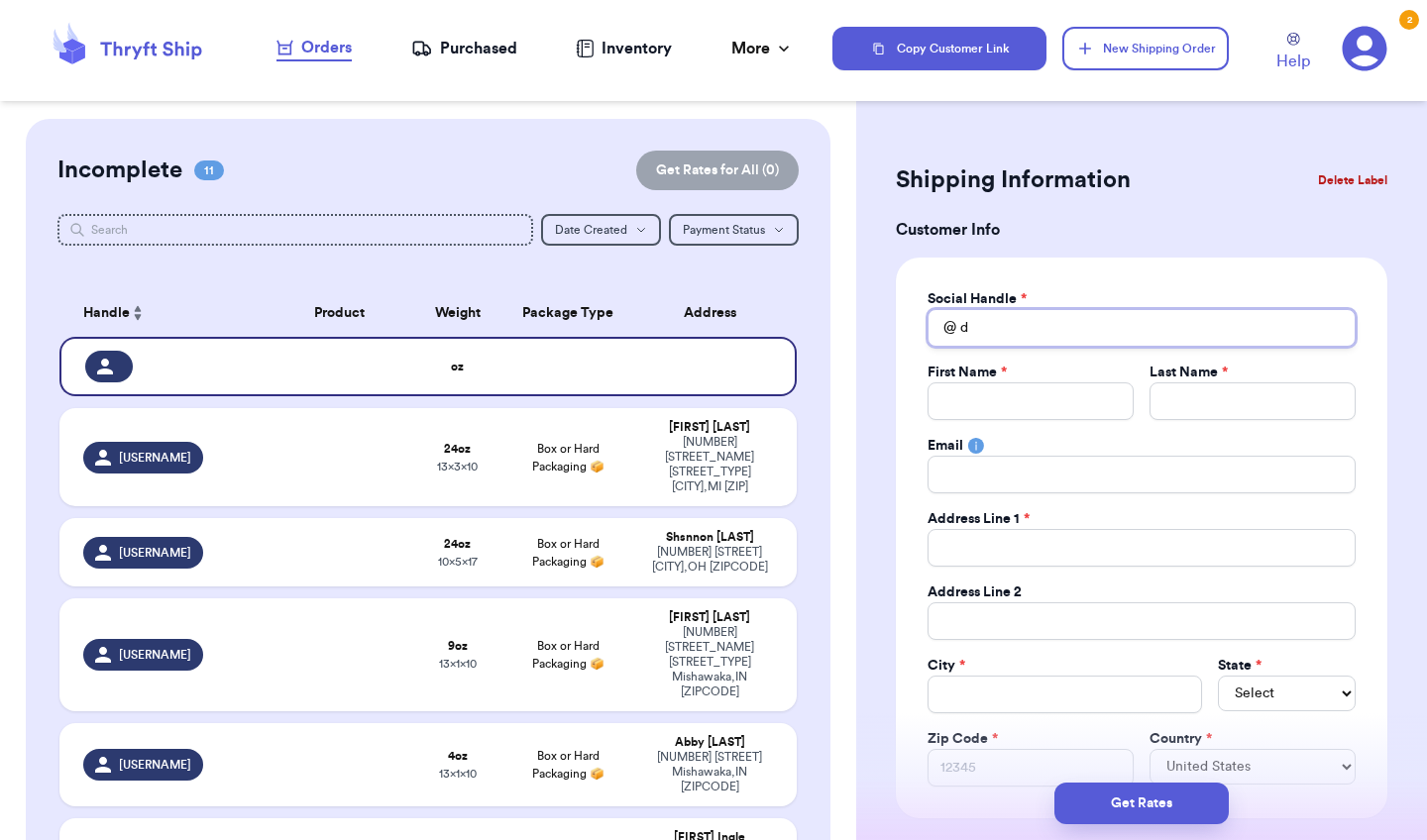 type 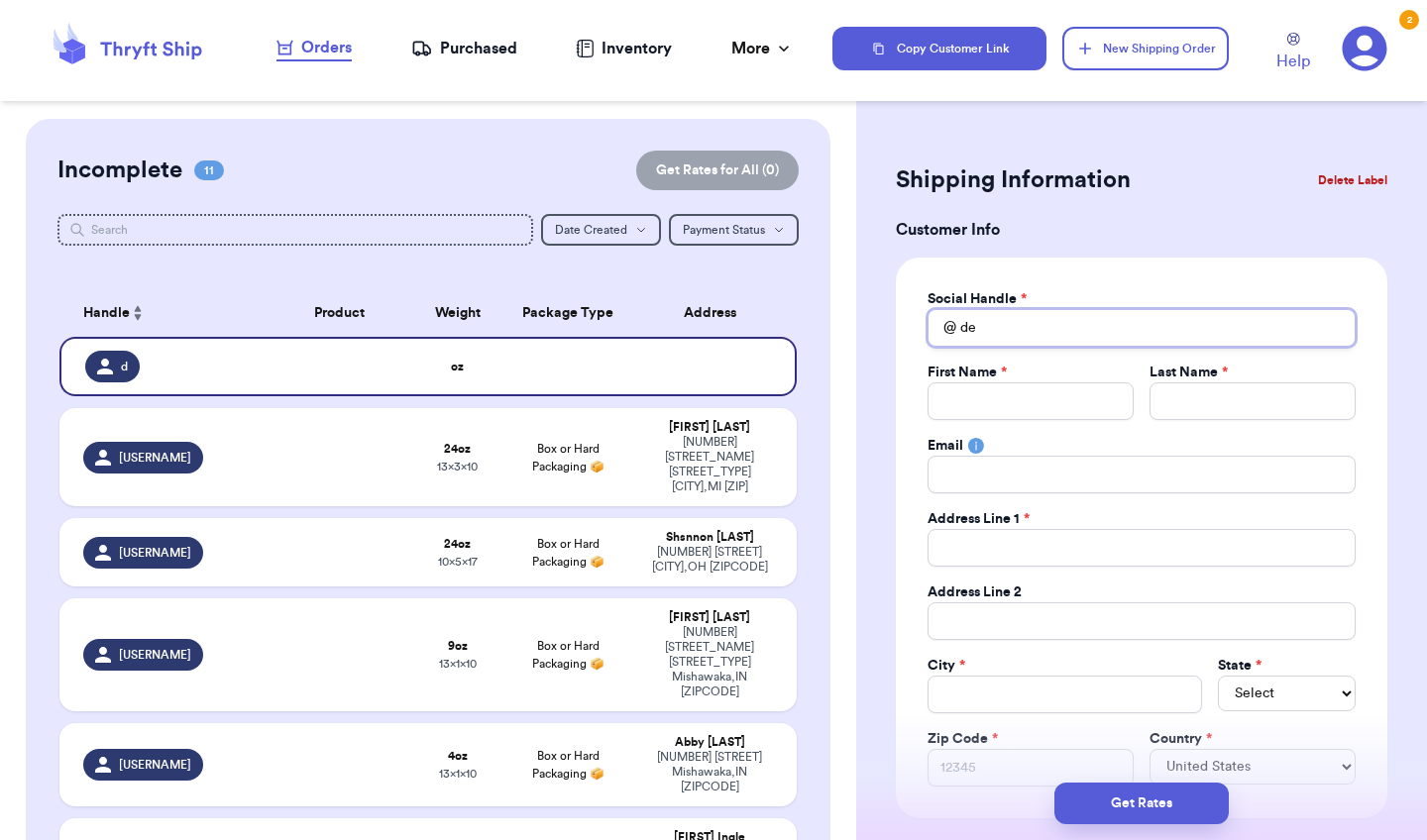 type 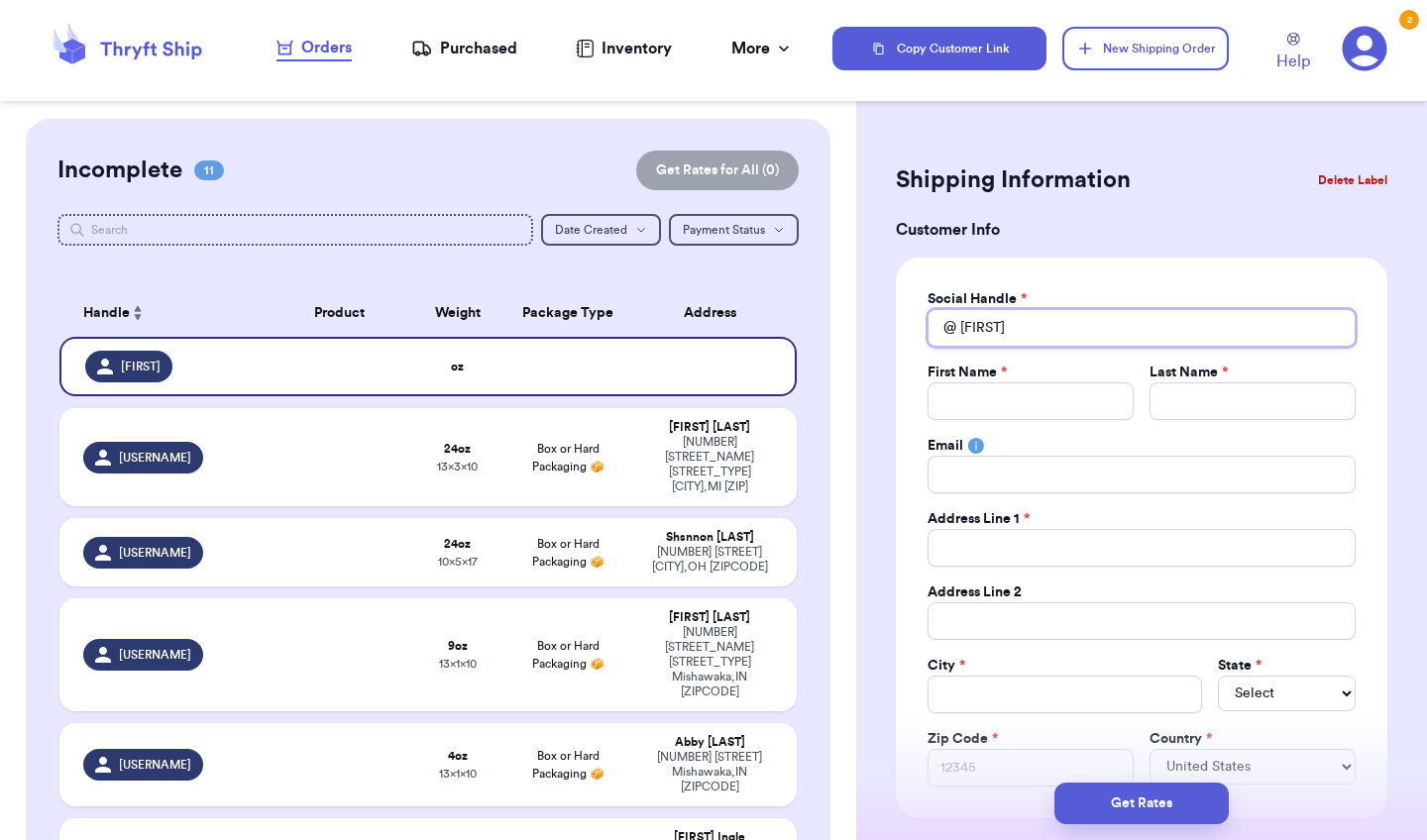 type 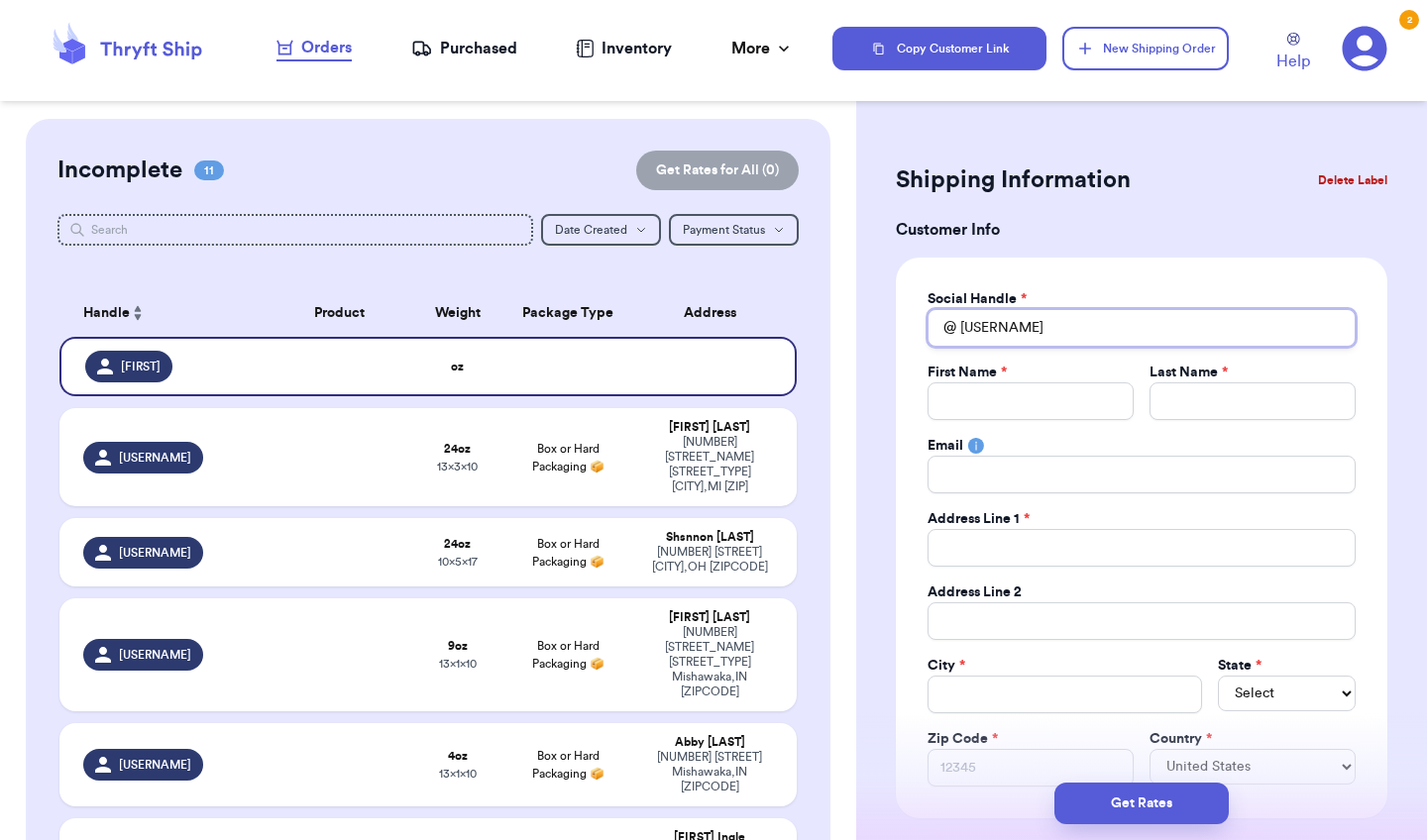 type 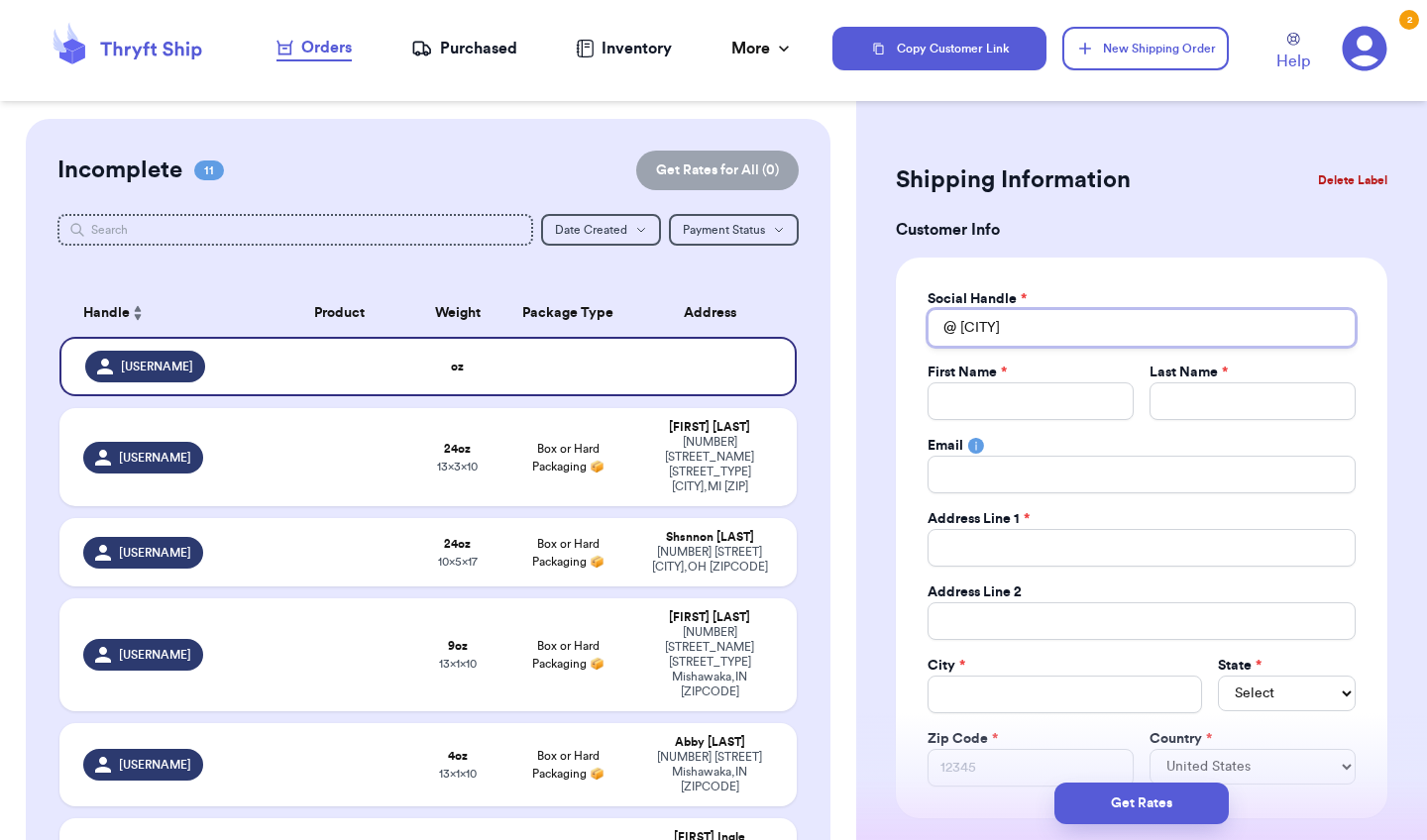 type 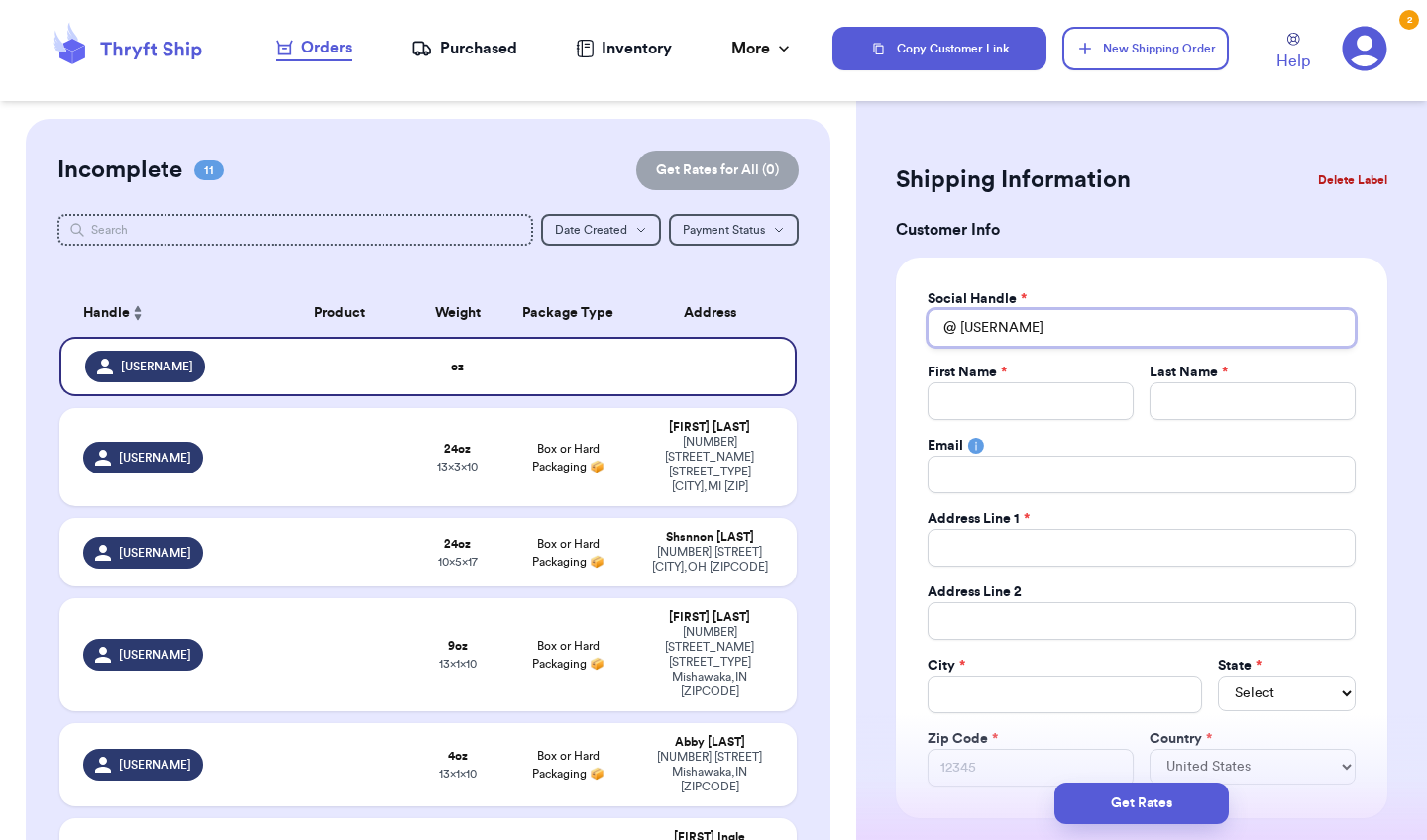 type 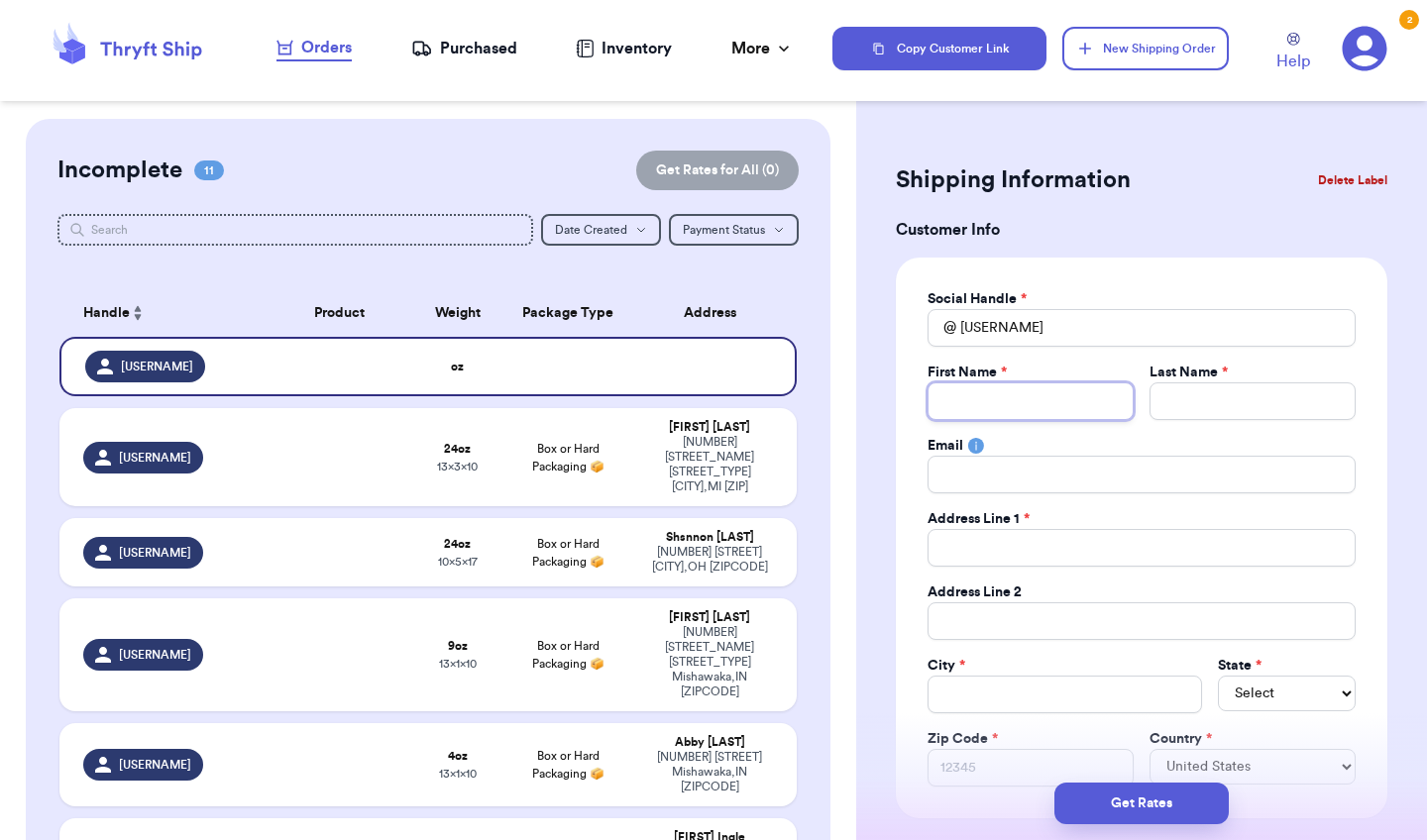 type 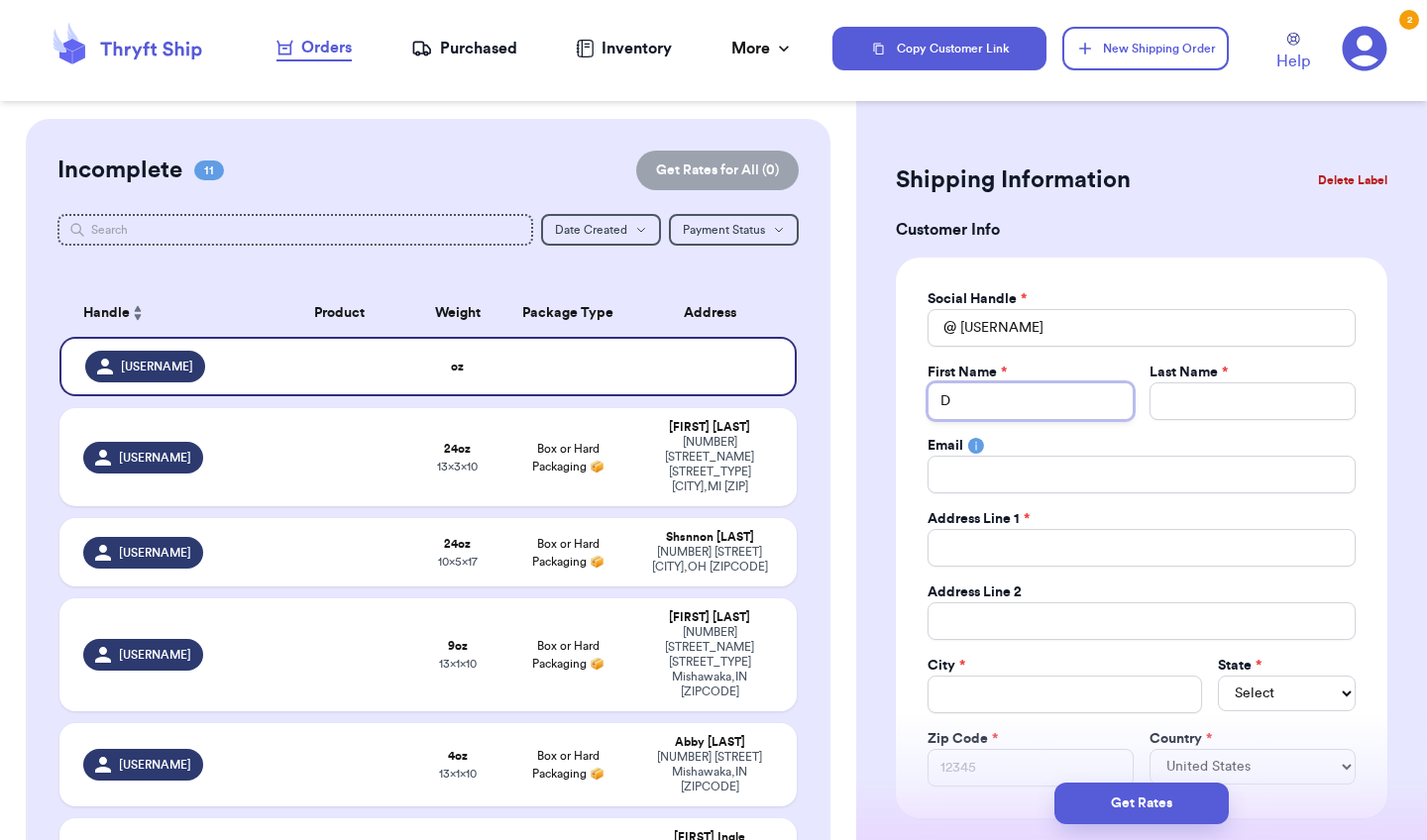 type 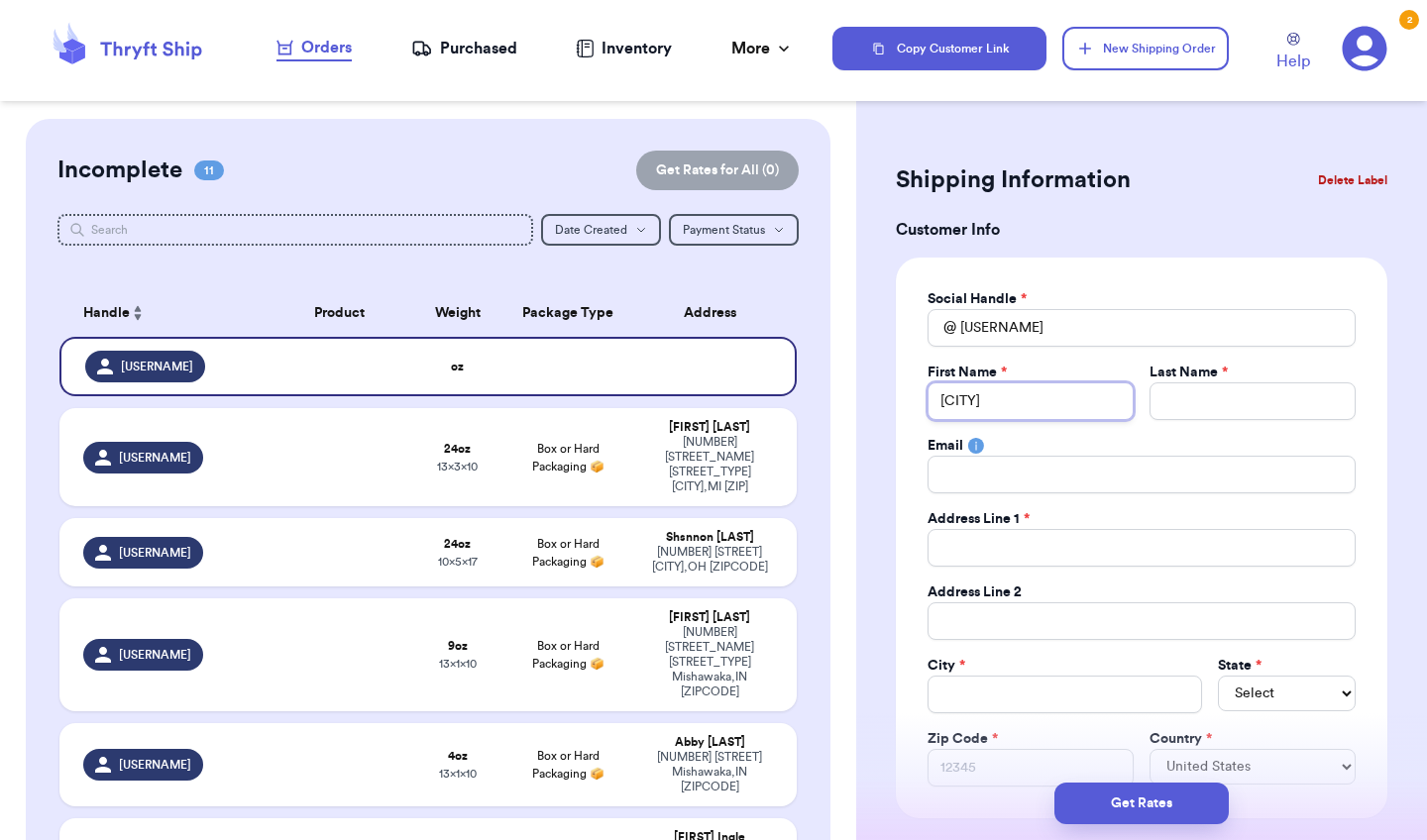 type 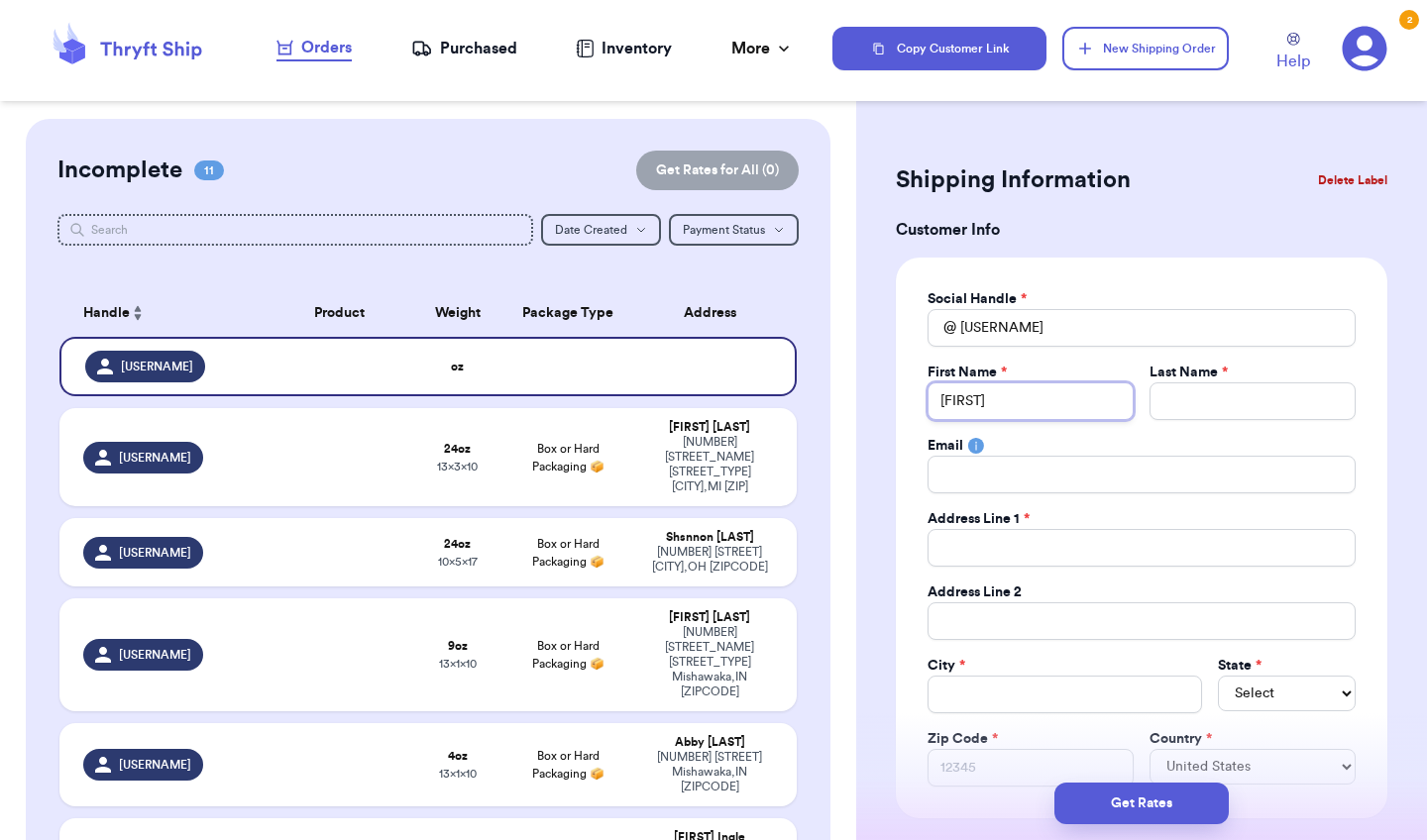 type 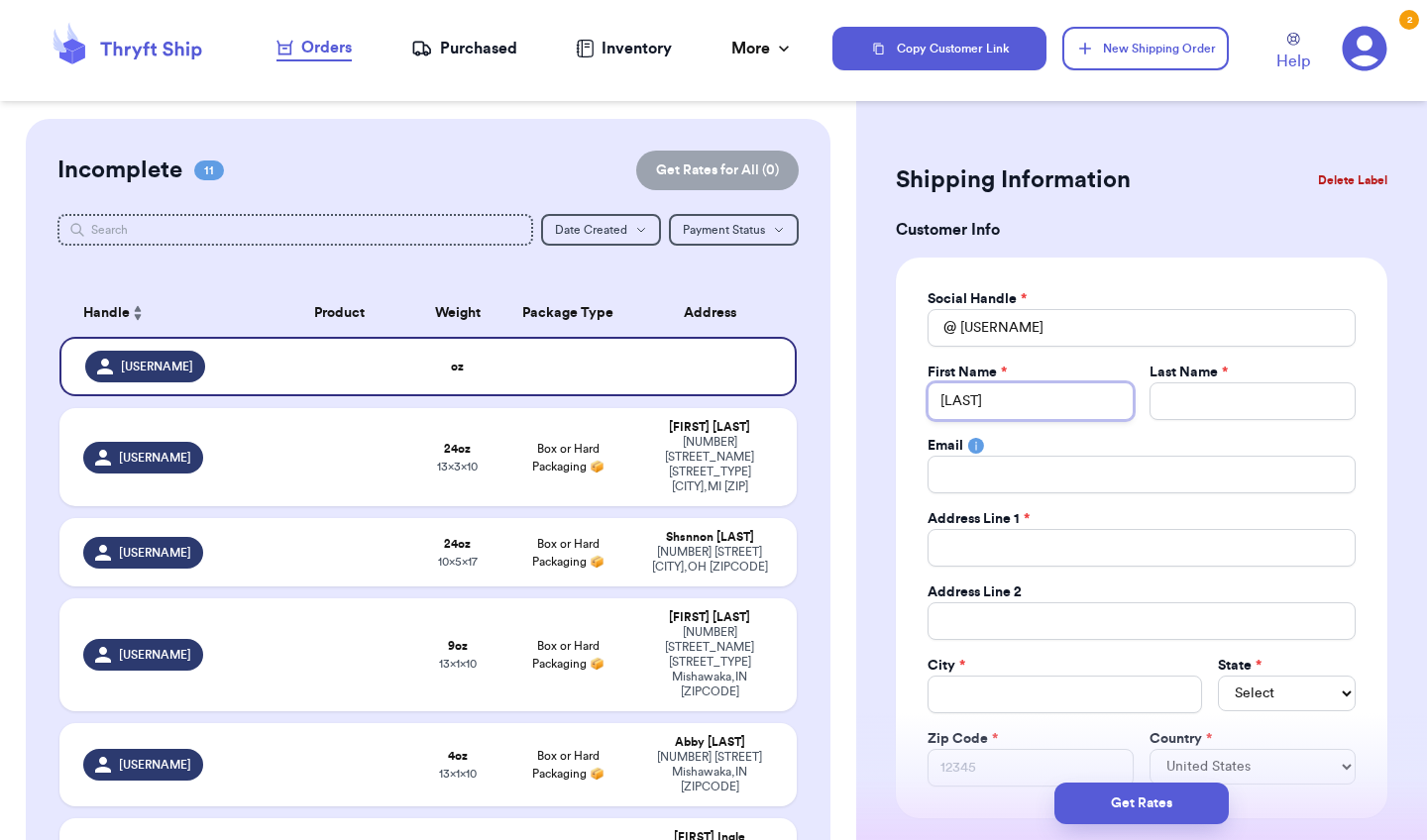 type 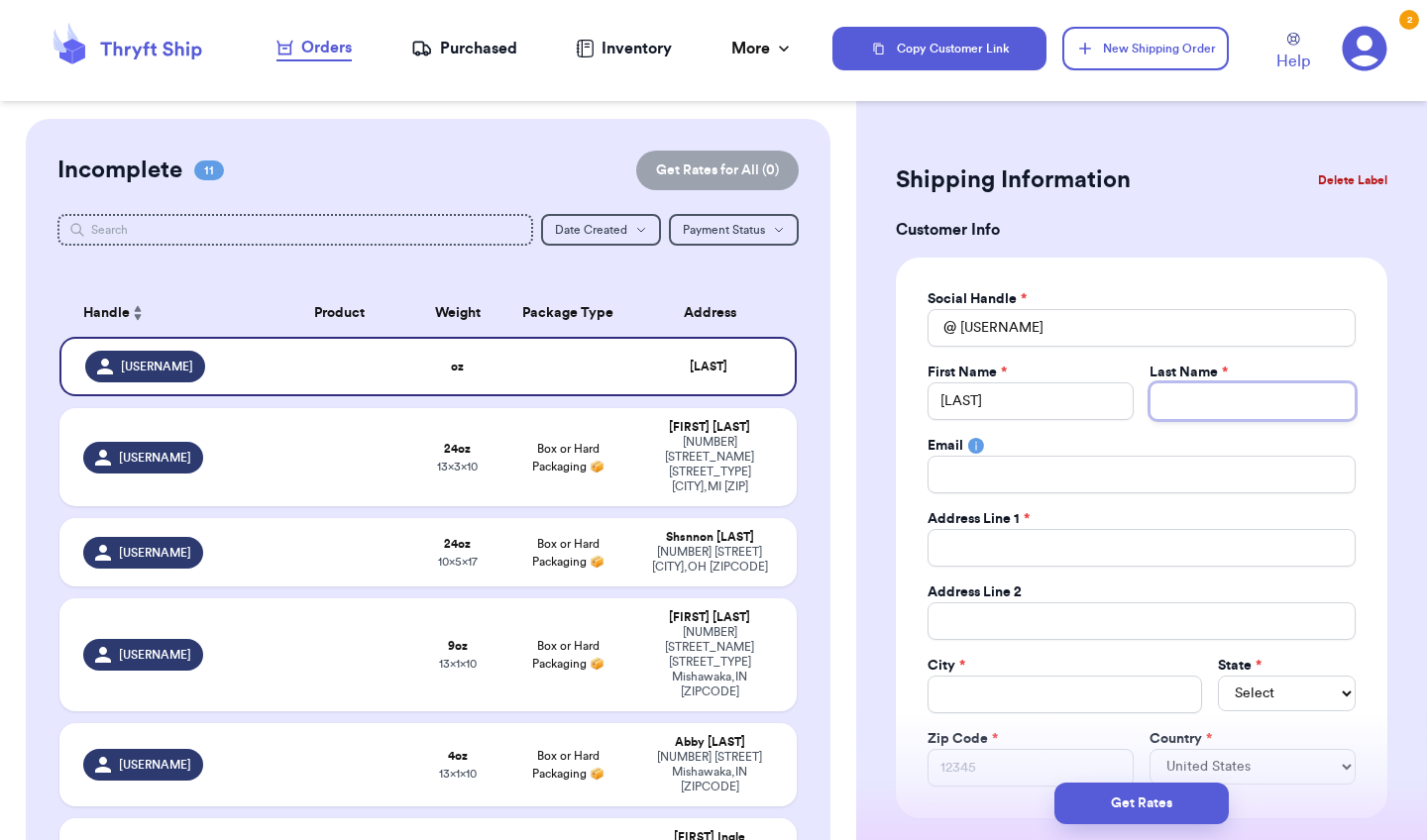 type 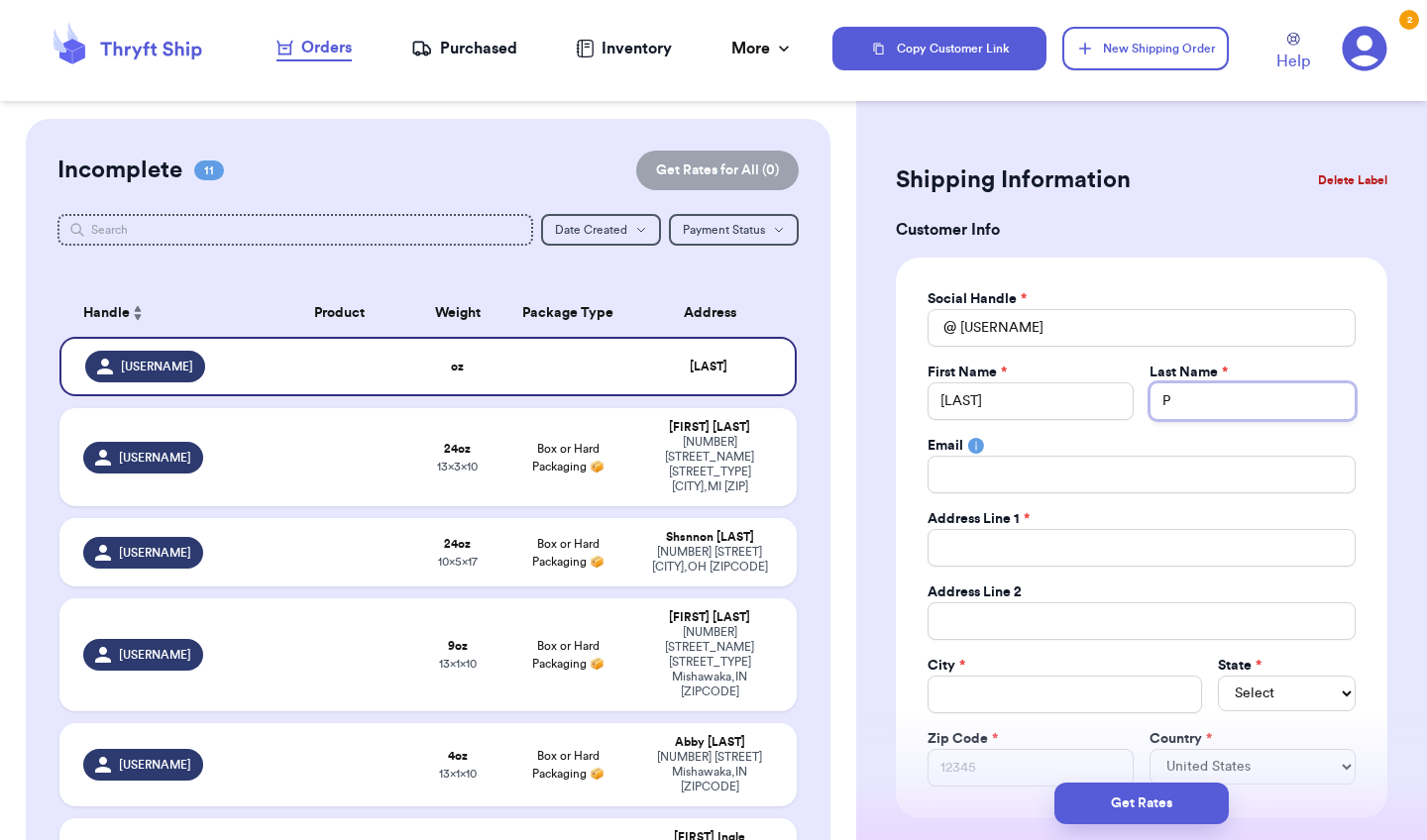 type 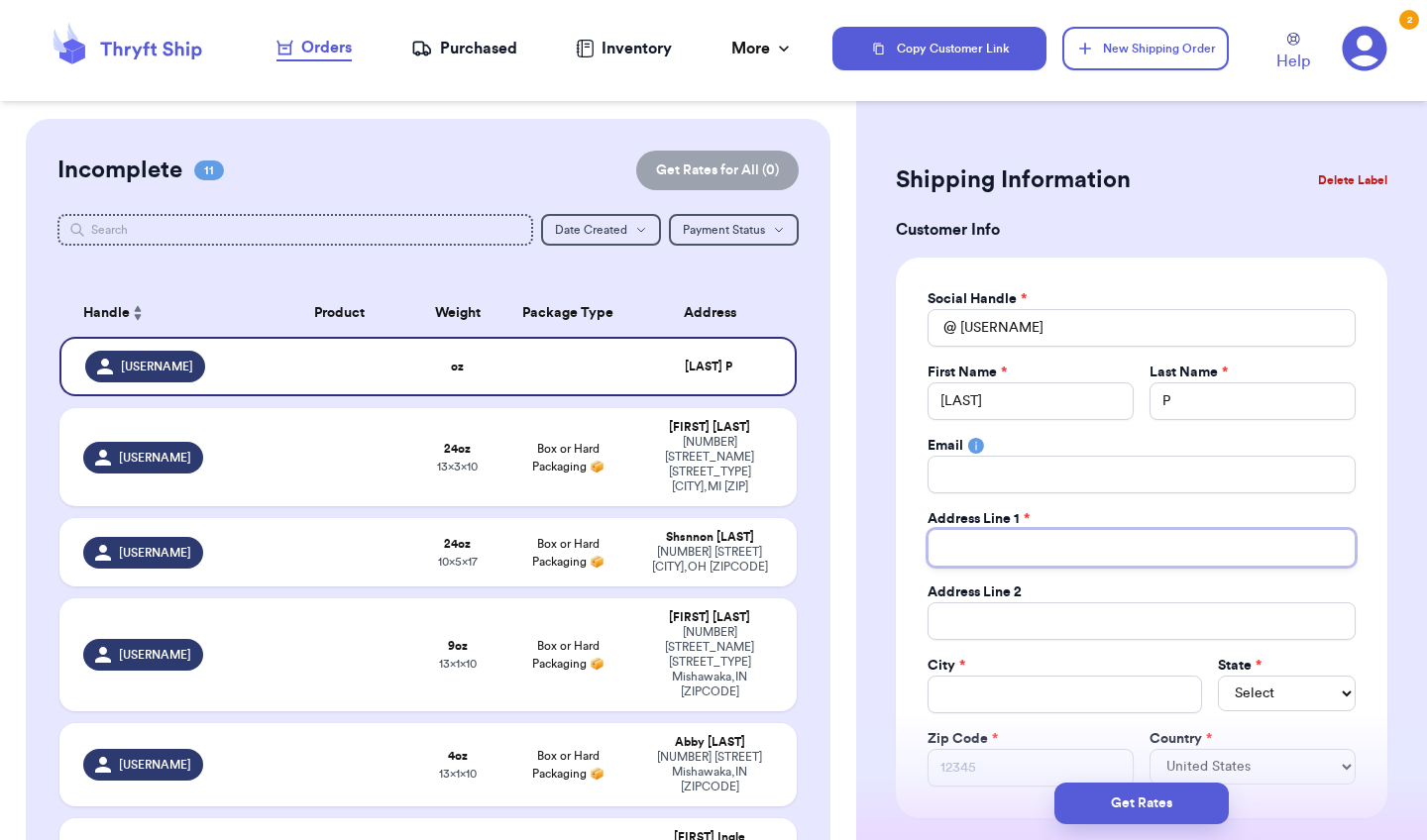 type 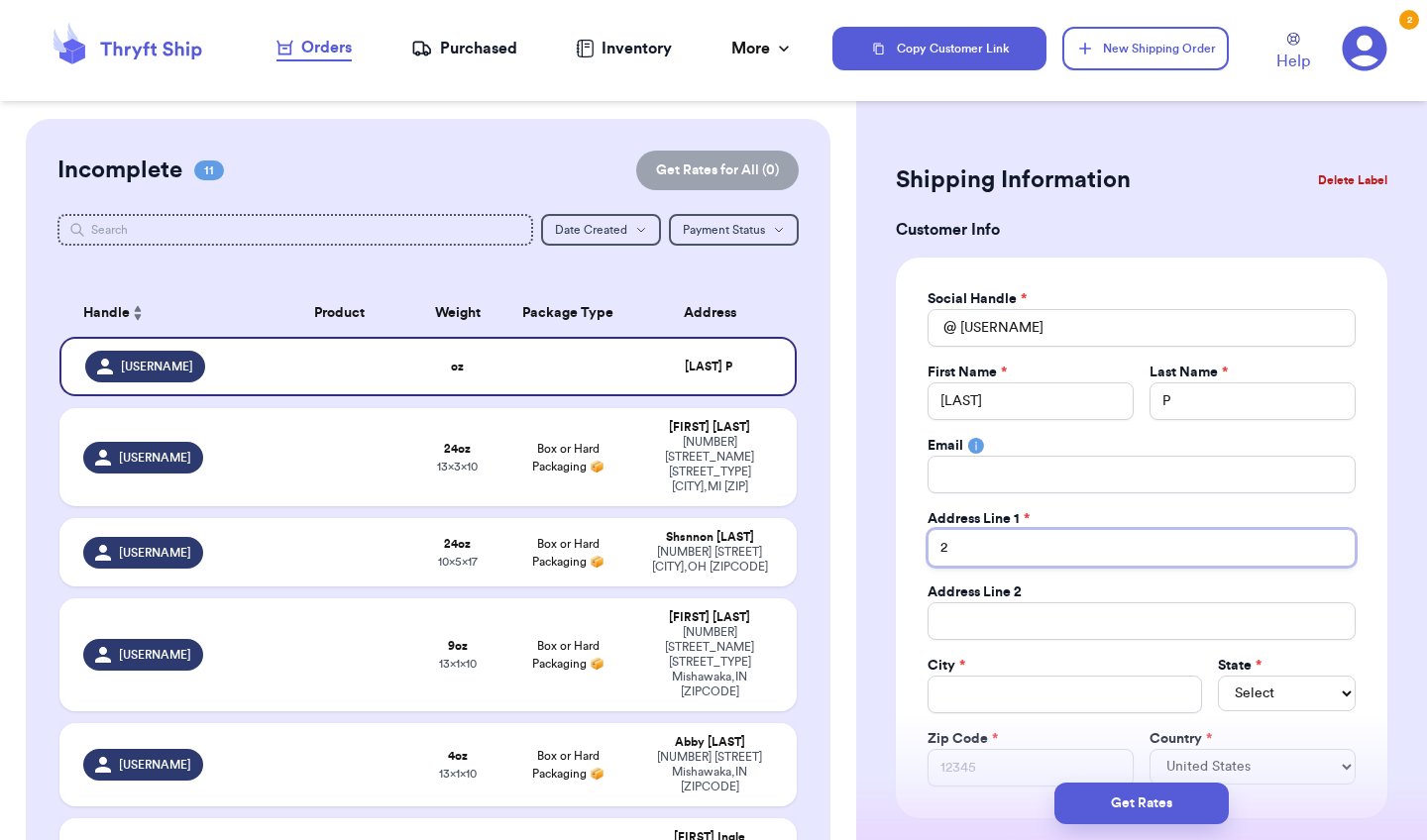 type 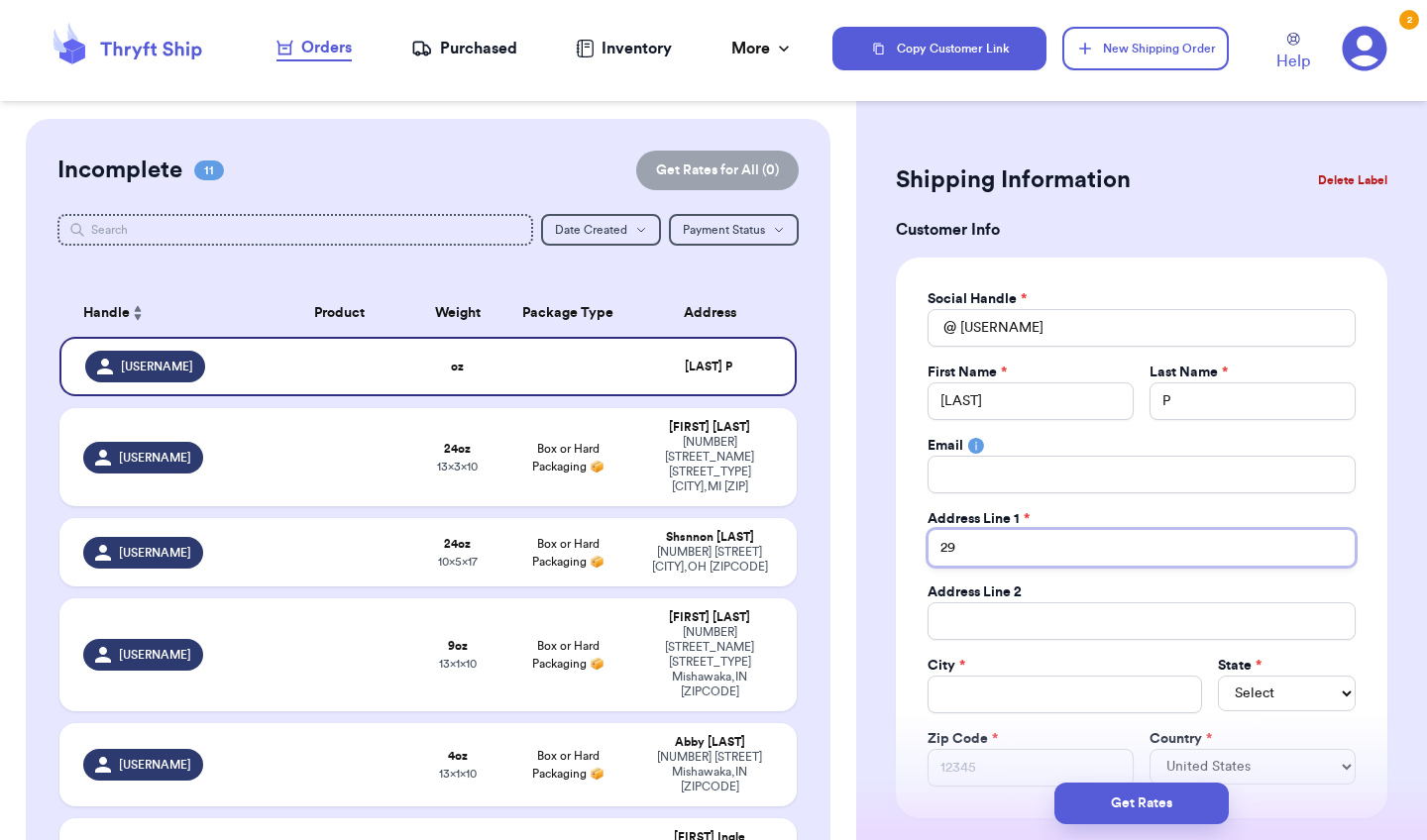 type 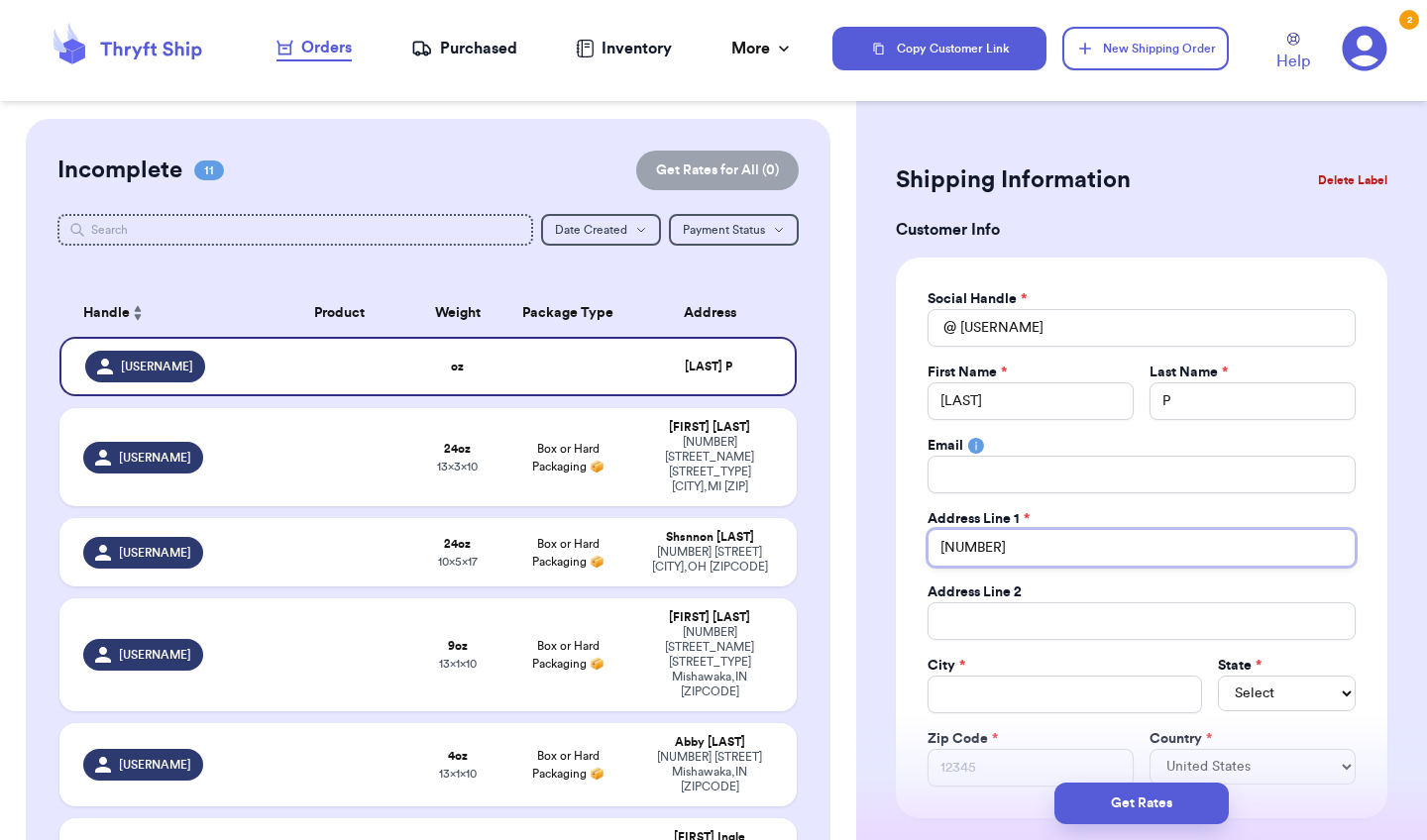 type 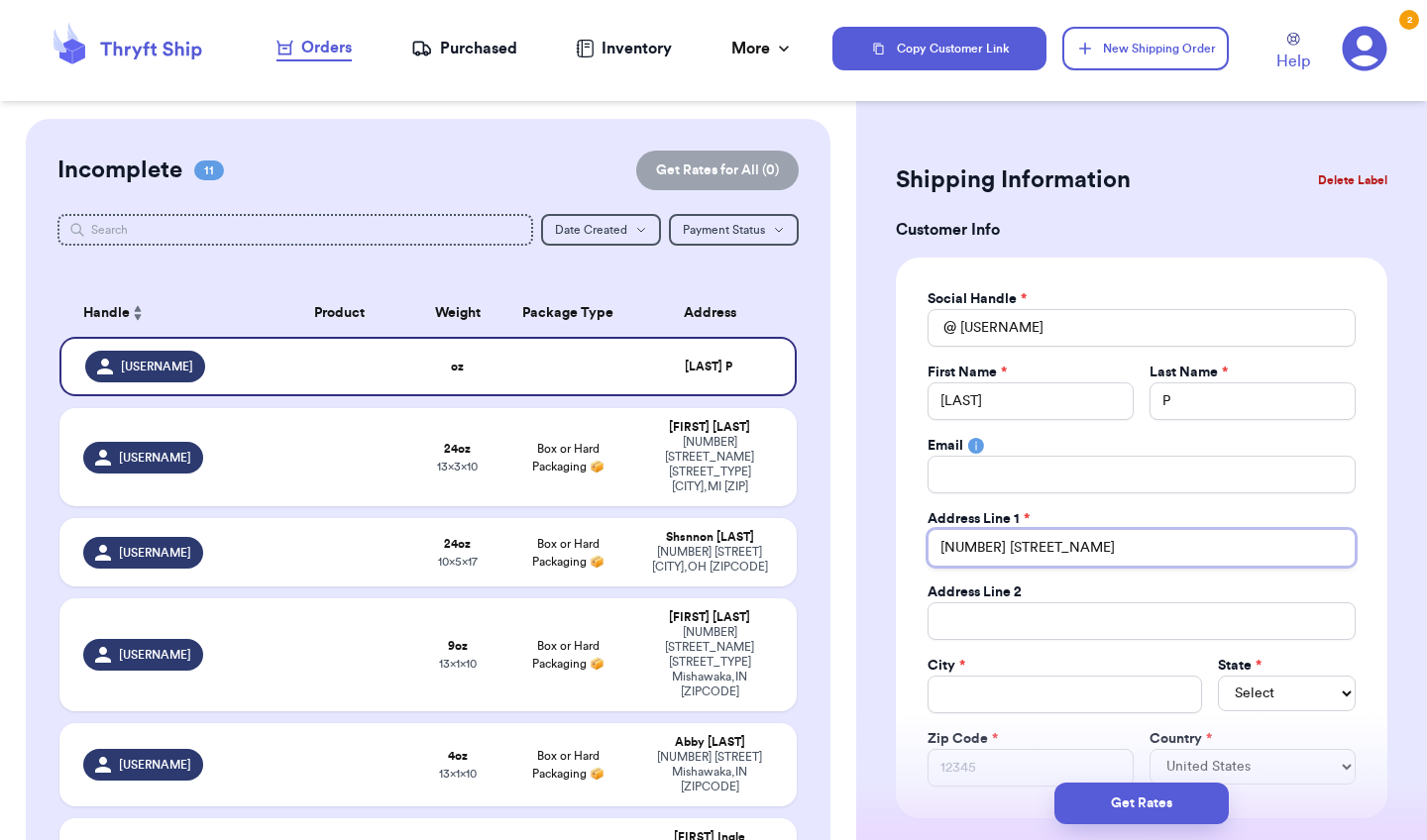type 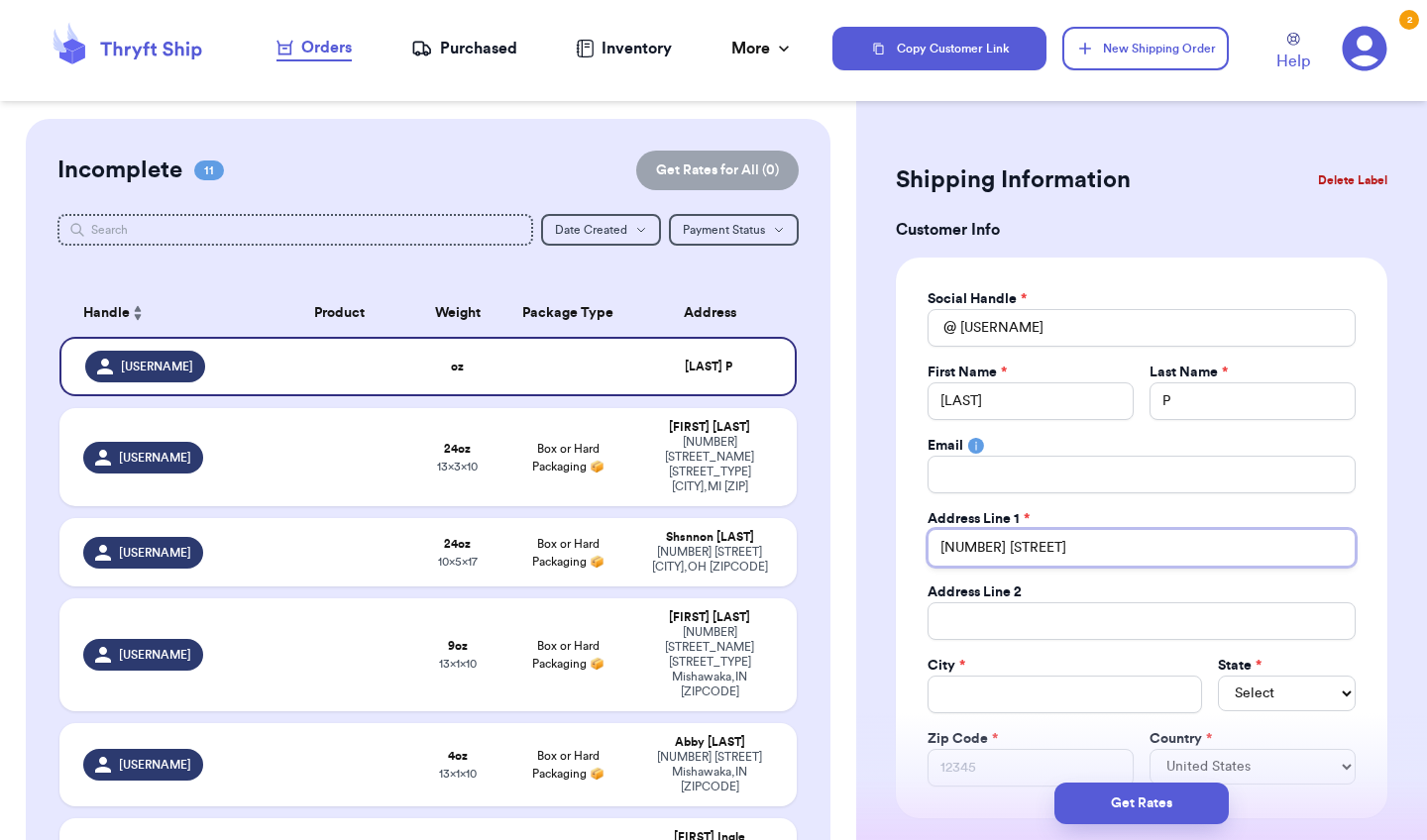 type 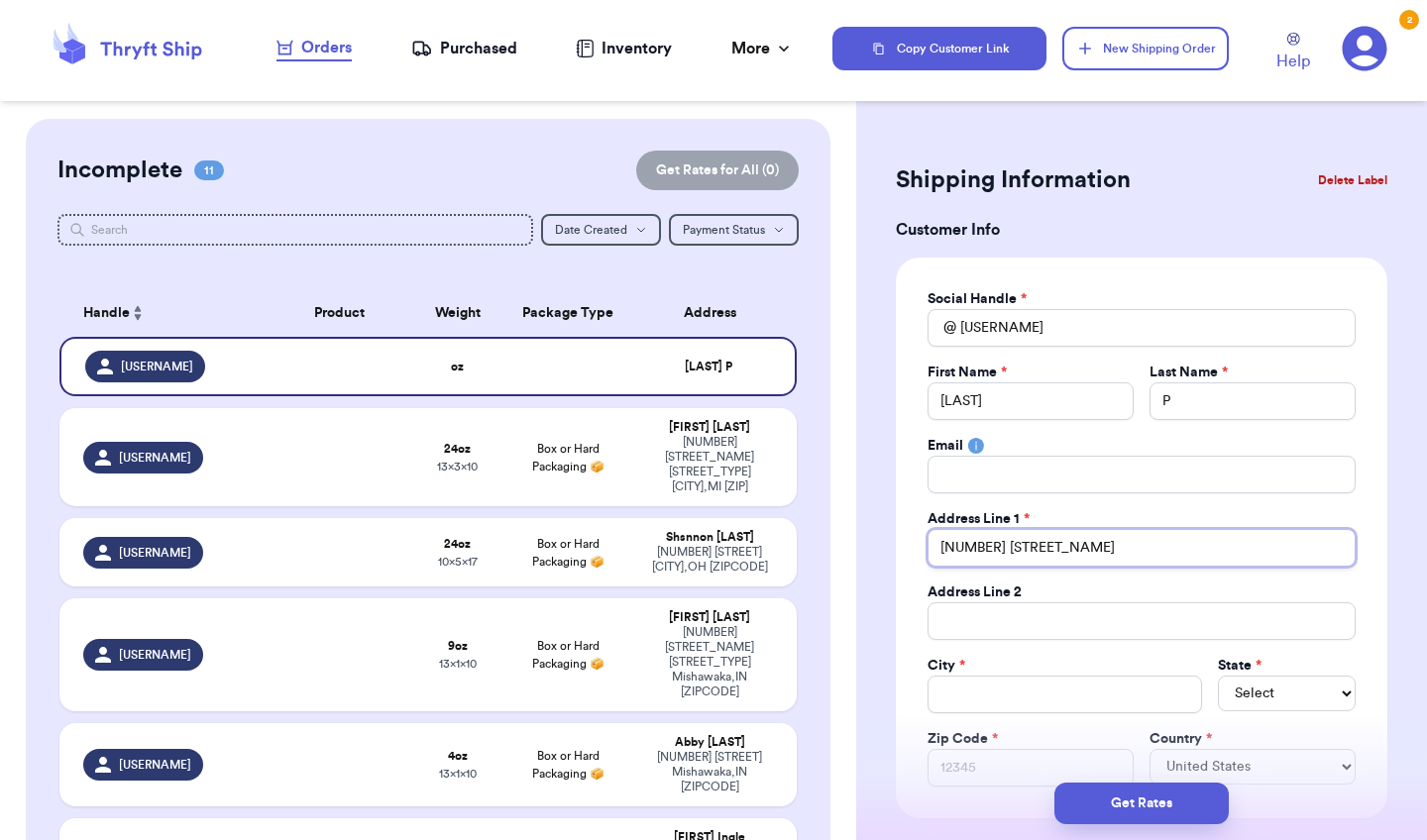 type 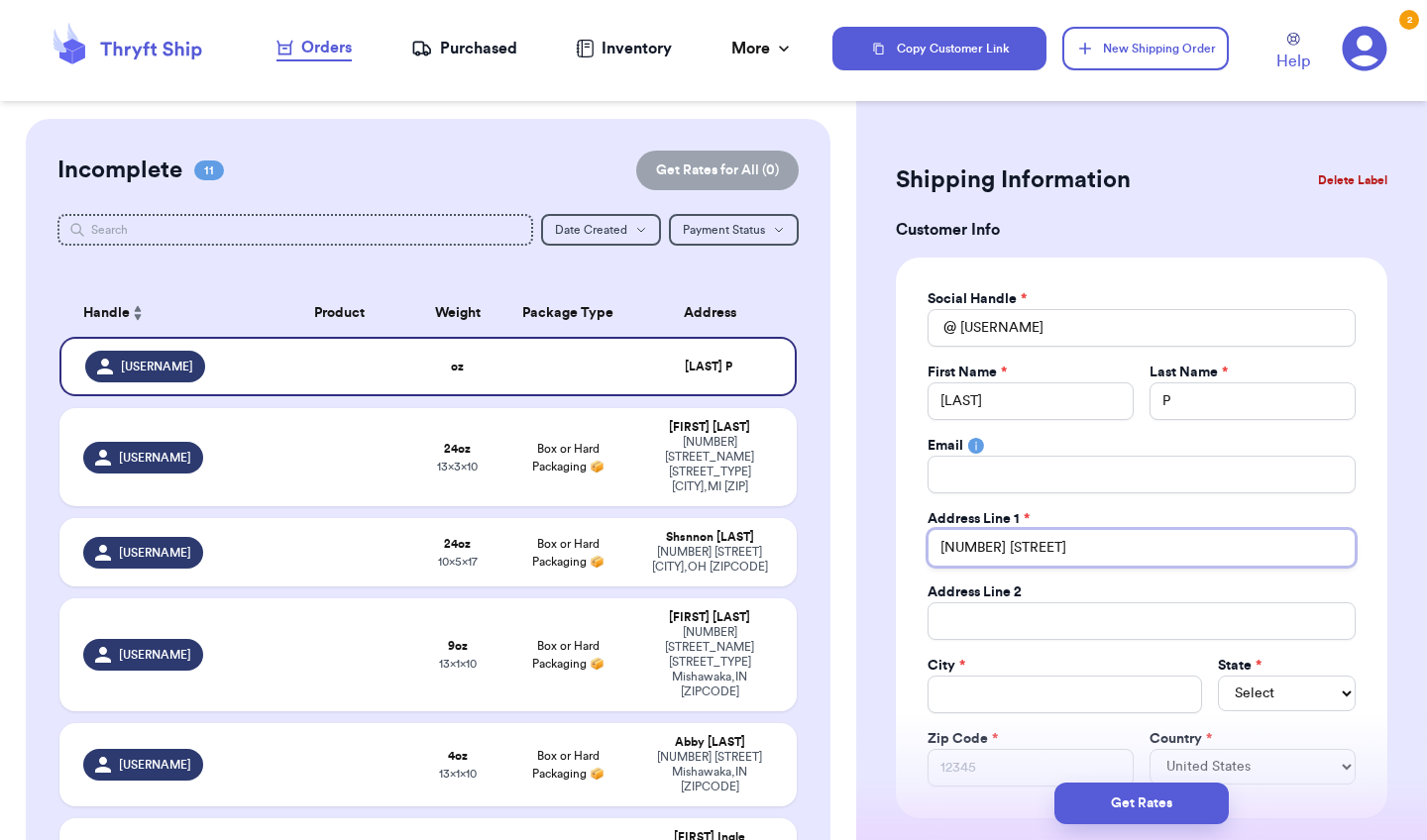 type 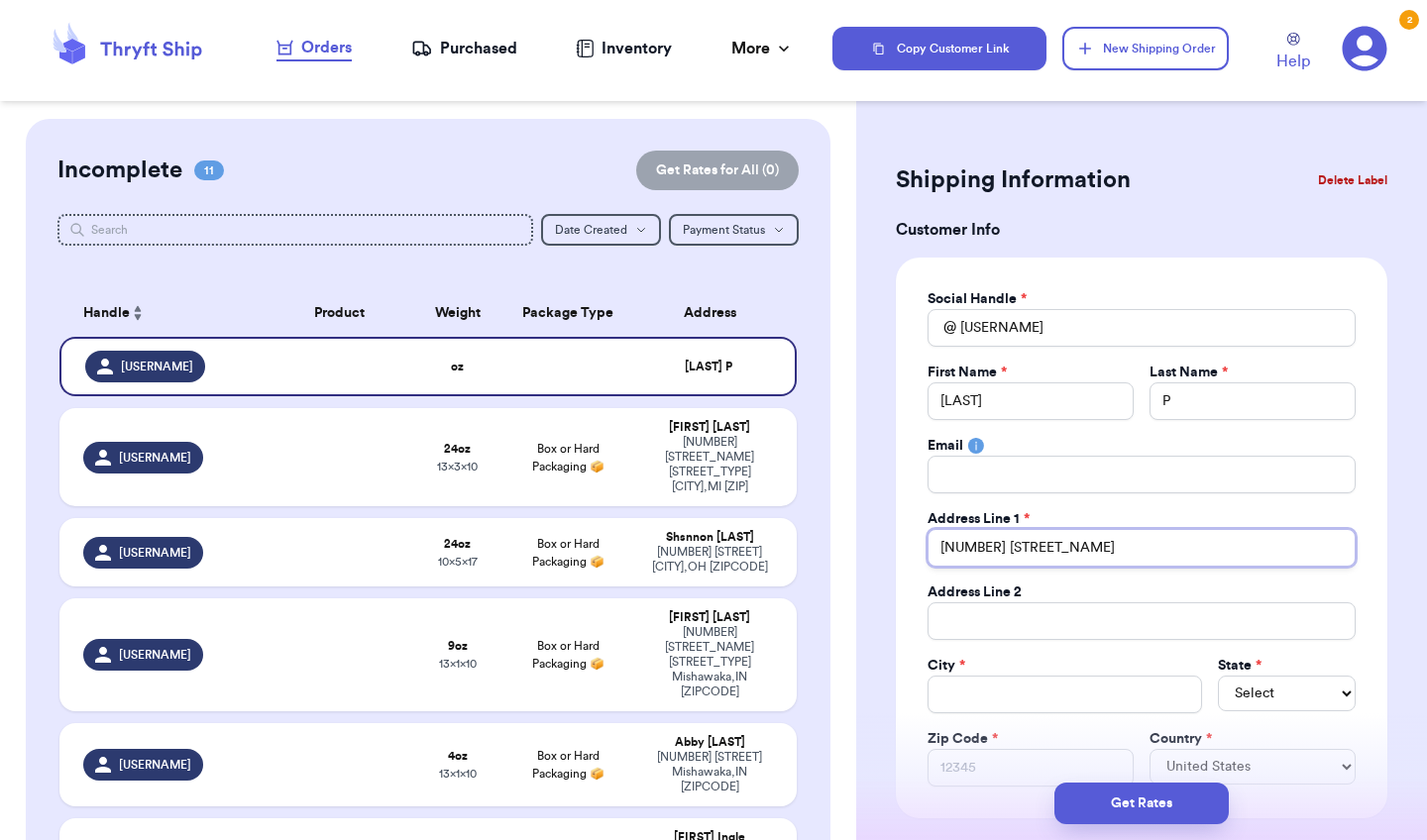 type 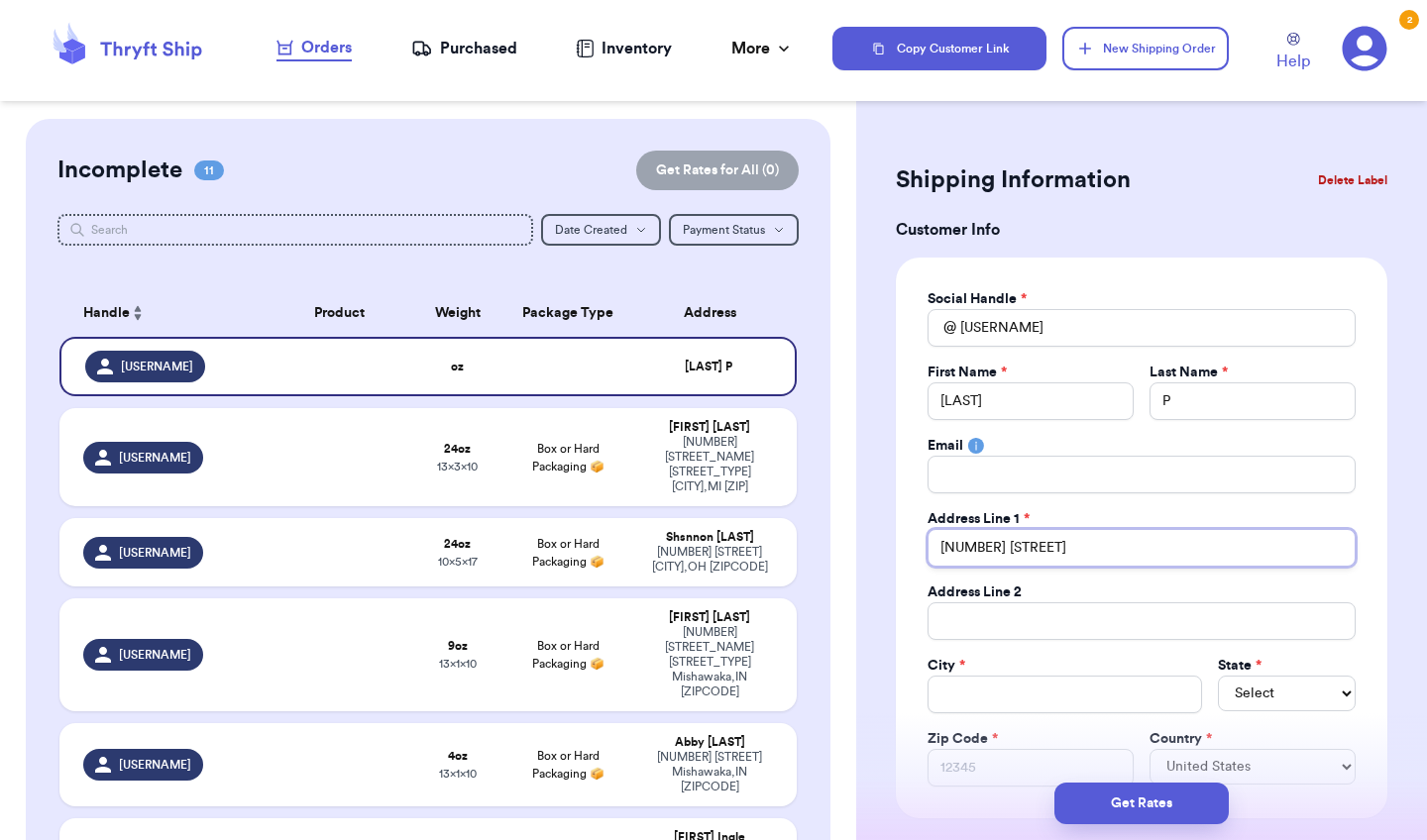 type 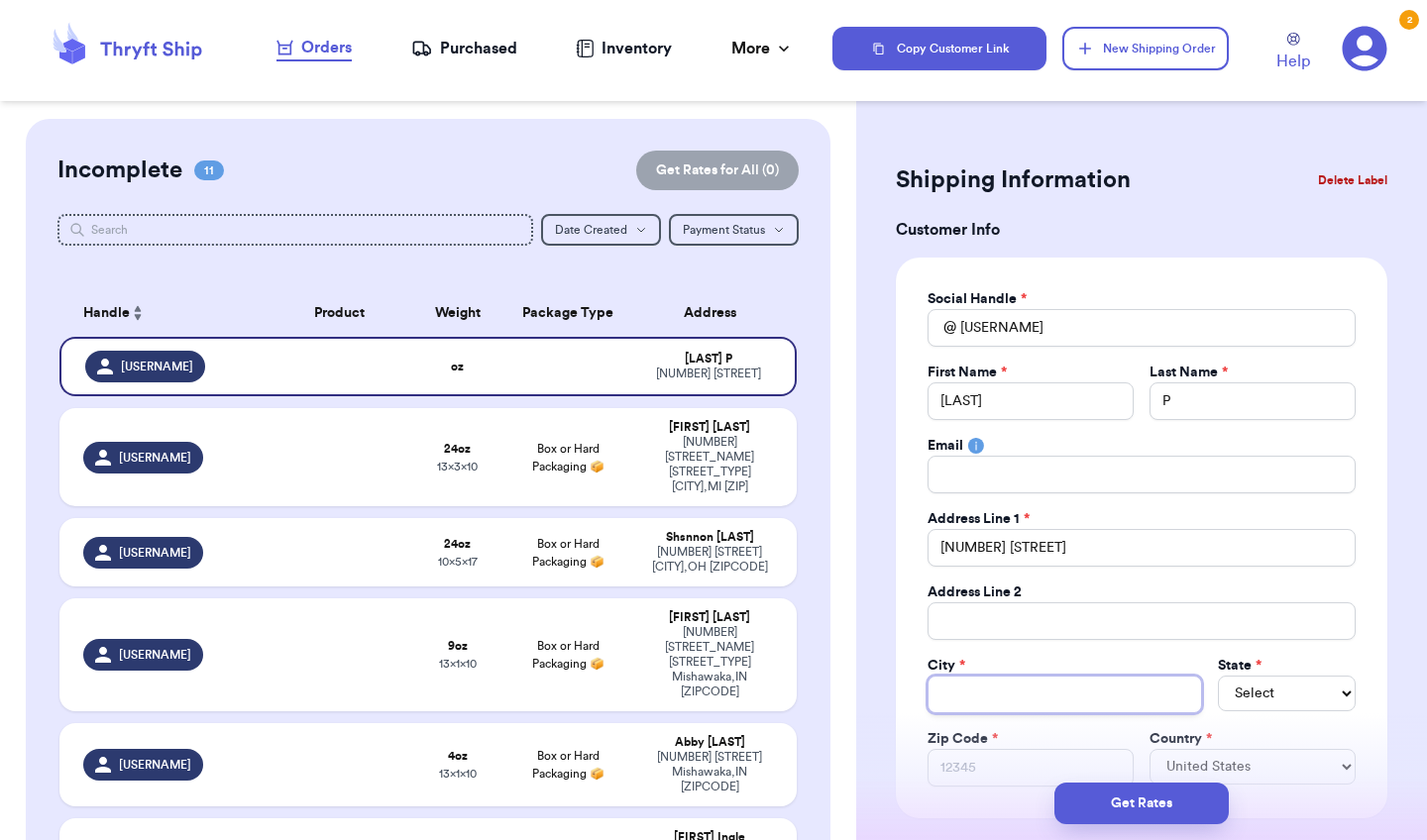 type 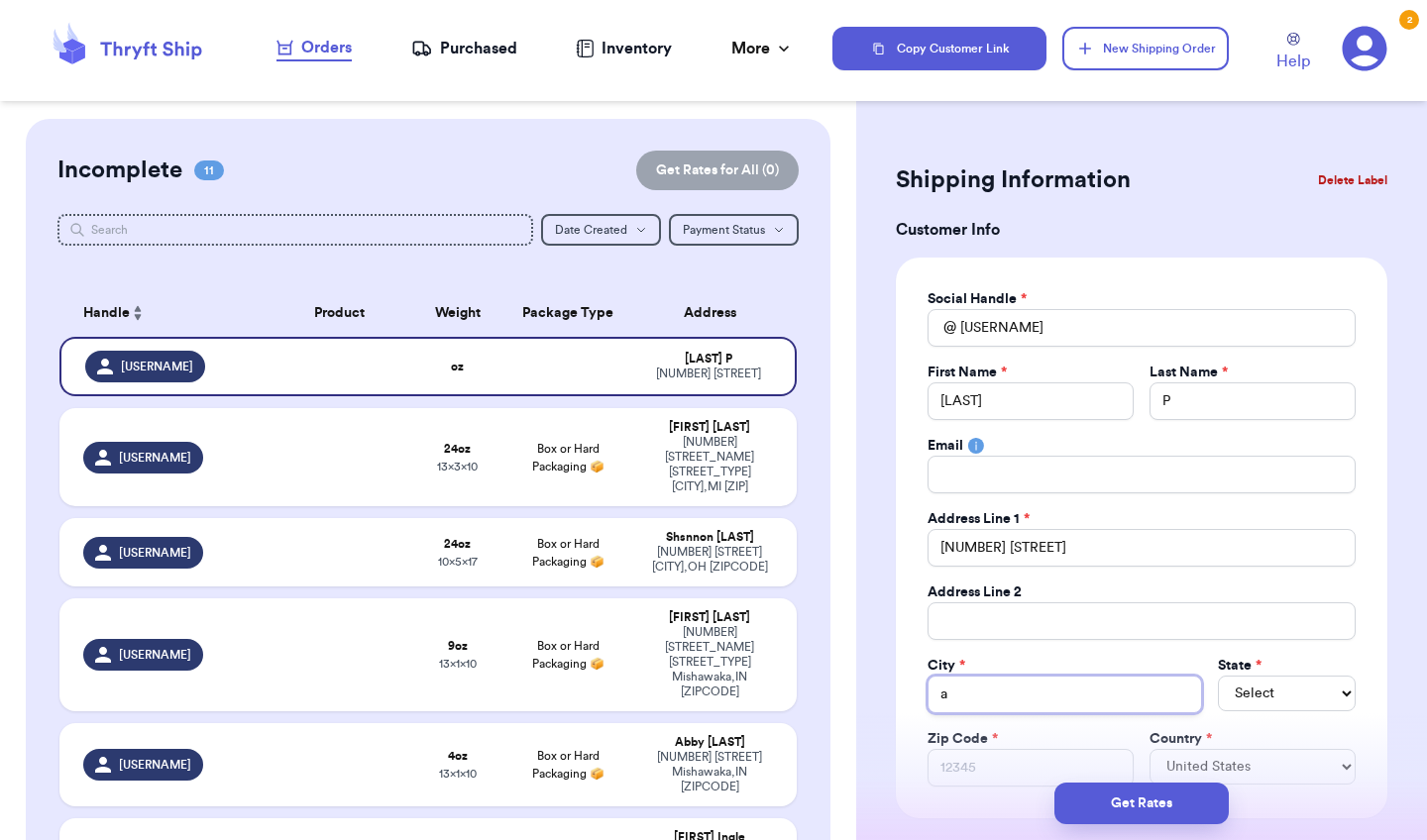 type 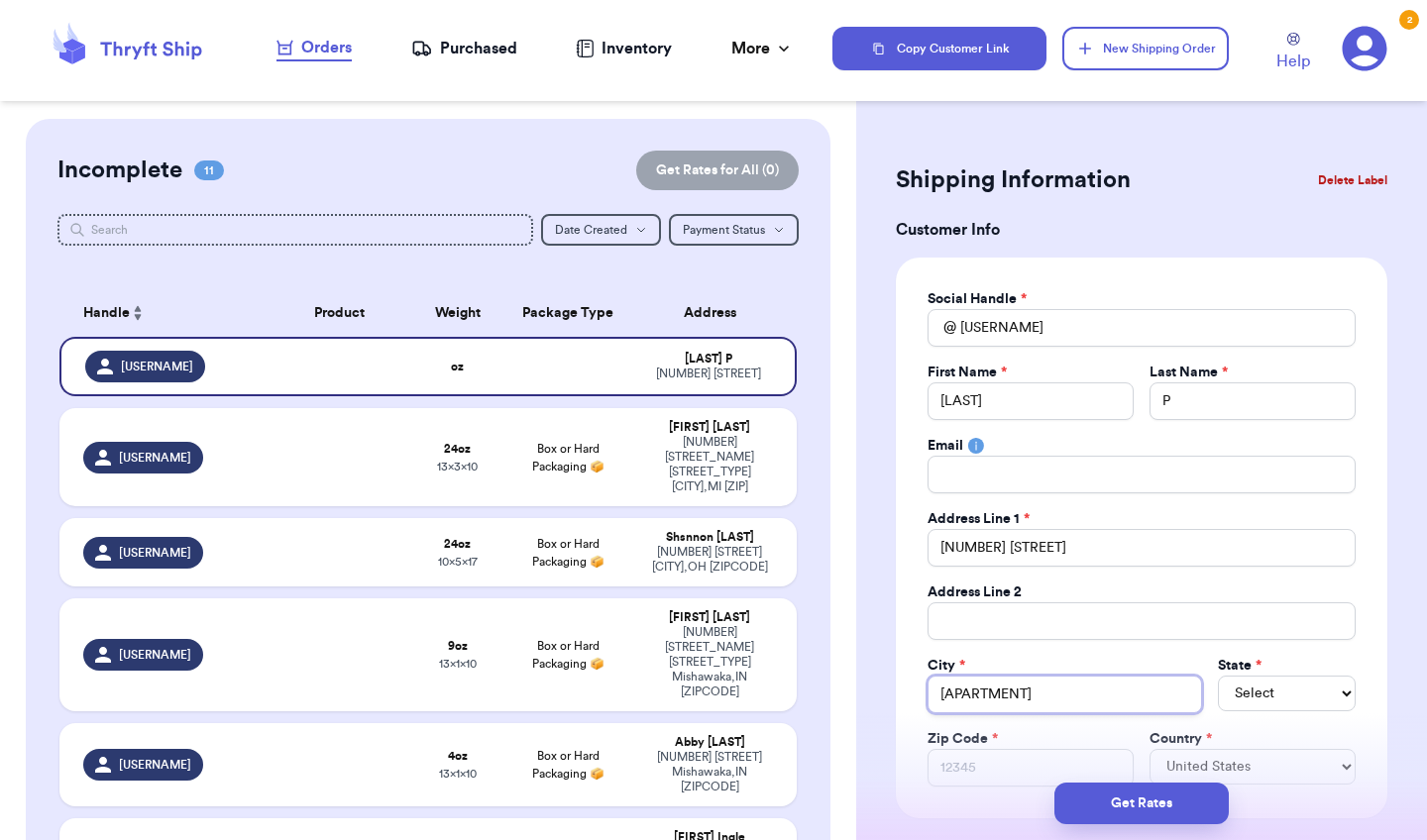 type 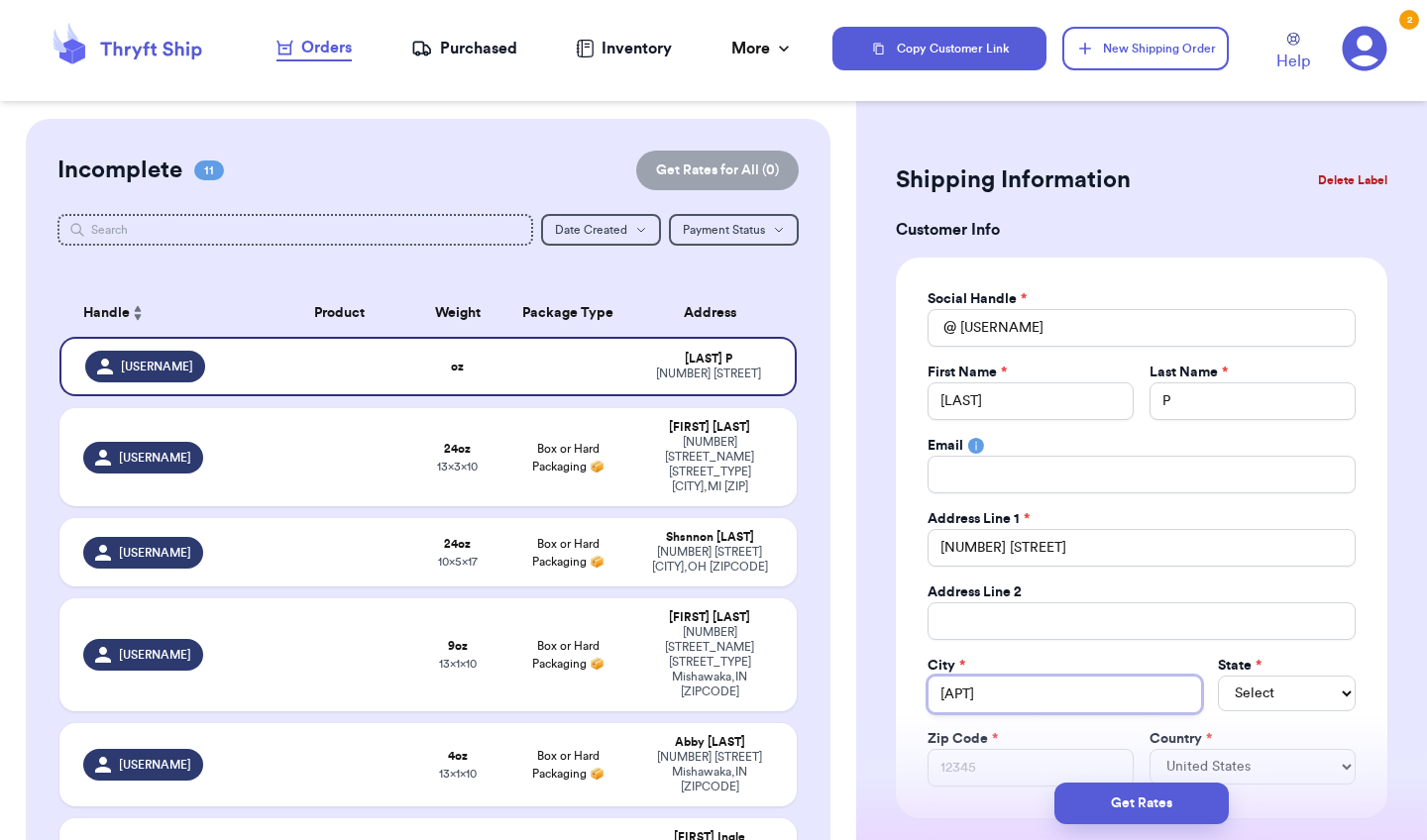 type 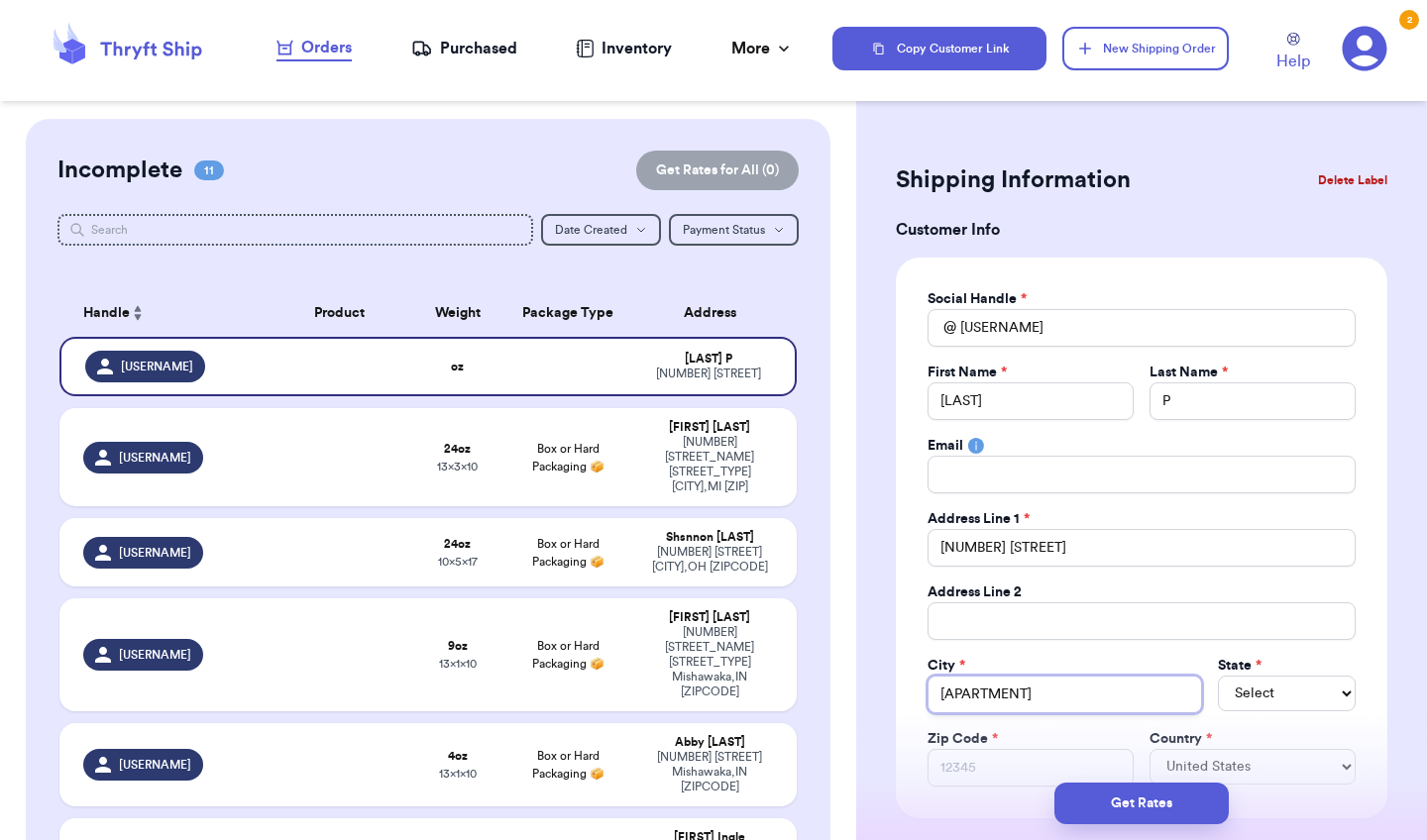 type 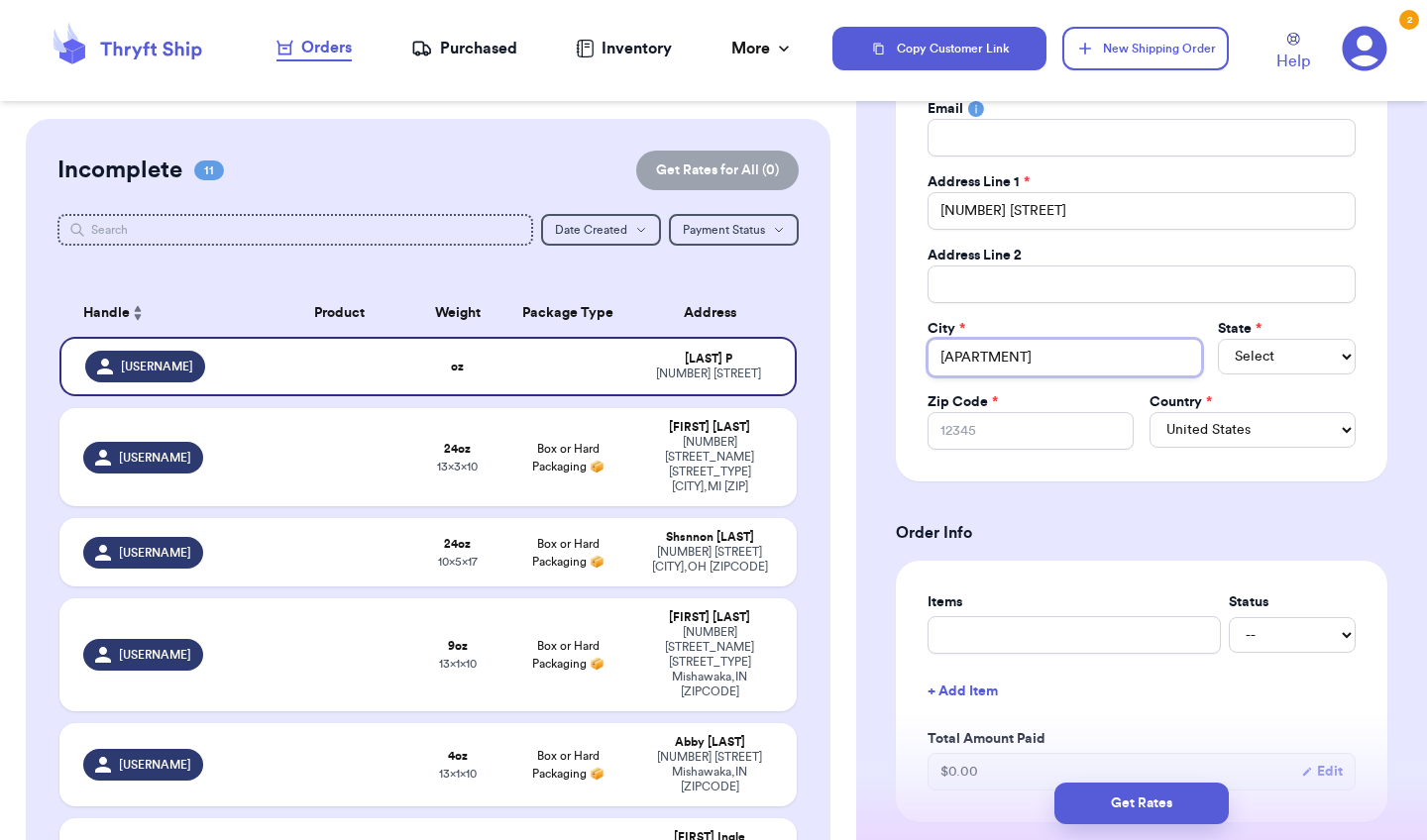 scroll, scrollTop: 351, scrollLeft: 0, axis: vertical 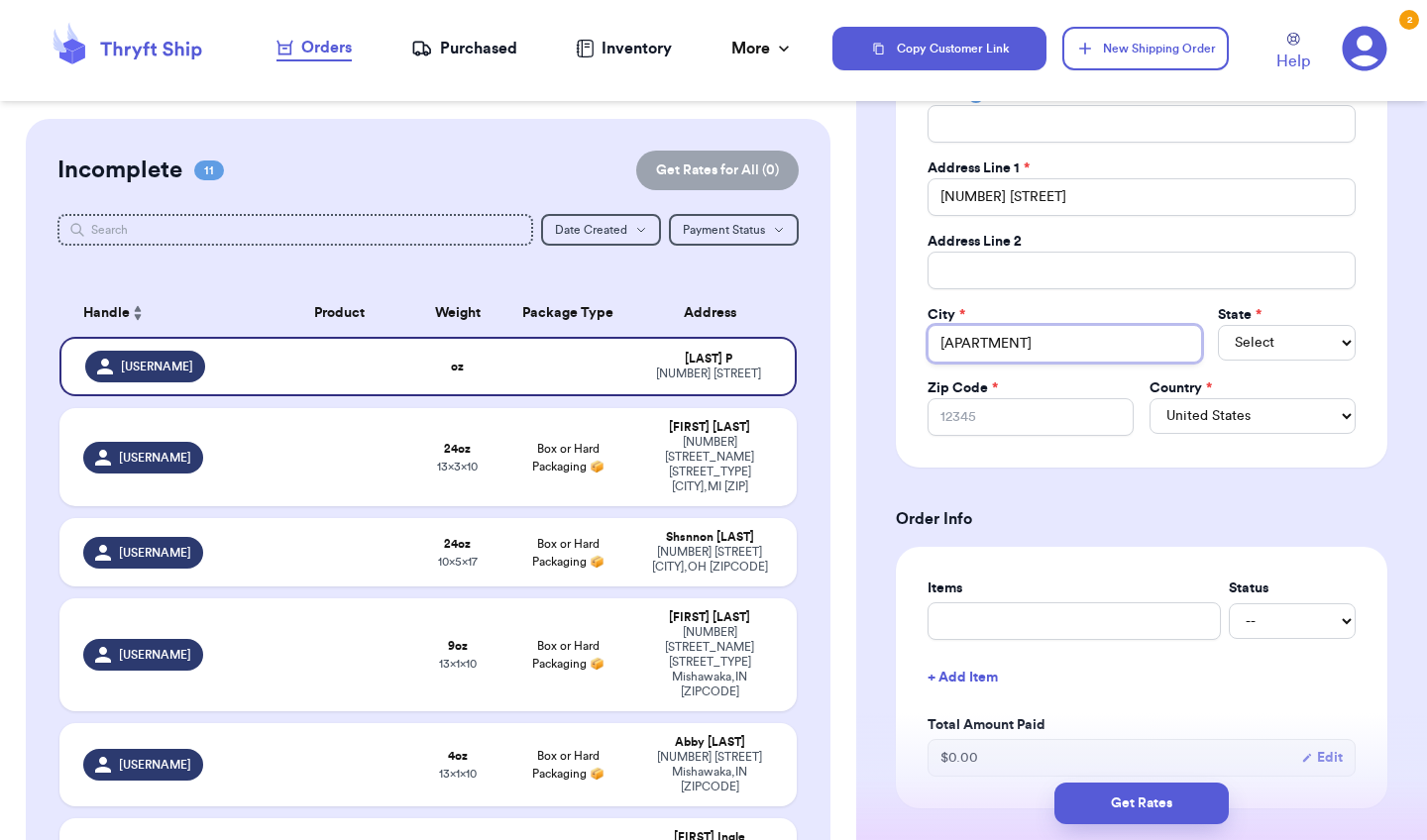 type on "[APARTMENT]" 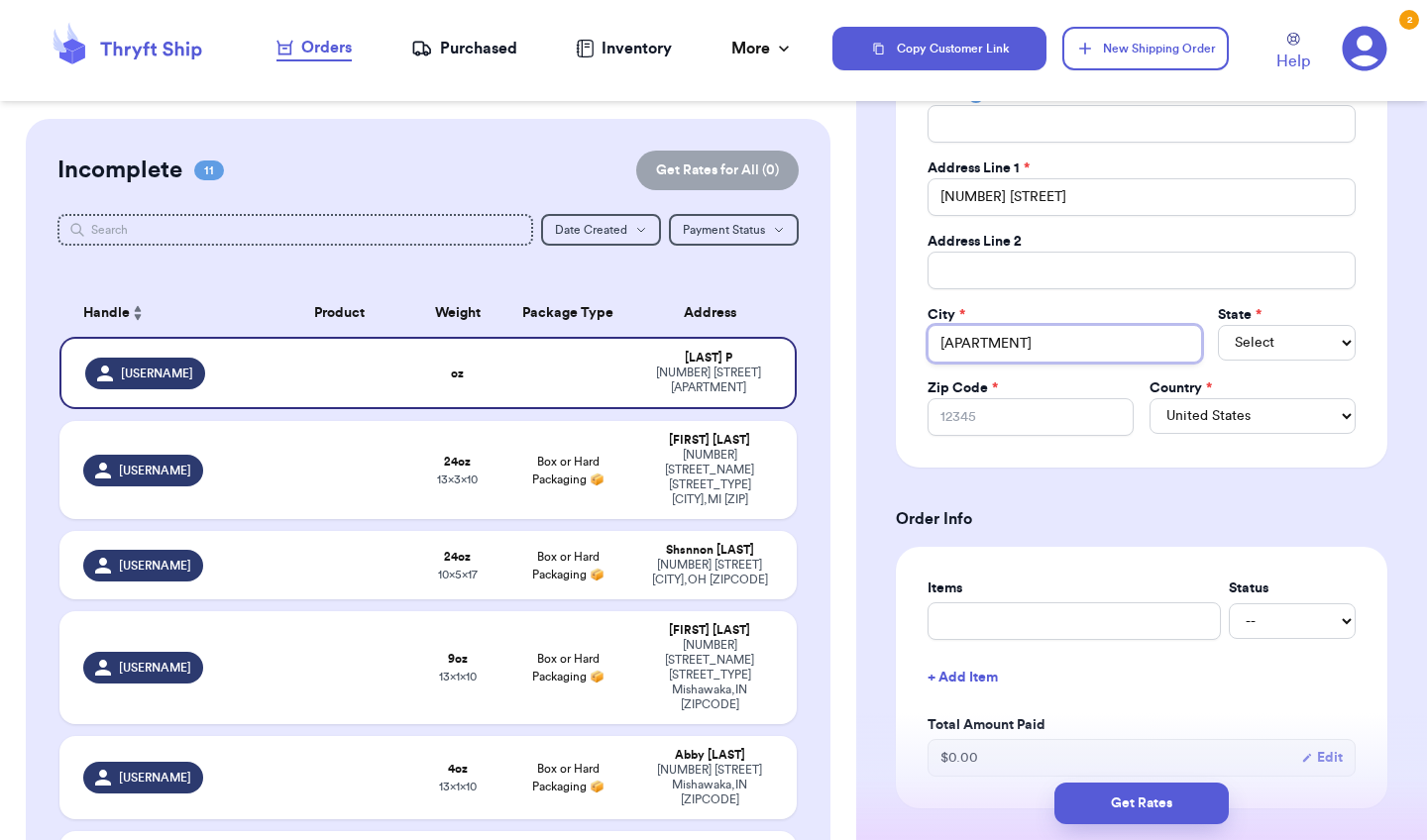click on "[APARTMENT]" at bounding box center (1064, 344) 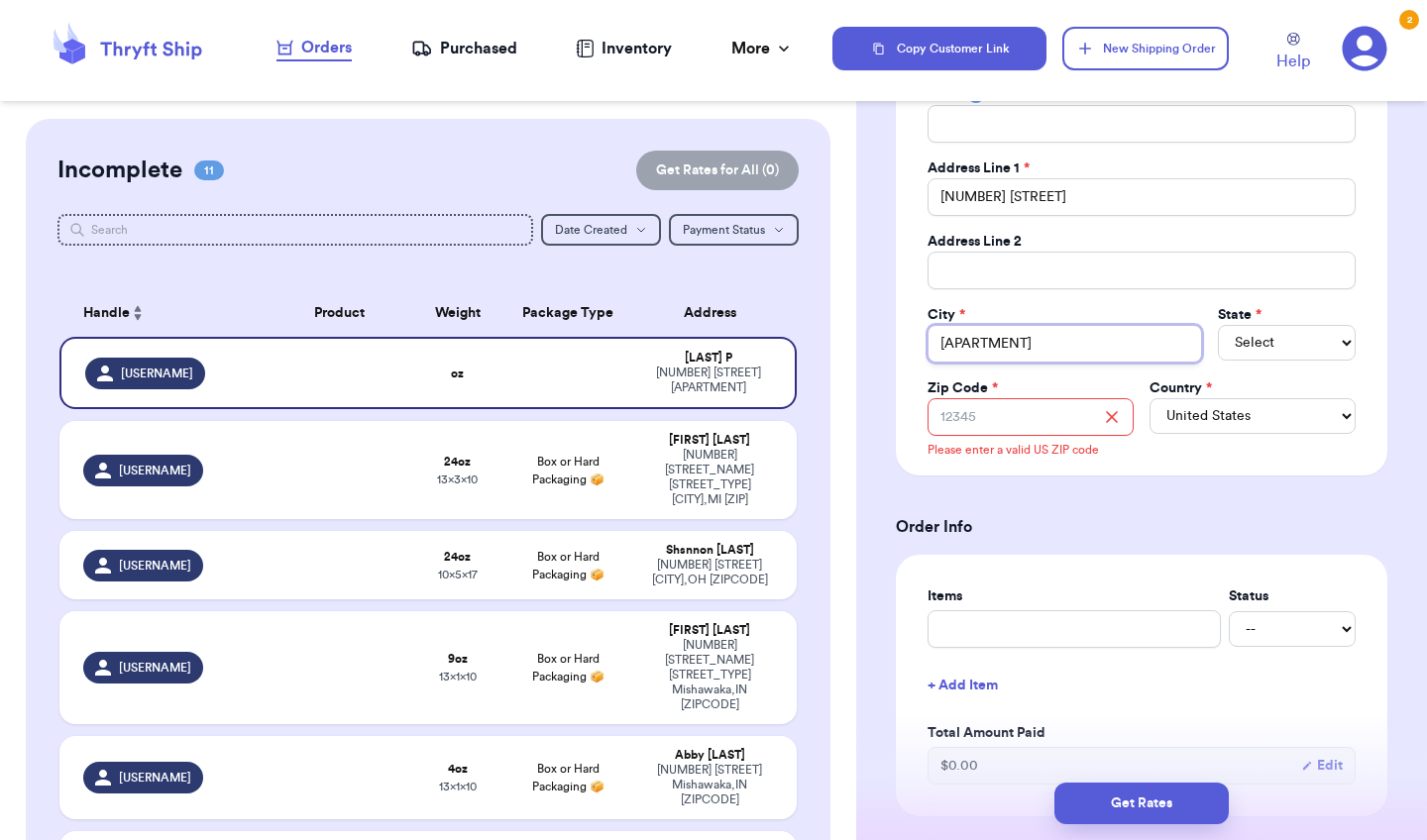 drag, startPoint x: 1006, startPoint y: 351, endPoint x: 890, endPoint y: 340, distance: 116.52038 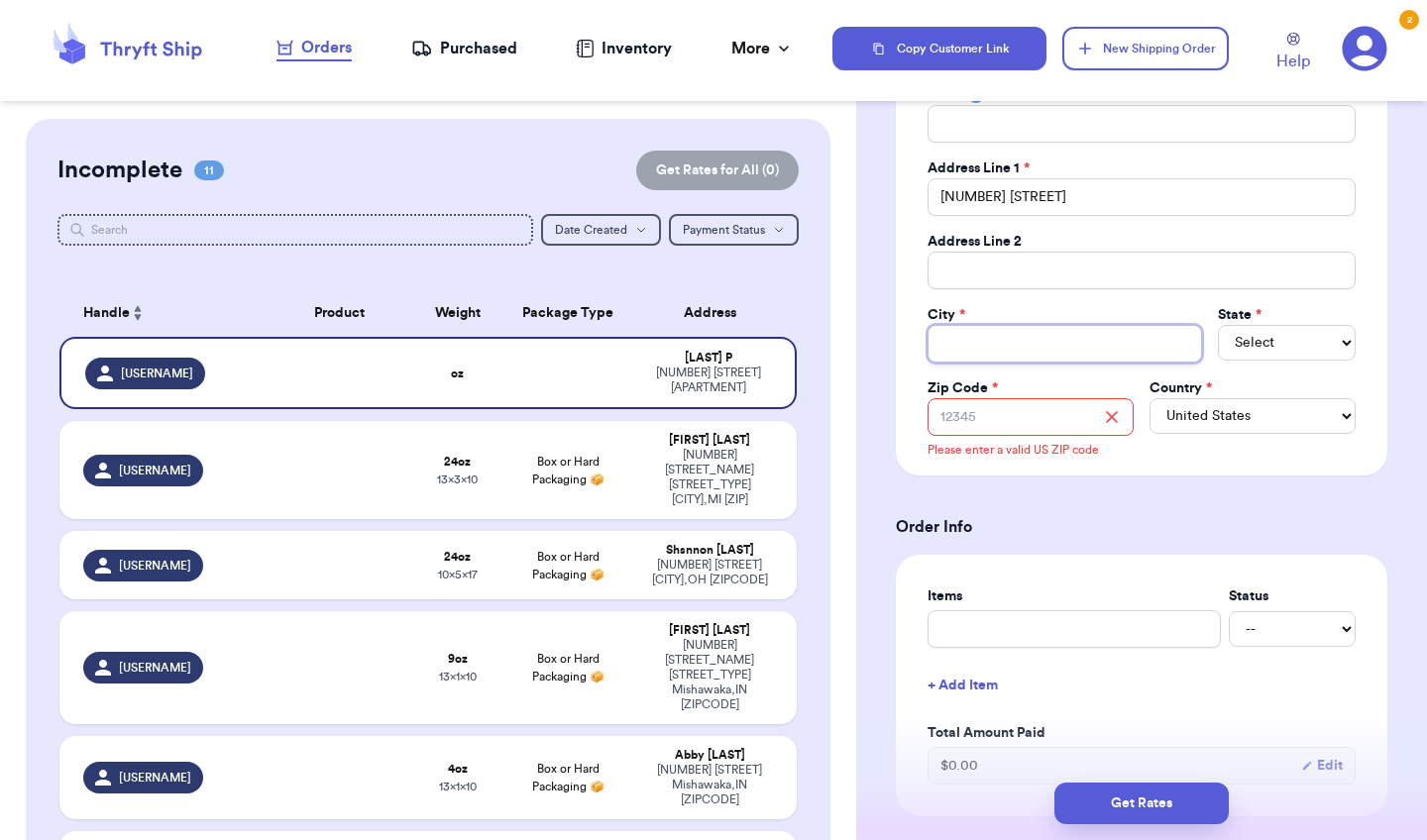 type 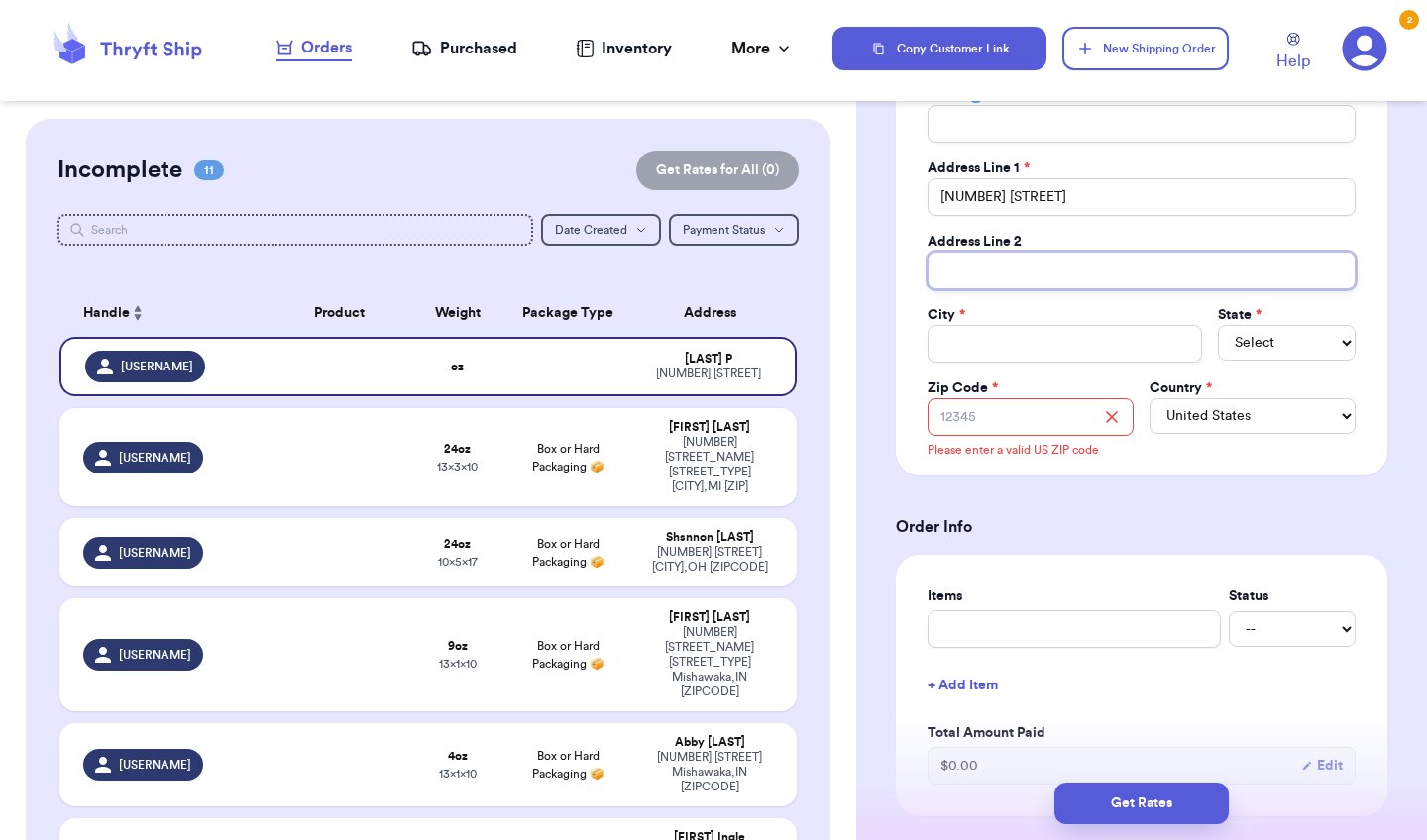 paste on "[APARTMENT]" 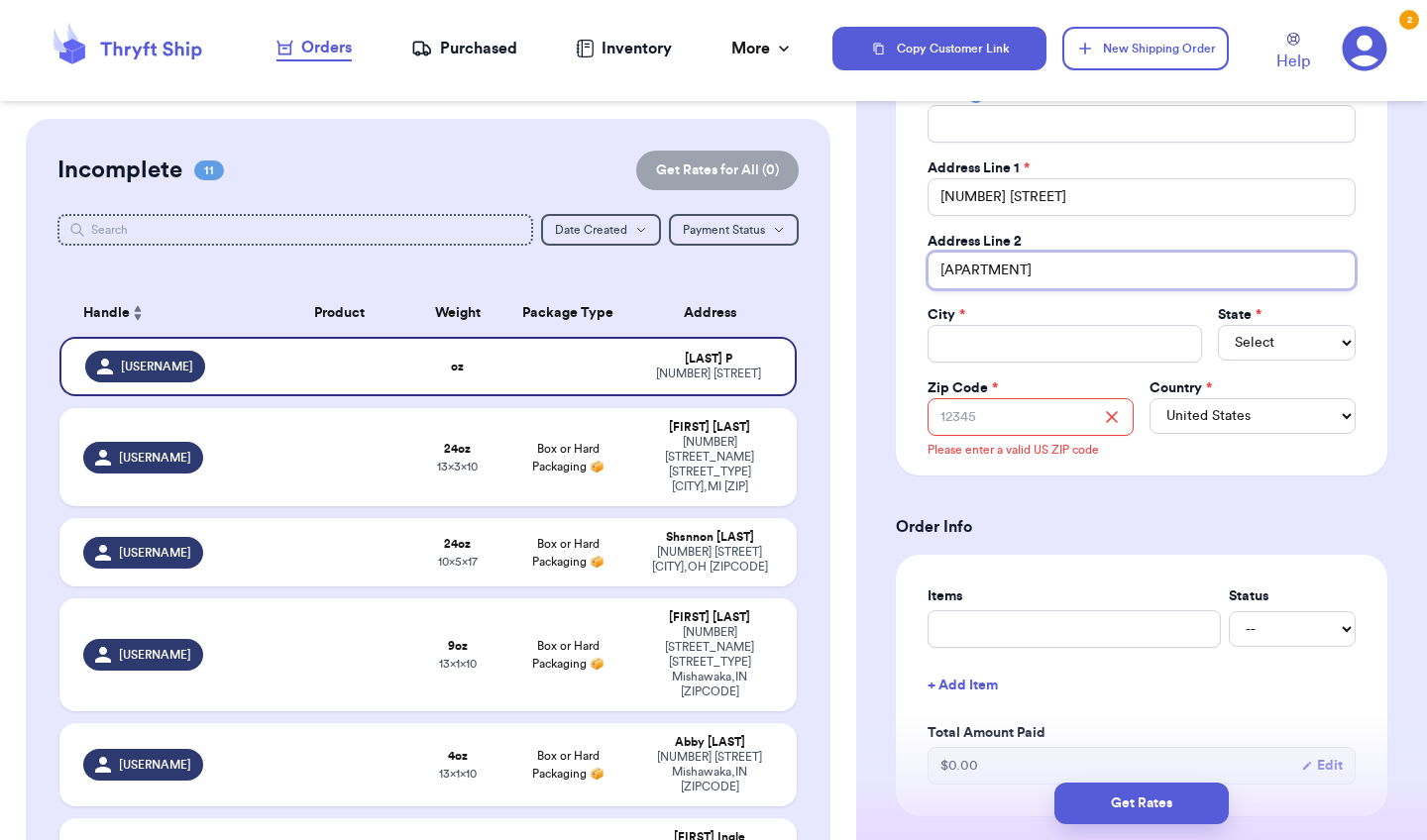 type on "[APARTMENT]" 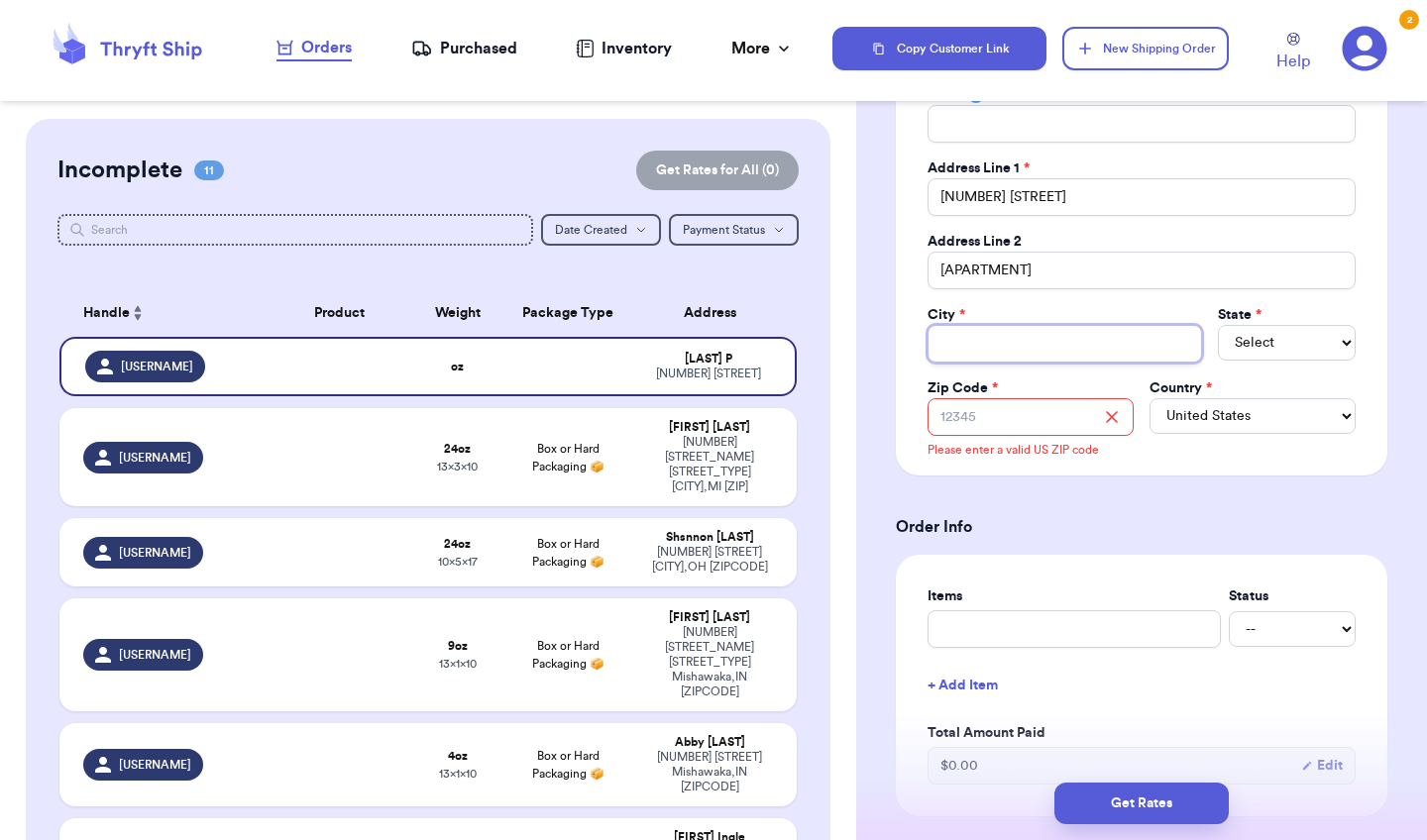 click on "Total Amount Paid" at bounding box center [1064, 344] 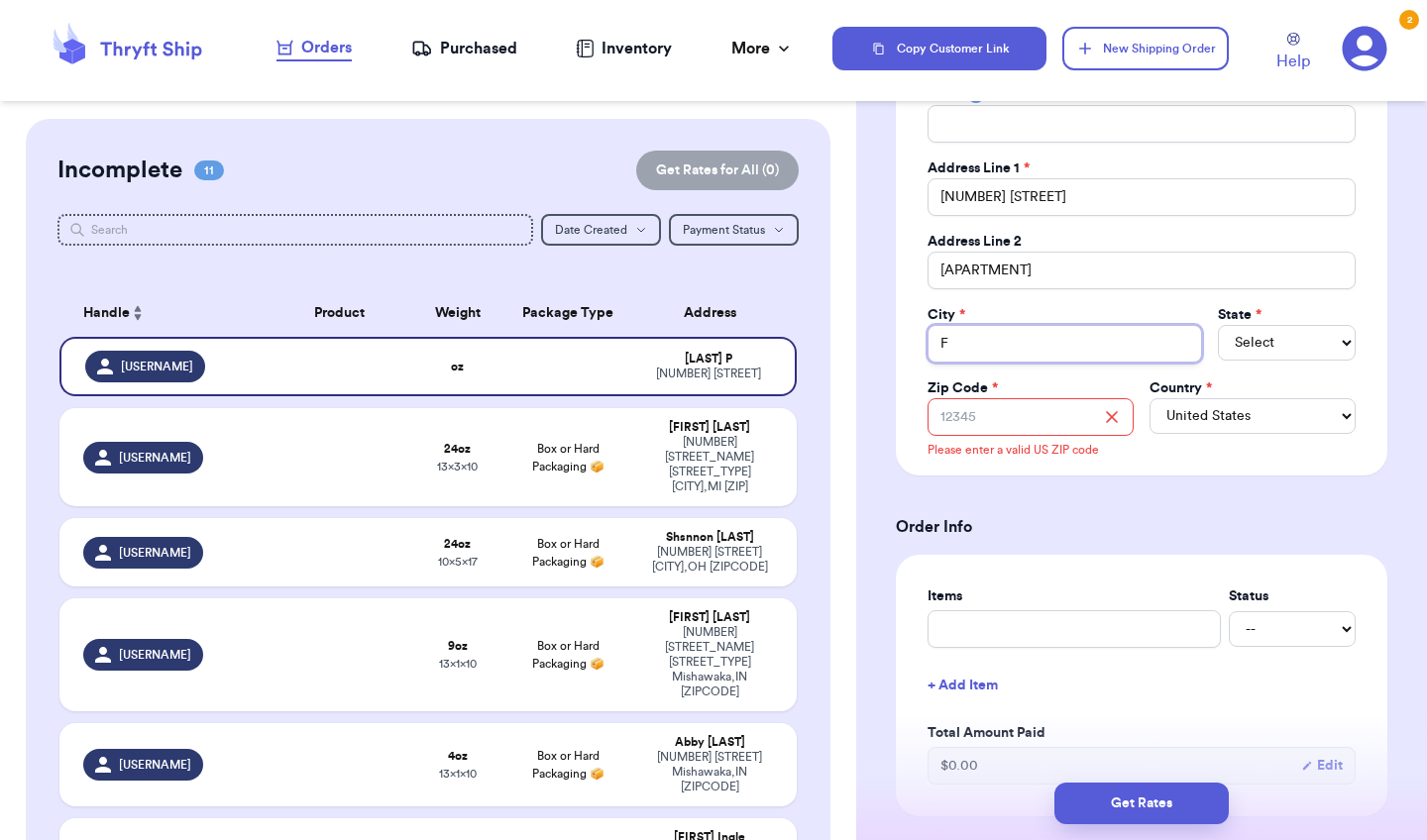 type 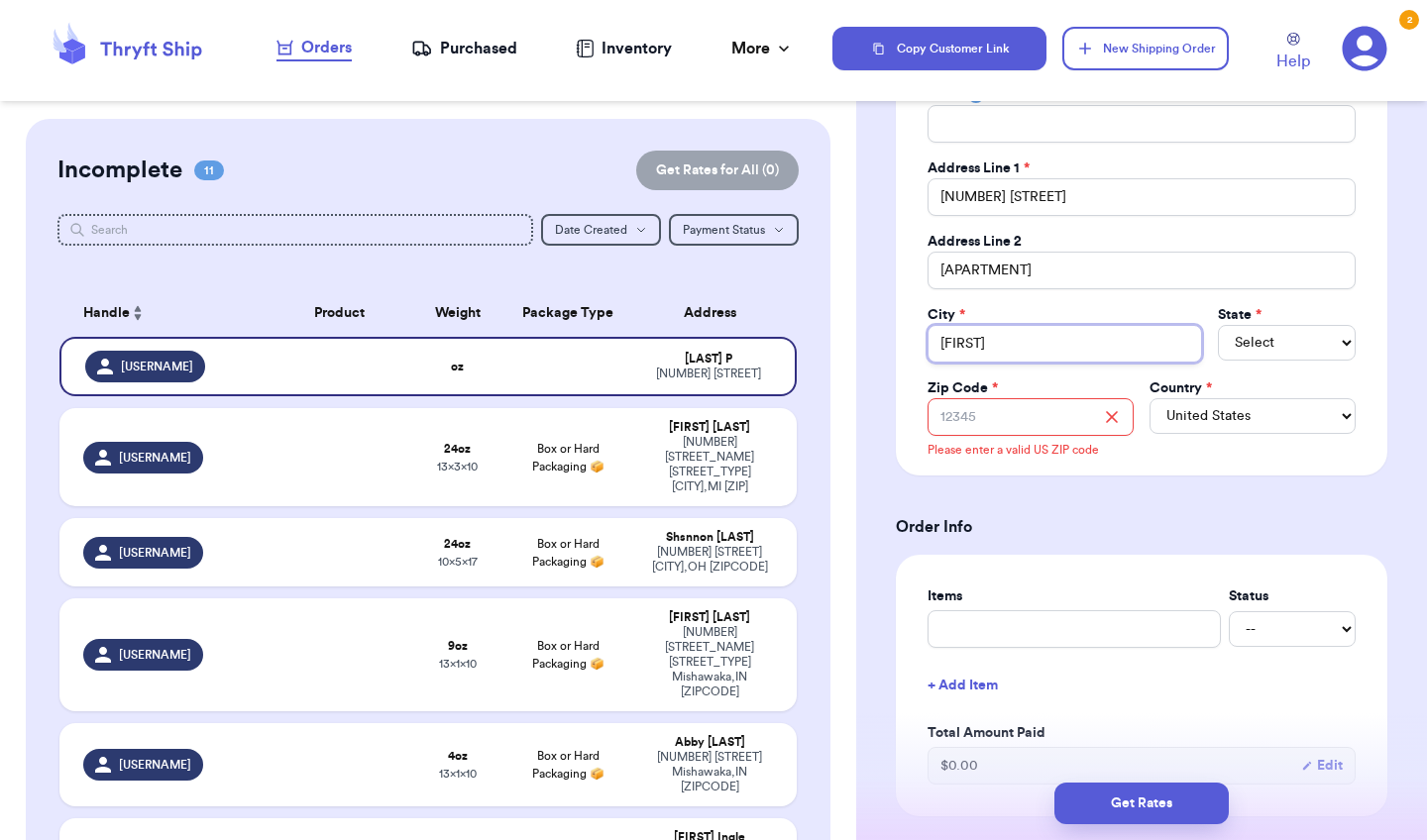 type 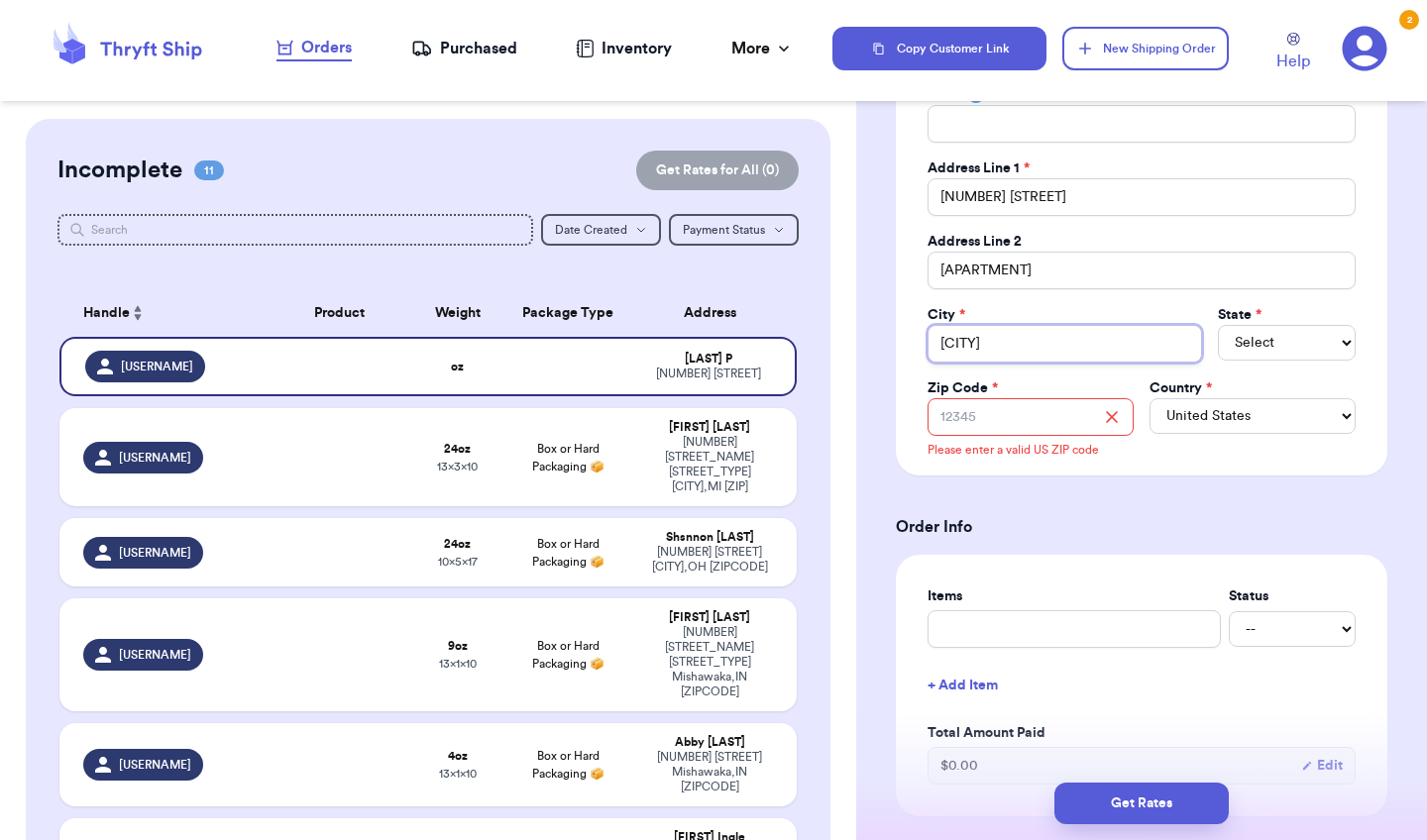 type 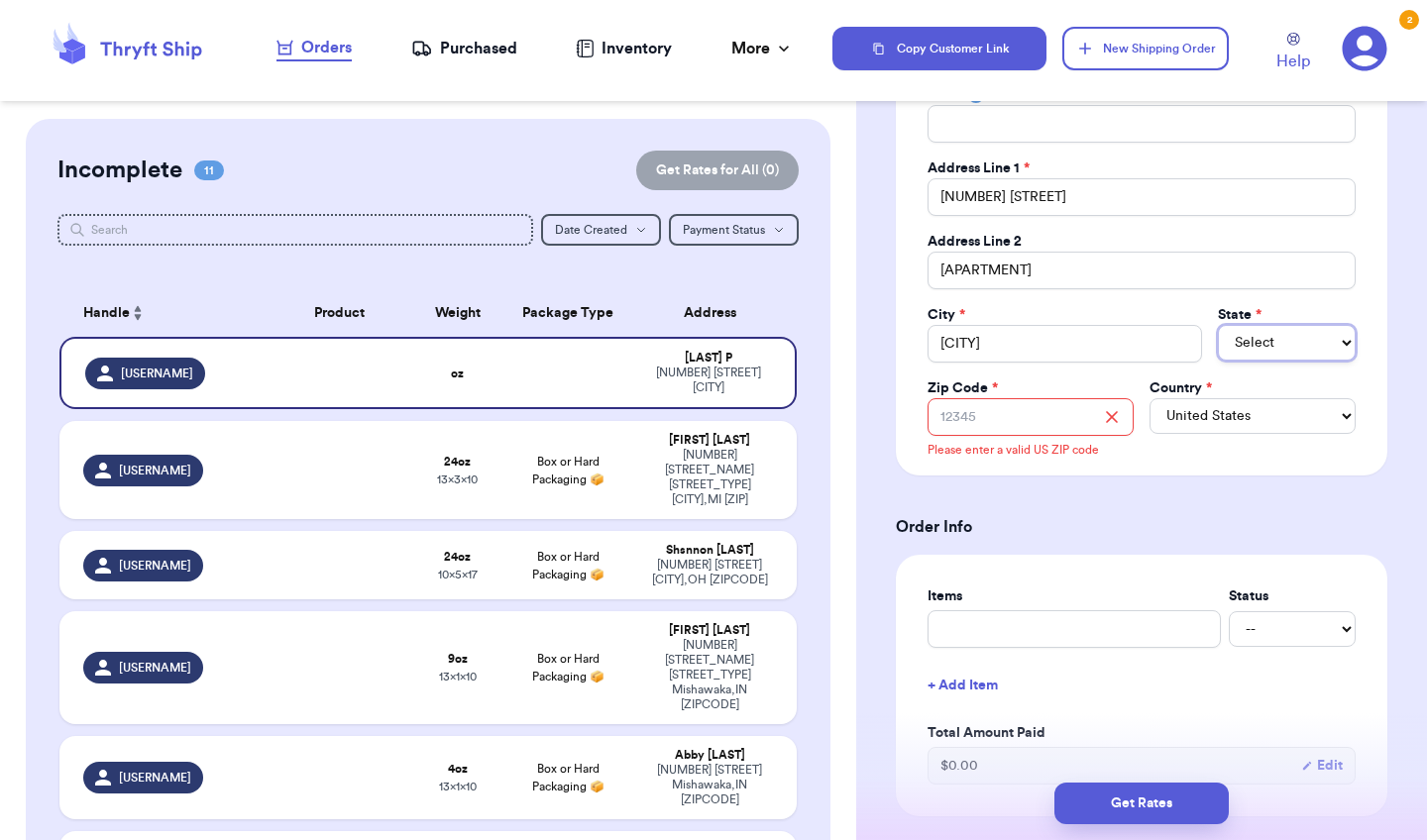 type 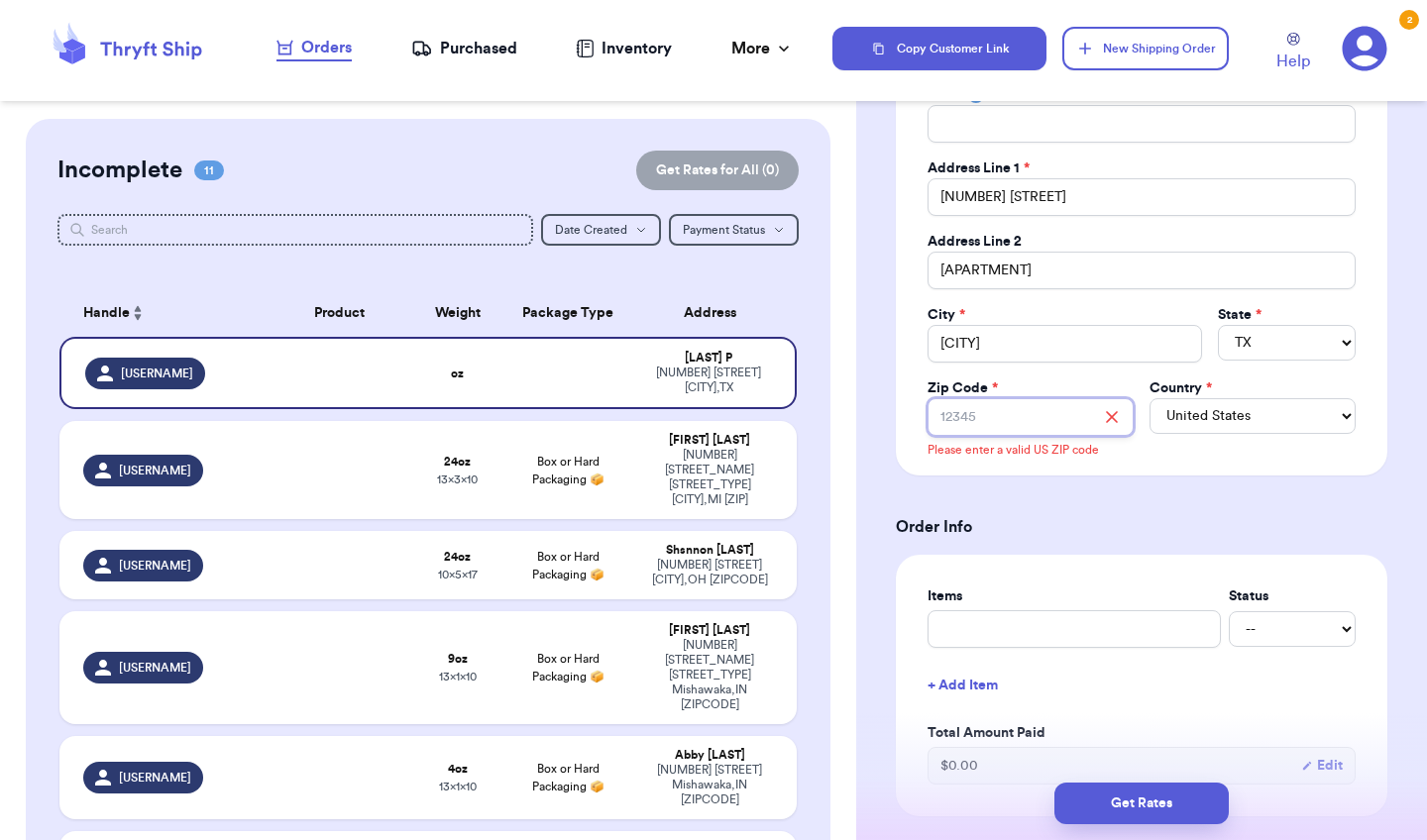 click on "Zip Code *" at bounding box center (1031, 417) 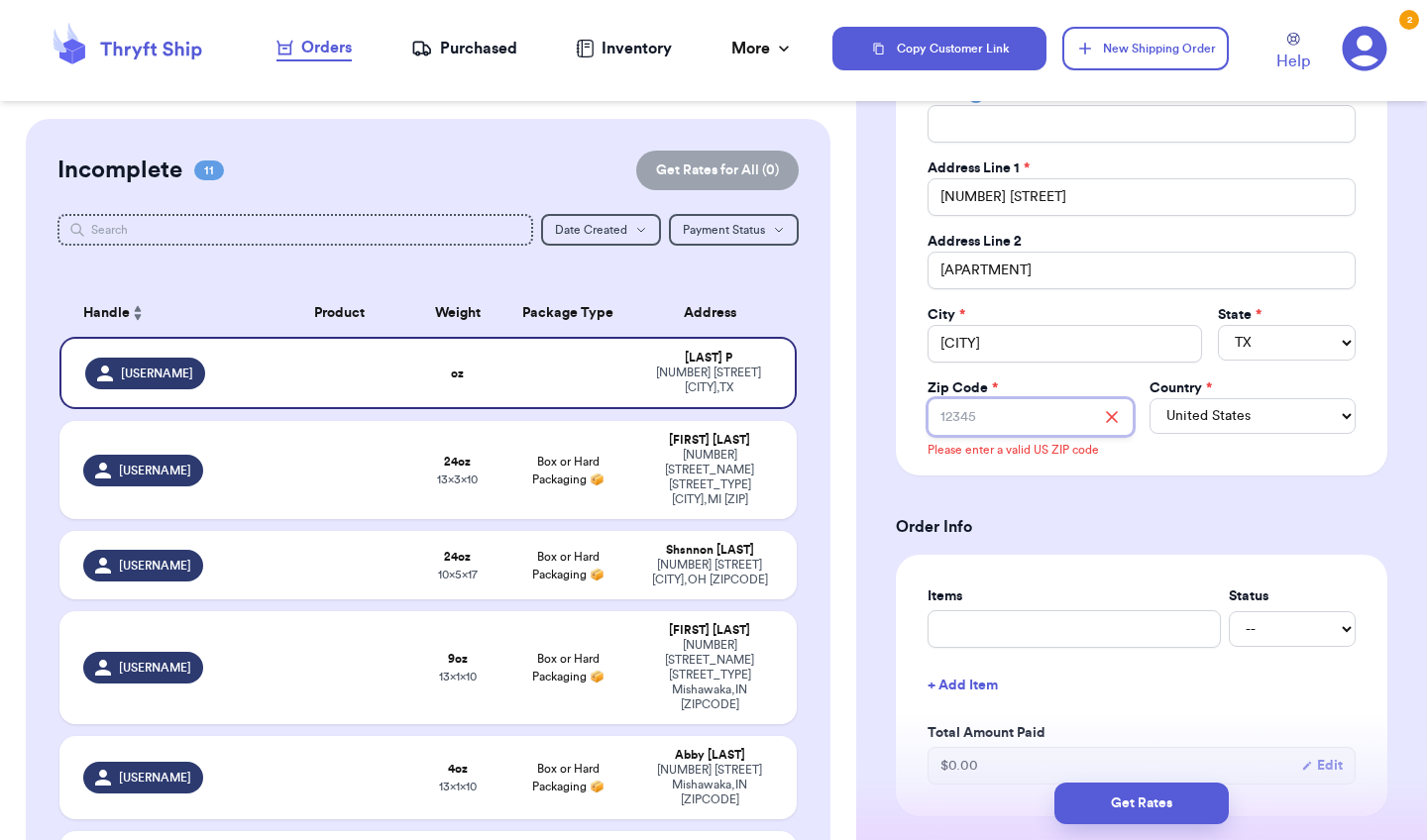 type 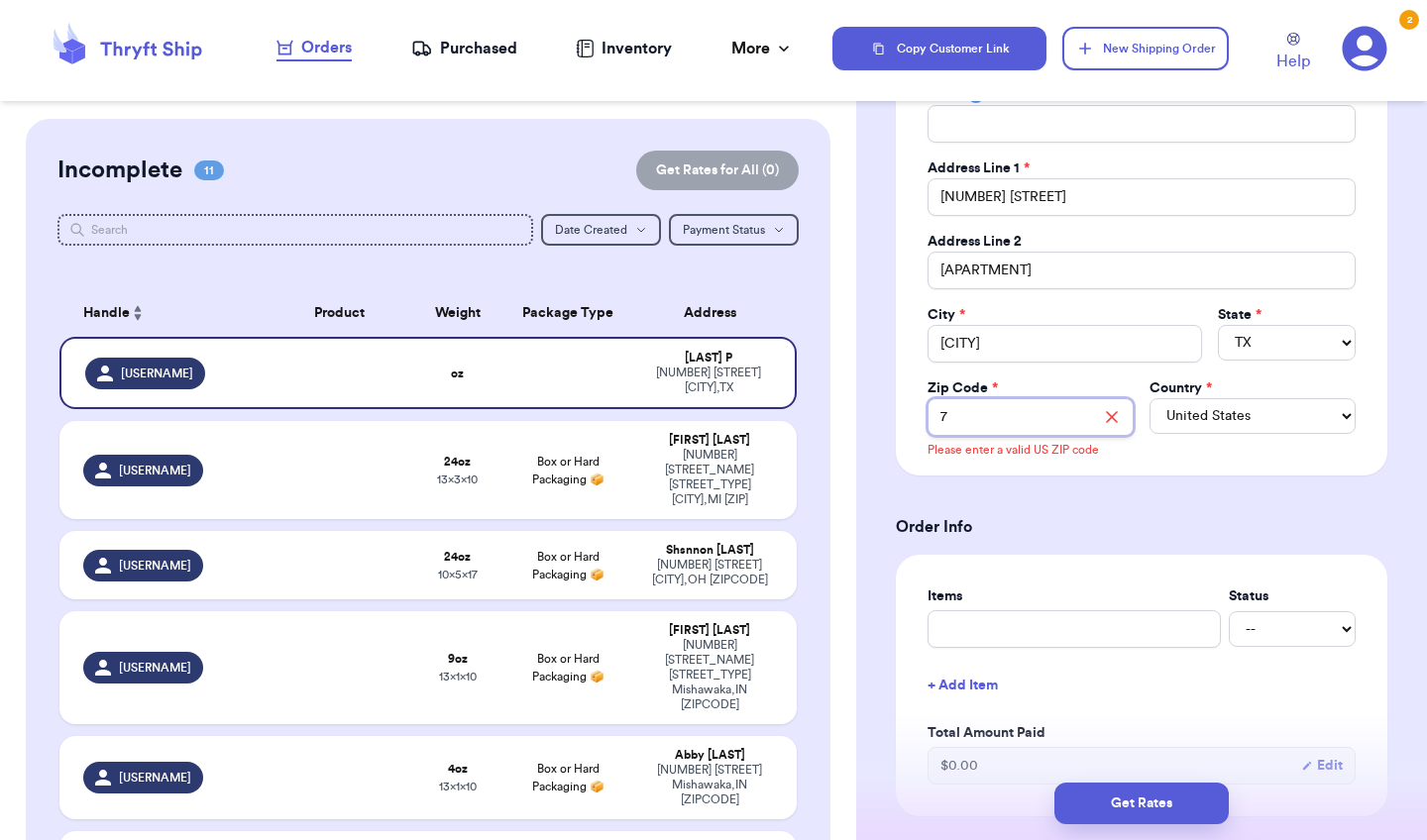 type 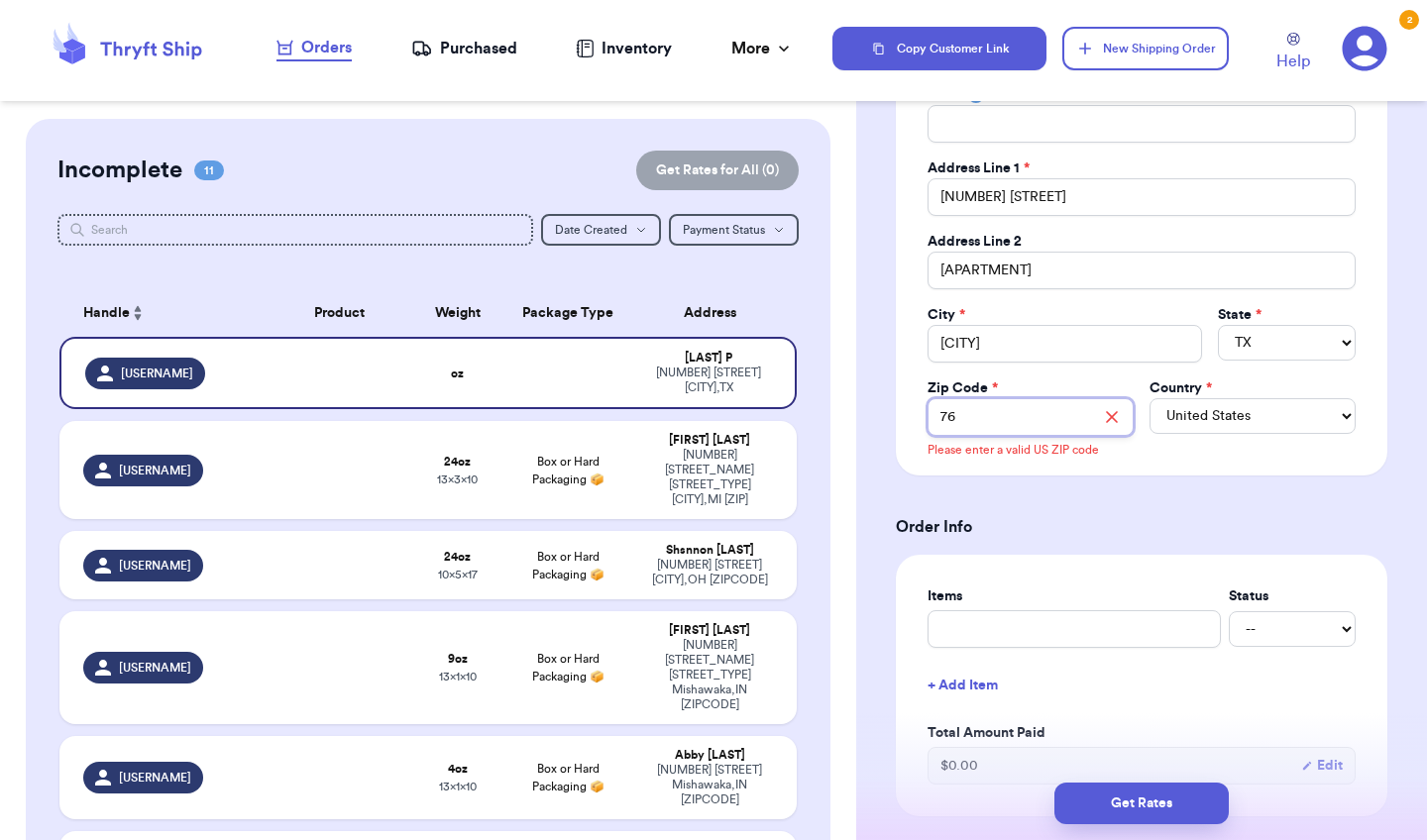 type 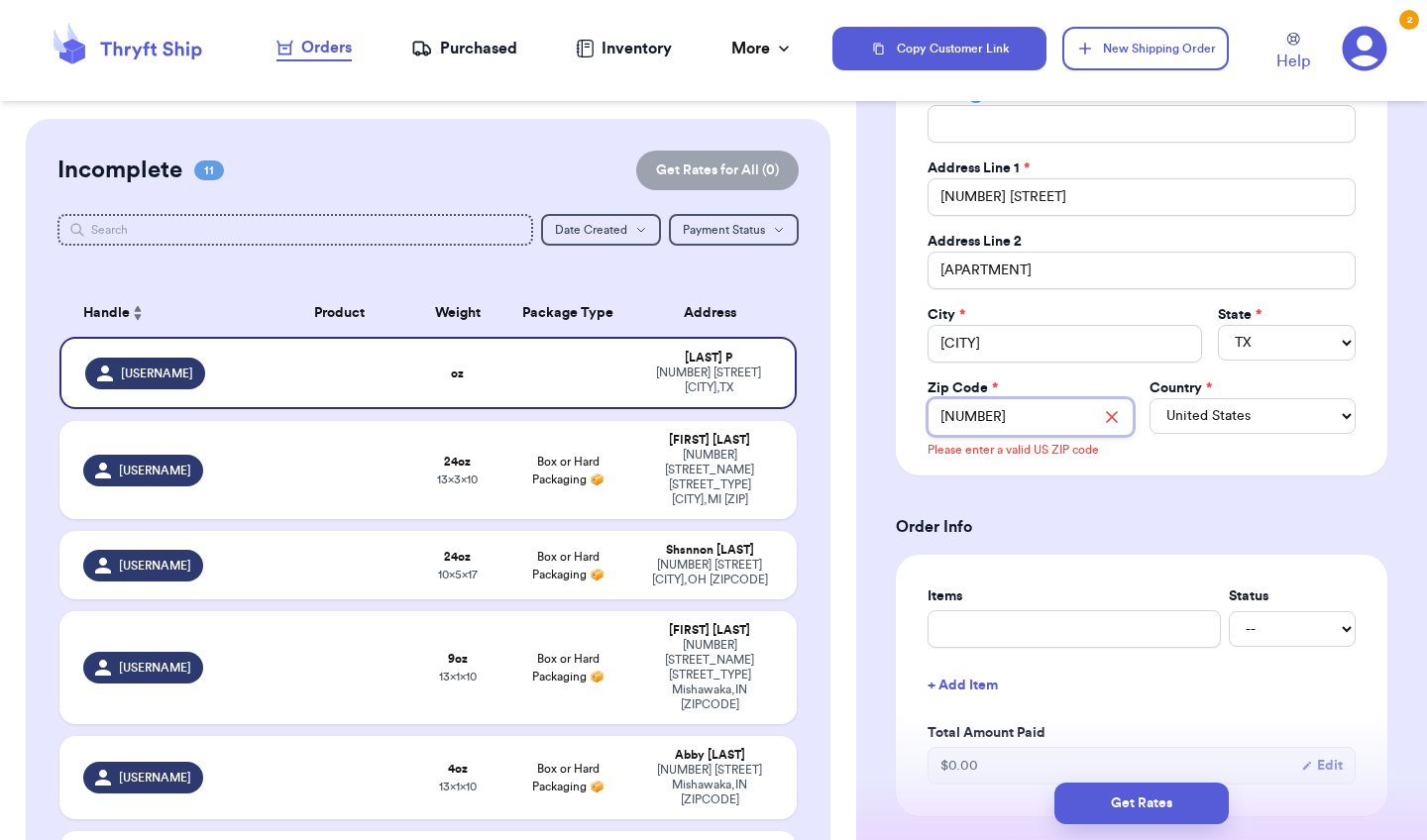 type 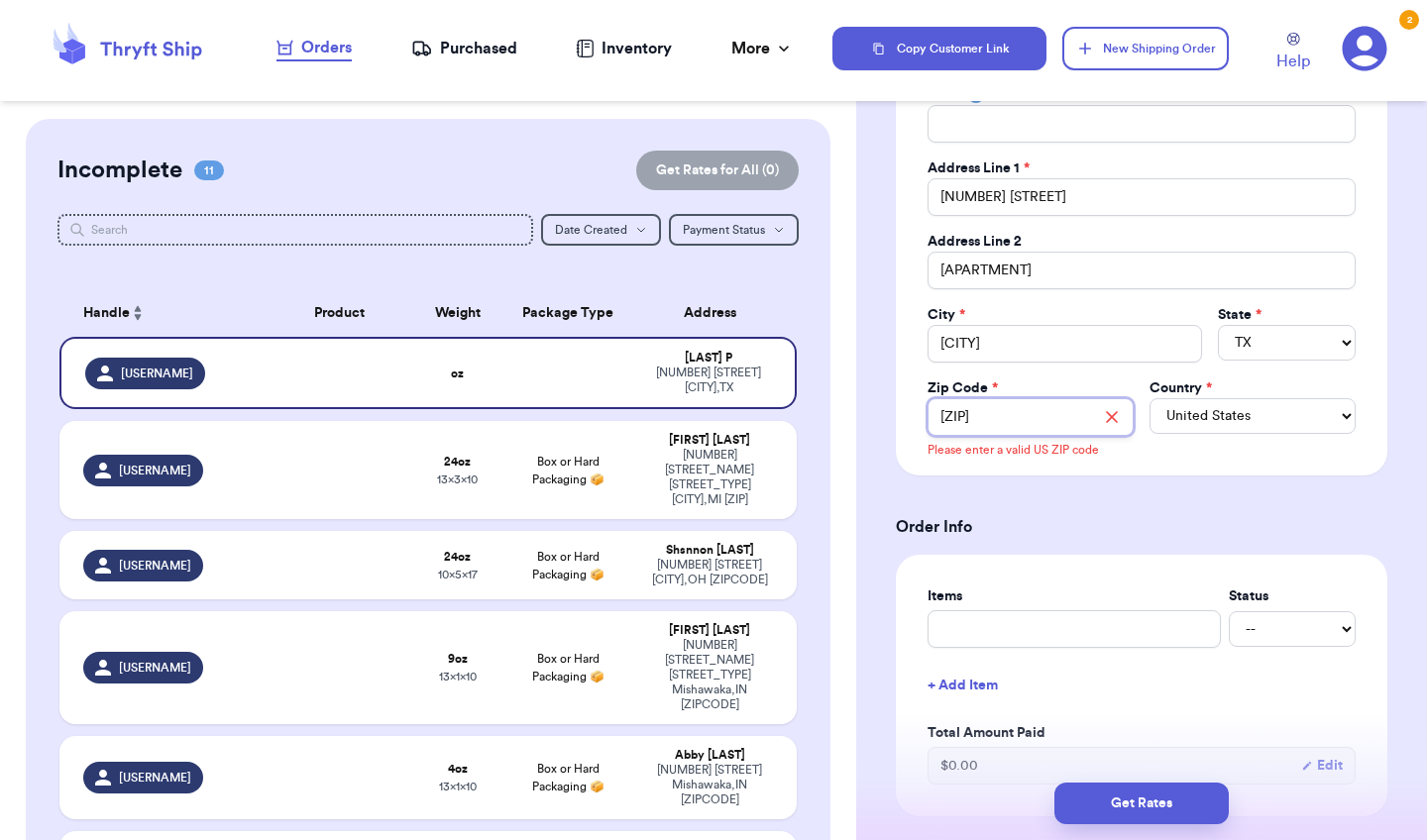 type on "[ZIP]" 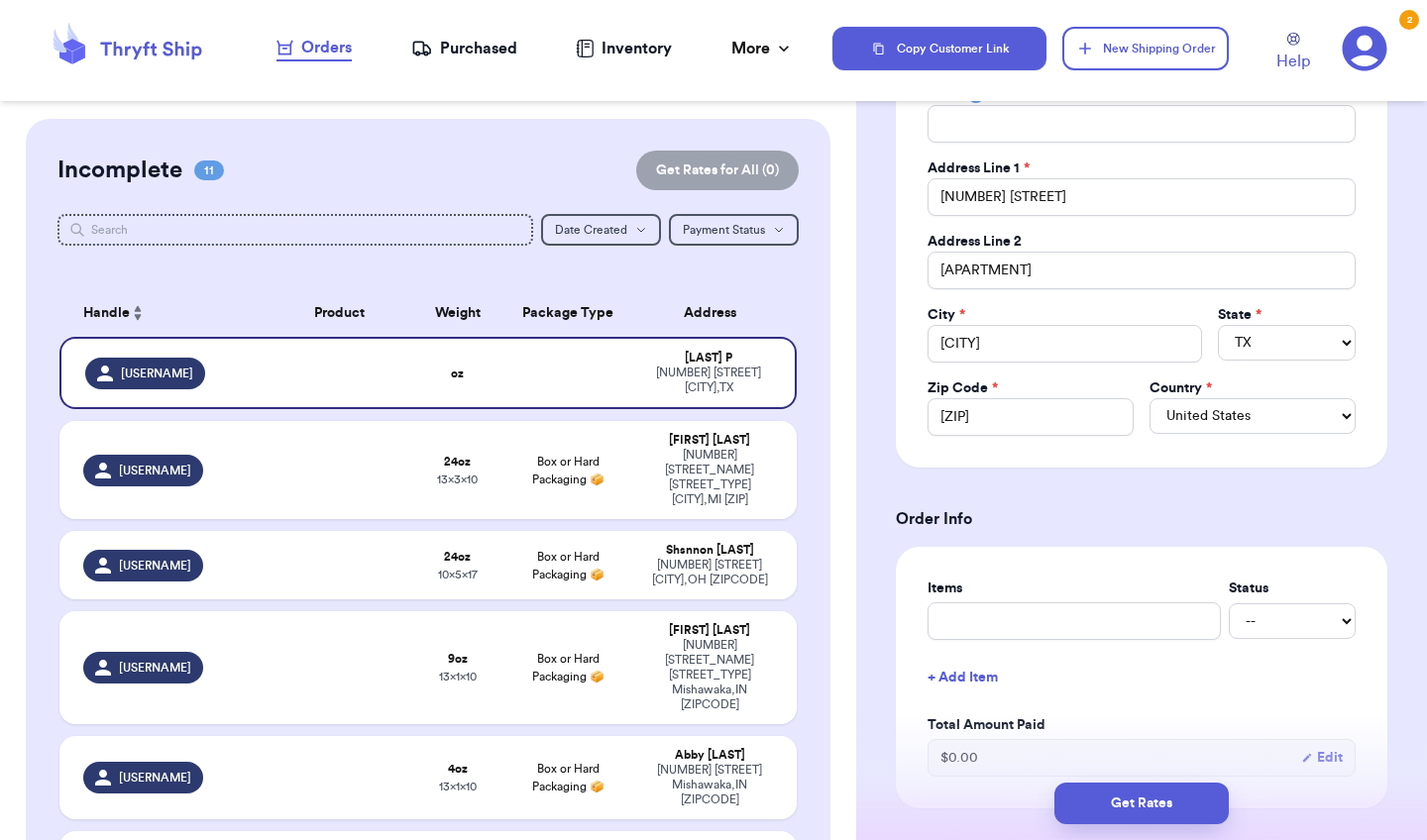click on "Shipping Information Delete Label Customer Info Social Handle * @ [USERNAME] First Name * [FIRST] Last Name * [LAST] Email Address Line 1 * [NUMBER] [STREET] Address Line 2 [APARTMENT] City * [CITY] State * [STATE] [ZIP] Country * United States Canada Australia Order Info Items Status -- Paid Owes + Add Item Total Amount Paid $ 0.00 Edit Package Info Print item name on label Print username on label Package Type * Select an option Weight * 0 lbs oz Hazardous Materials   (Perfume, nail polish, hair spray, dry ice, lithium batteries, firearms, lighters, fuels, etc.  Learn how to ship Hazardous Materials ) Length in Width in Height in Dimensions are not required unless package measures greater than one cubic foot (1728 inches). Calculate dimensions by L x W x H. Additional Features (Media Mail)" at bounding box center [1142, 683] 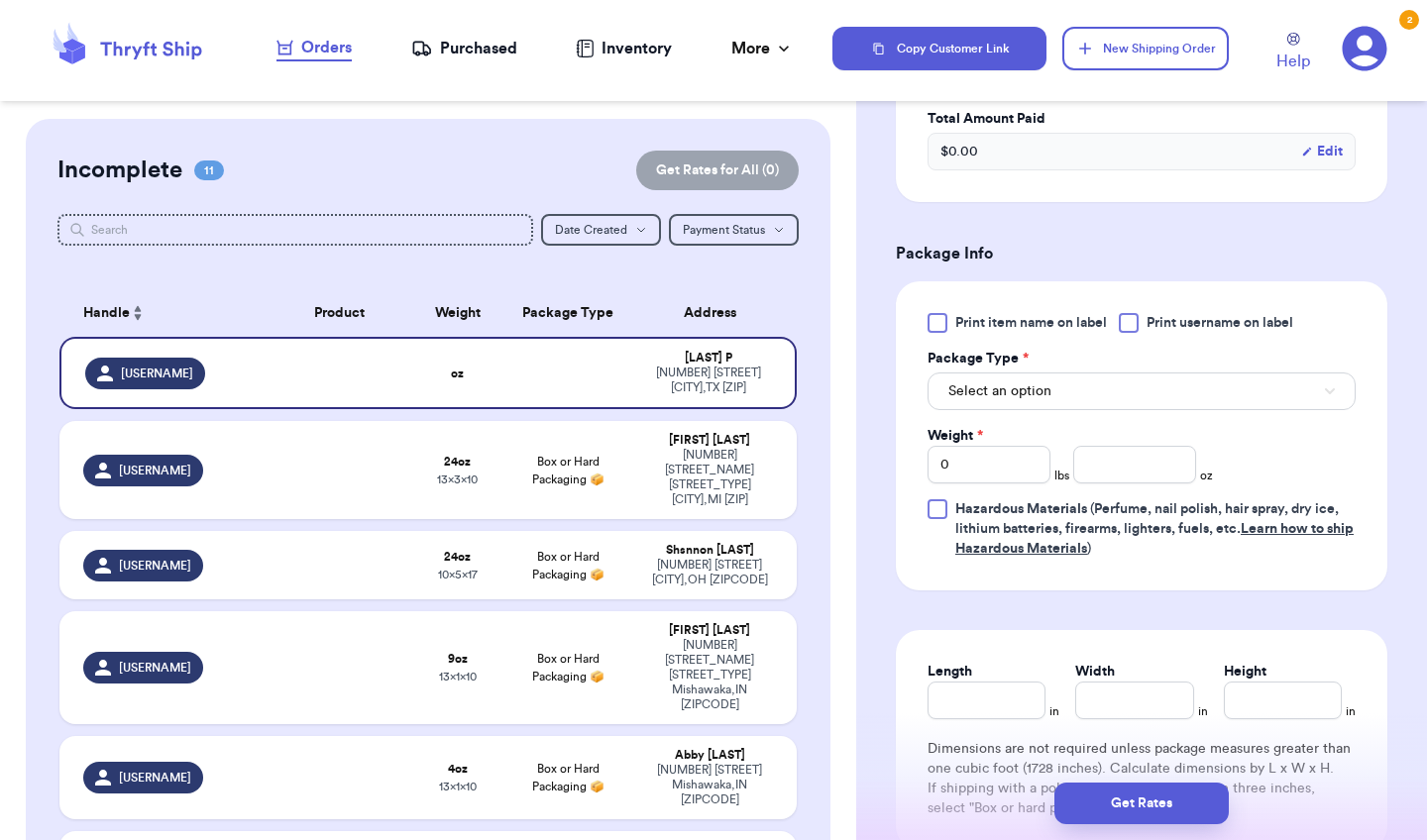 scroll, scrollTop: 971, scrollLeft: 0, axis: vertical 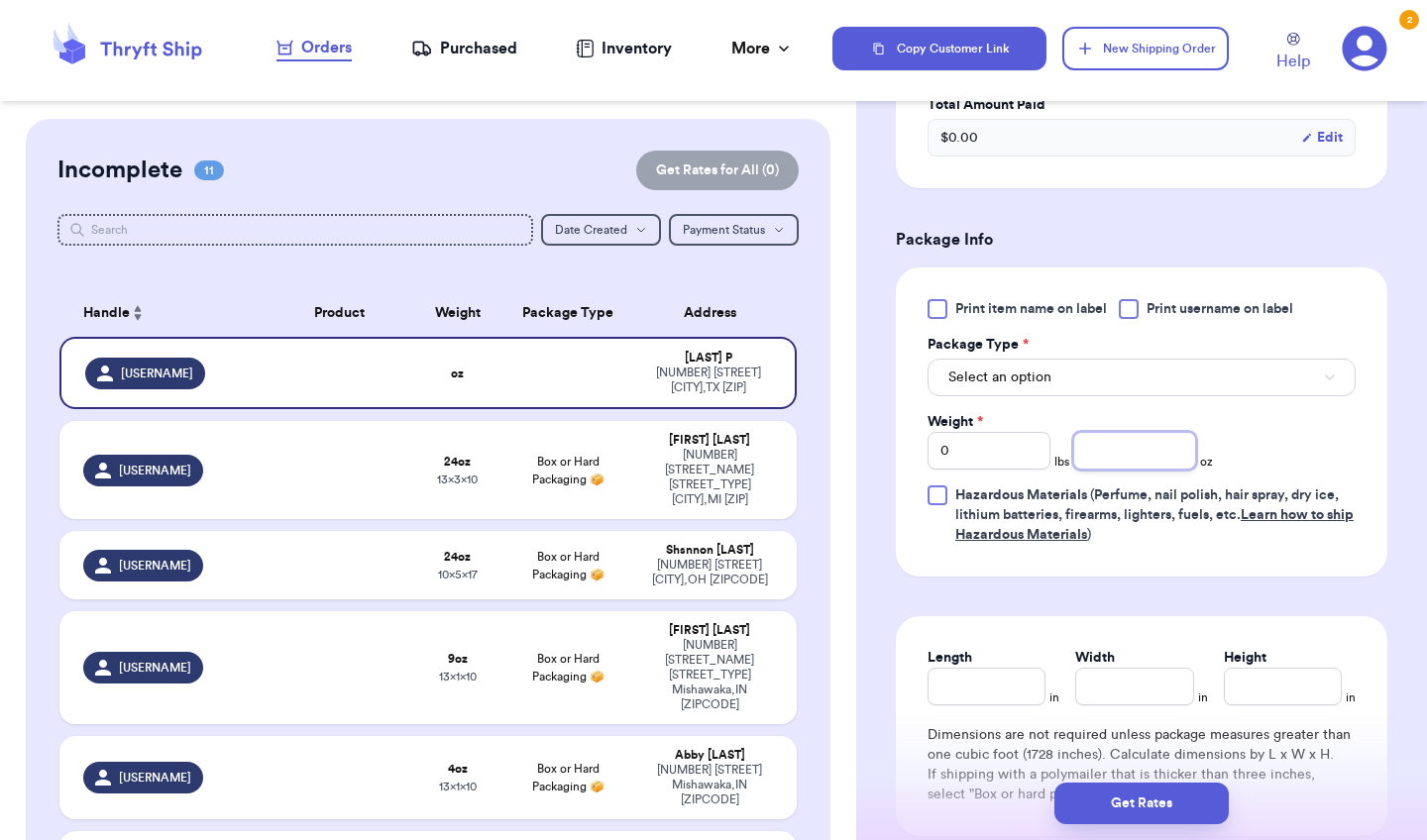 click at bounding box center [1135, 451] 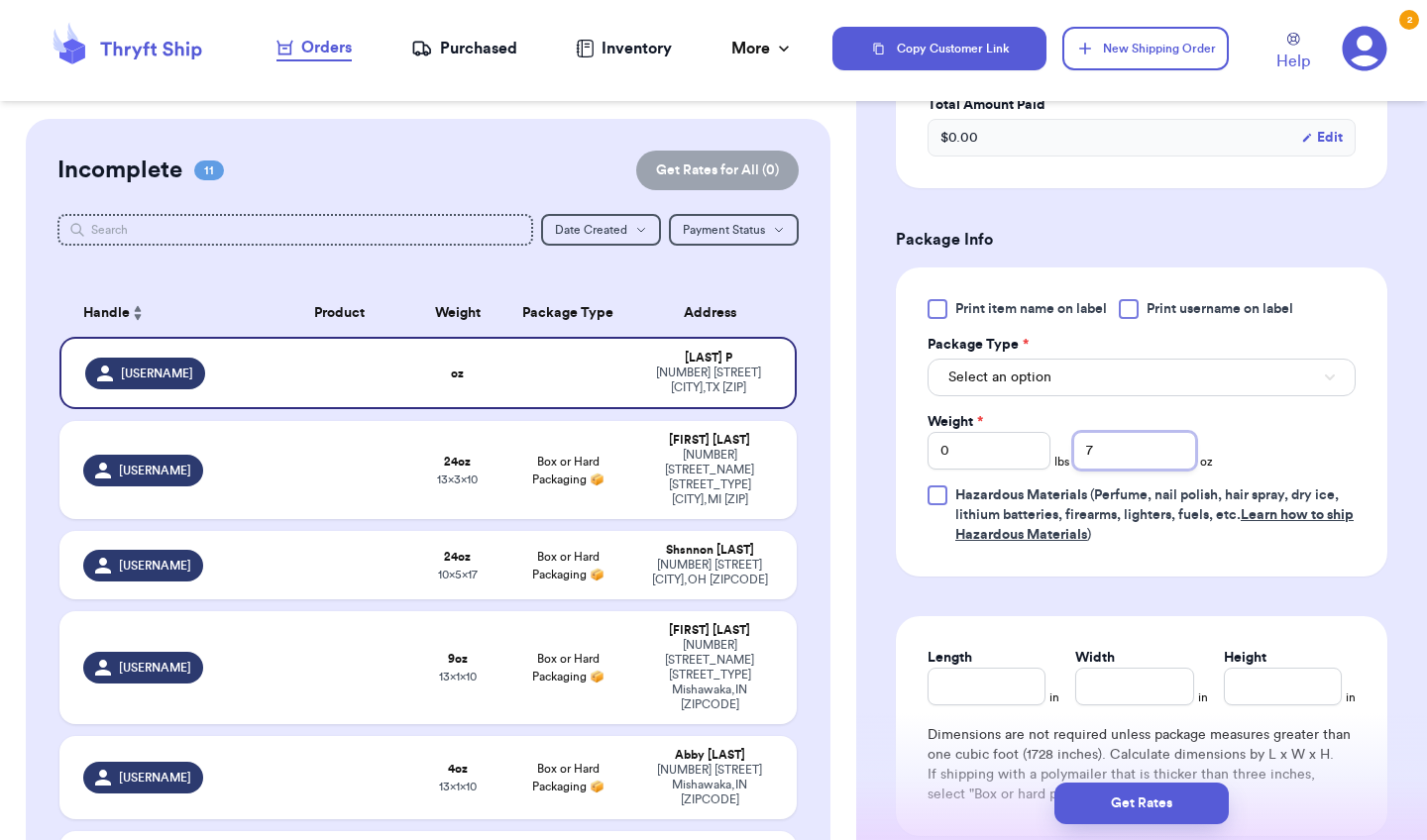 type on "7" 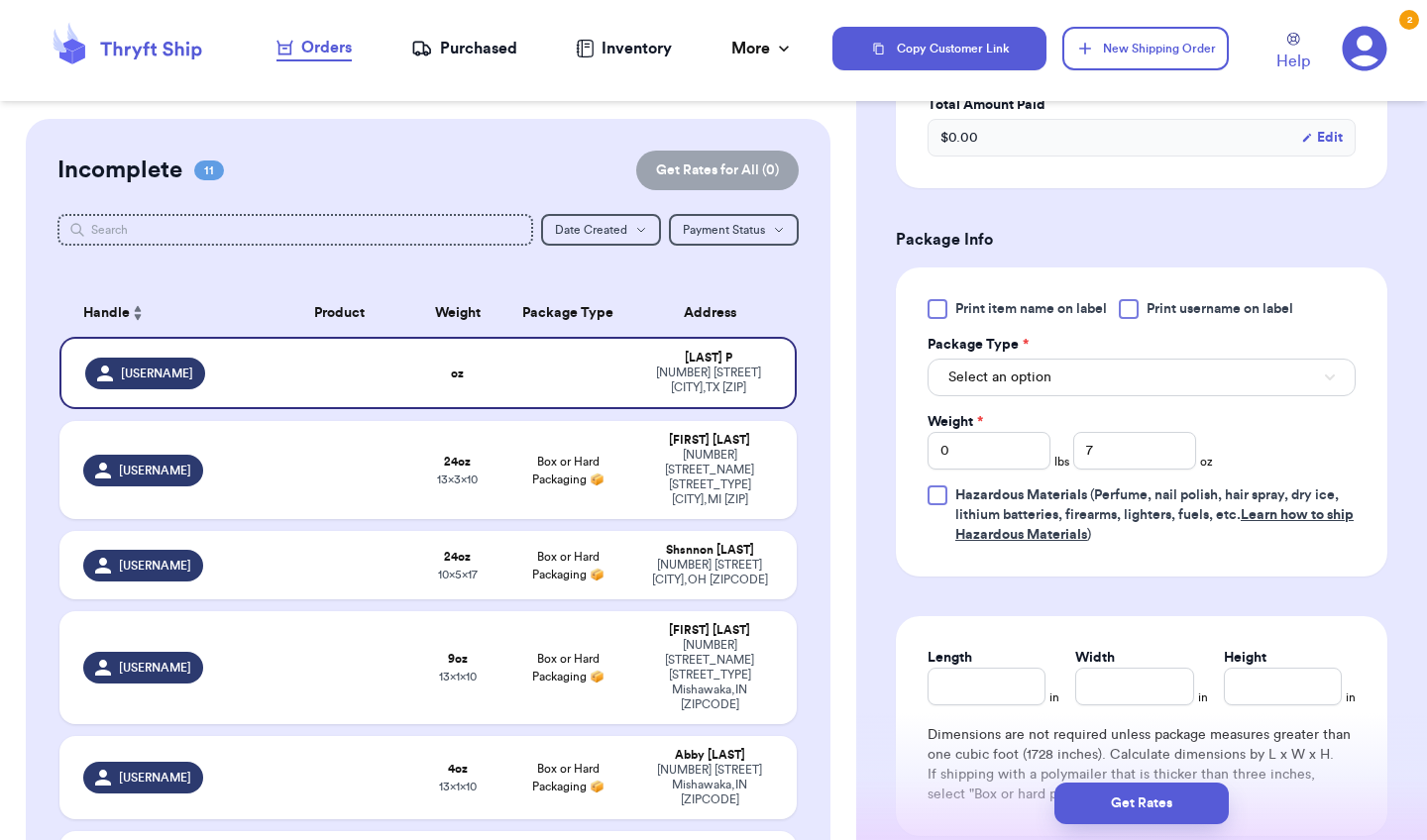 click on "Select an option" at bounding box center [1142, 377] 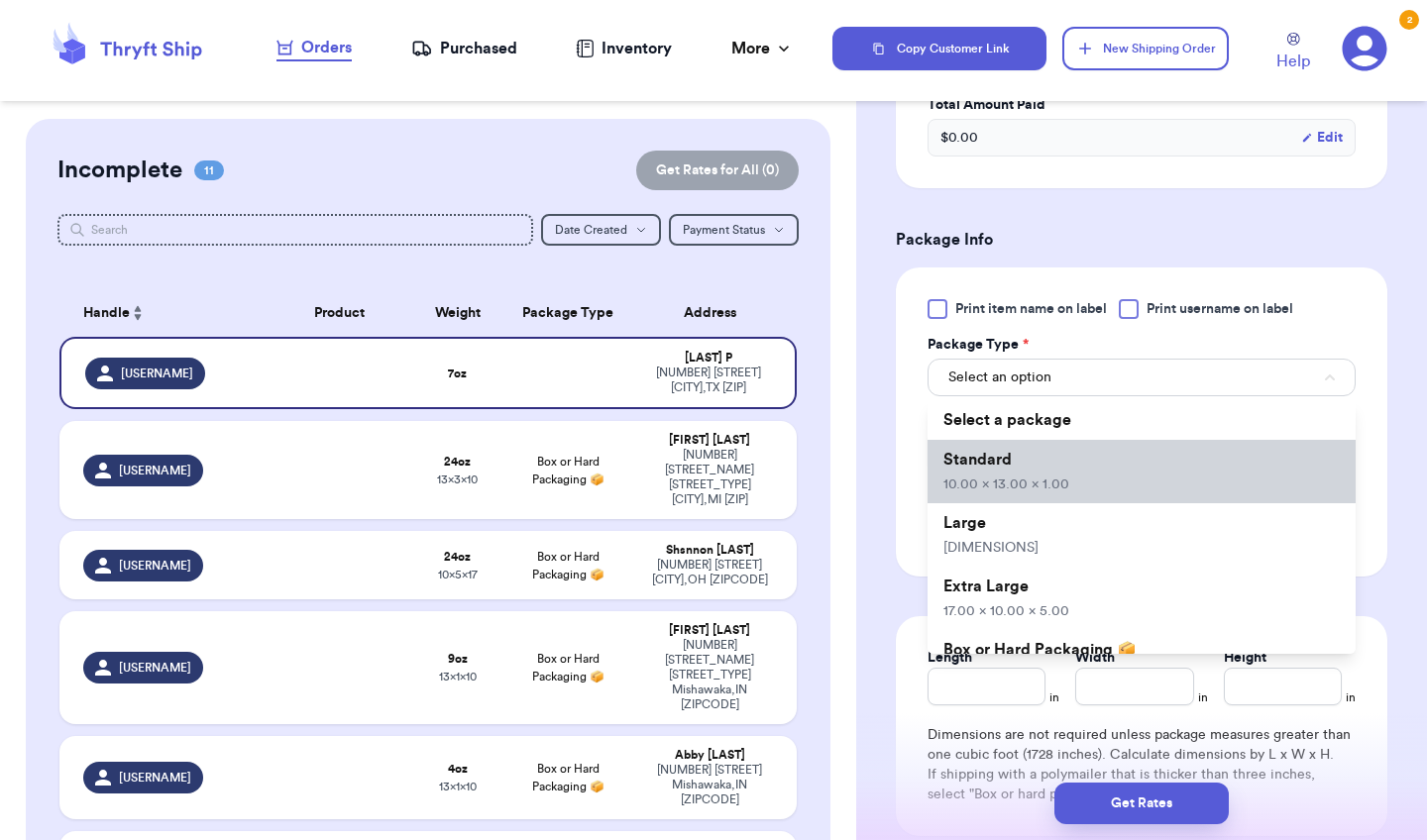 click on "Standard  10.00 x 13.00 x 1.00" at bounding box center (1142, 472) 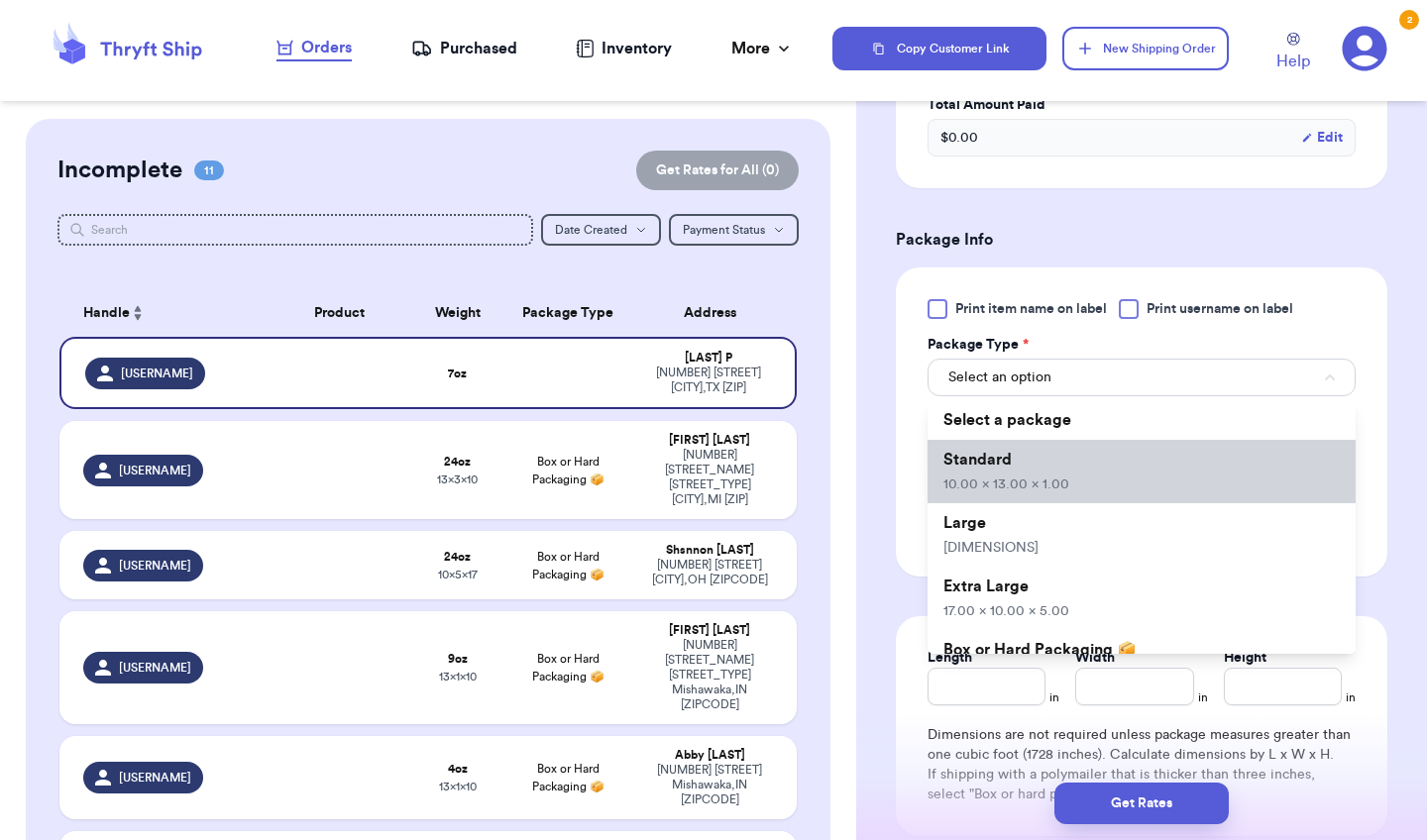 type on "10" 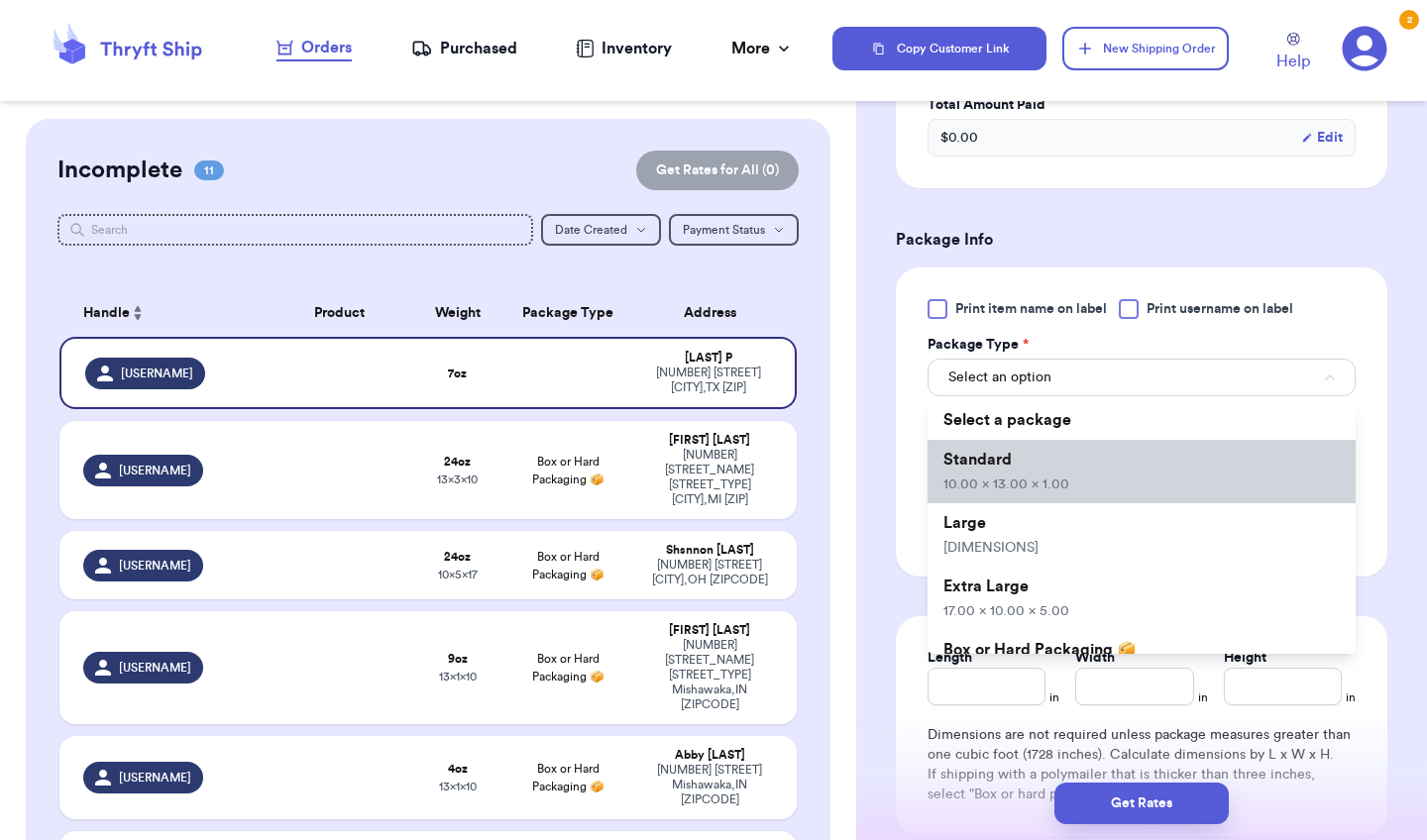 type 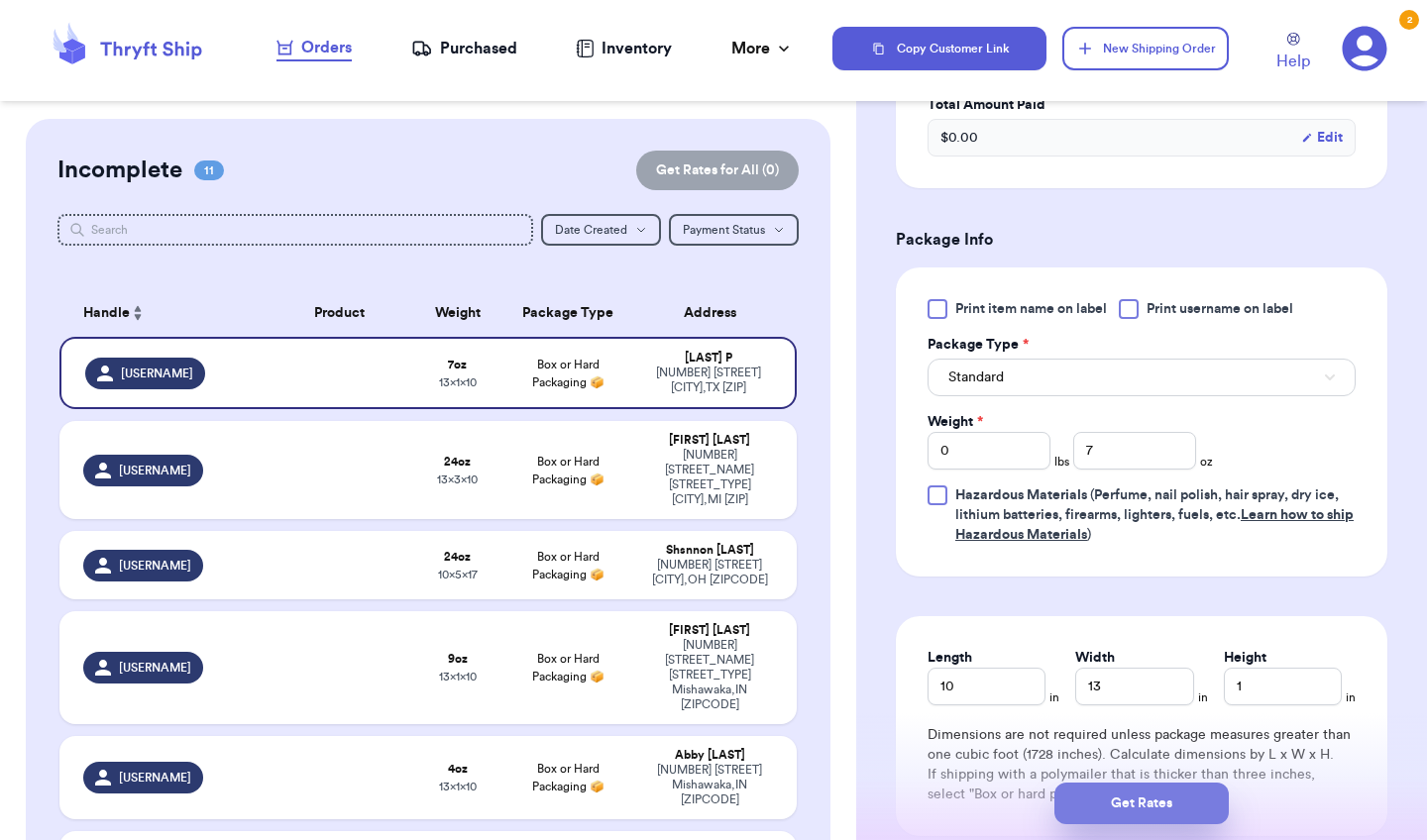click on "Get Rates" at bounding box center [1142, 803] 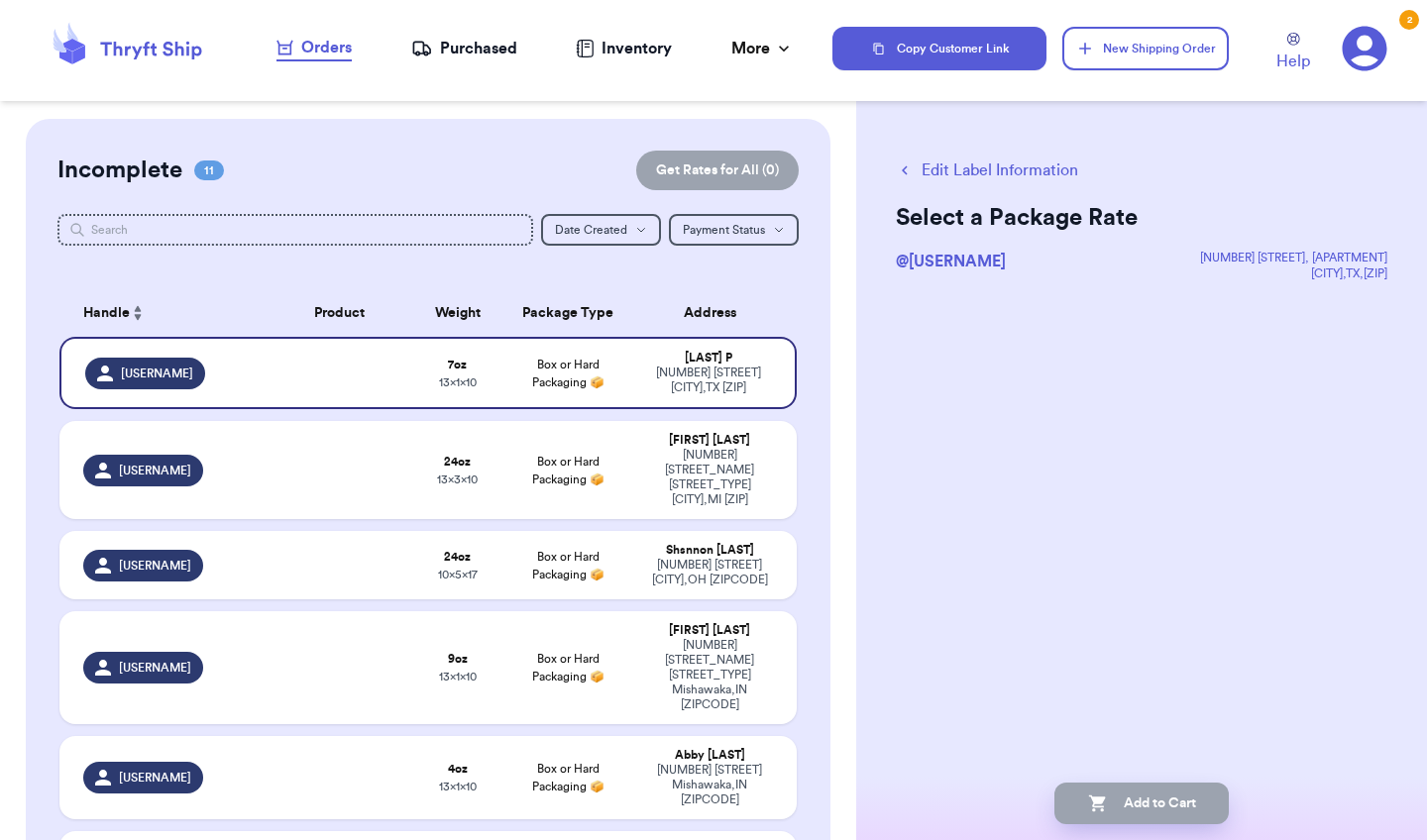 scroll, scrollTop: 0, scrollLeft: 0, axis: both 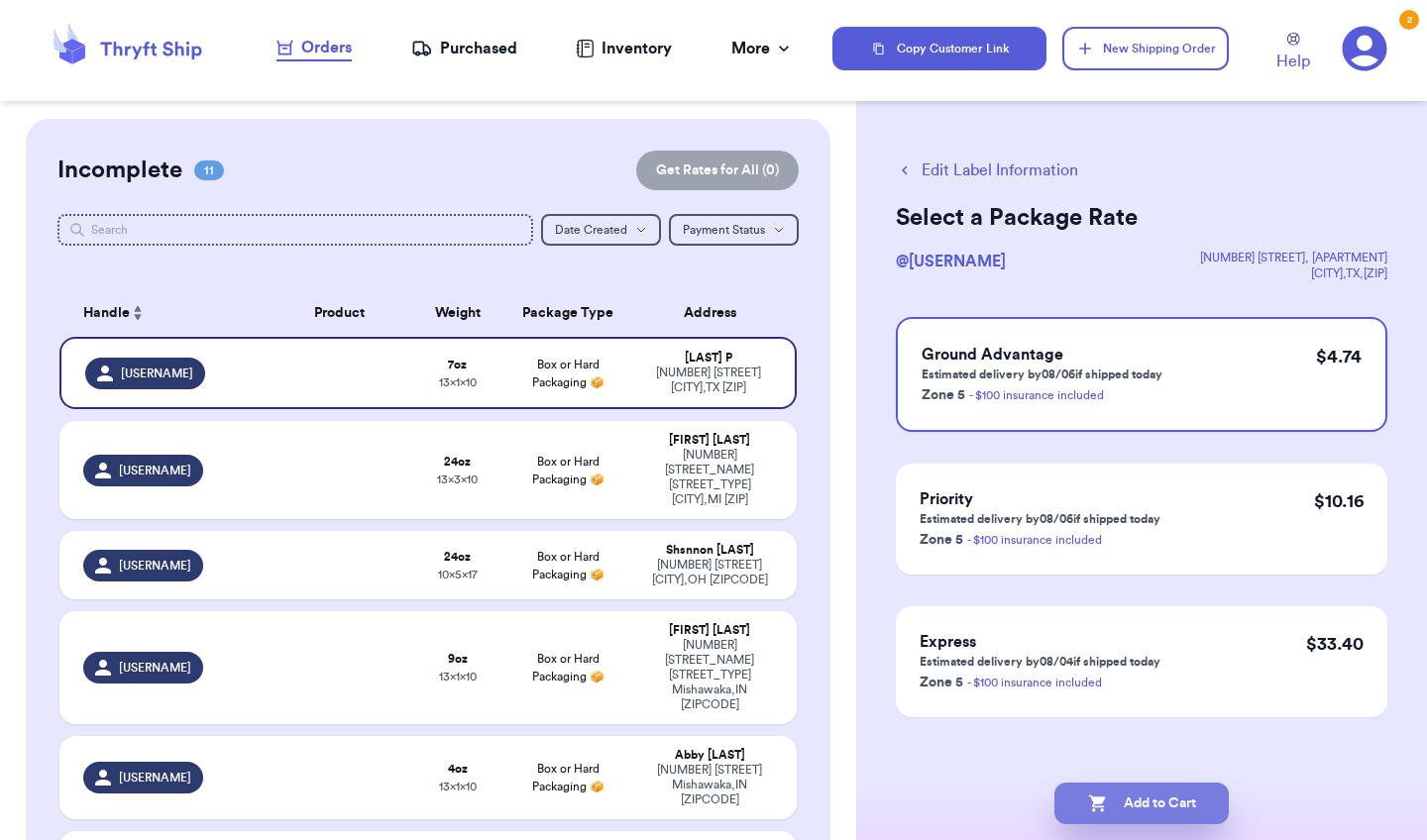 click on "Add to Cart" at bounding box center [1142, 803] 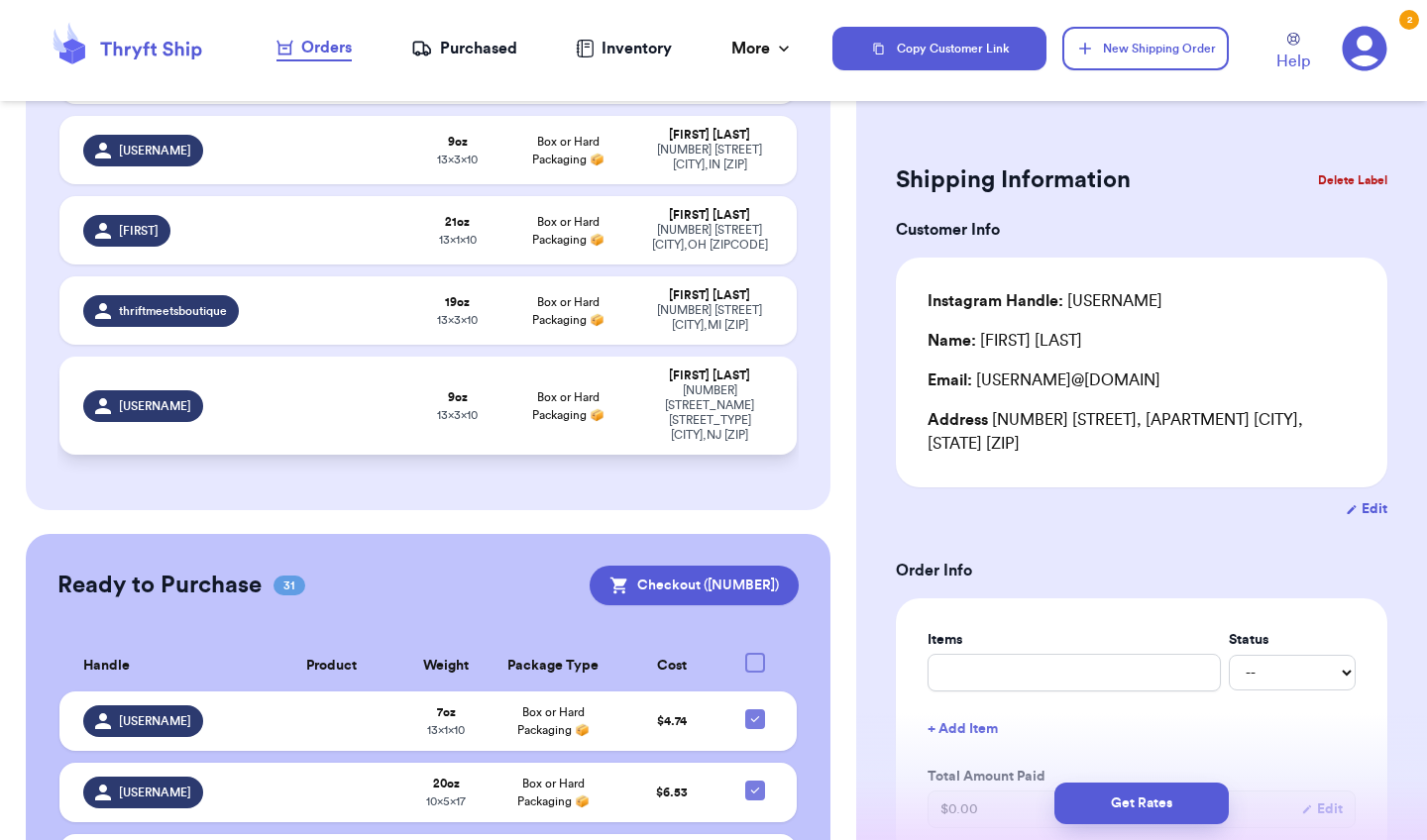 scroll, scrollTop: 895, scrollLeft: 0, axis: vertical 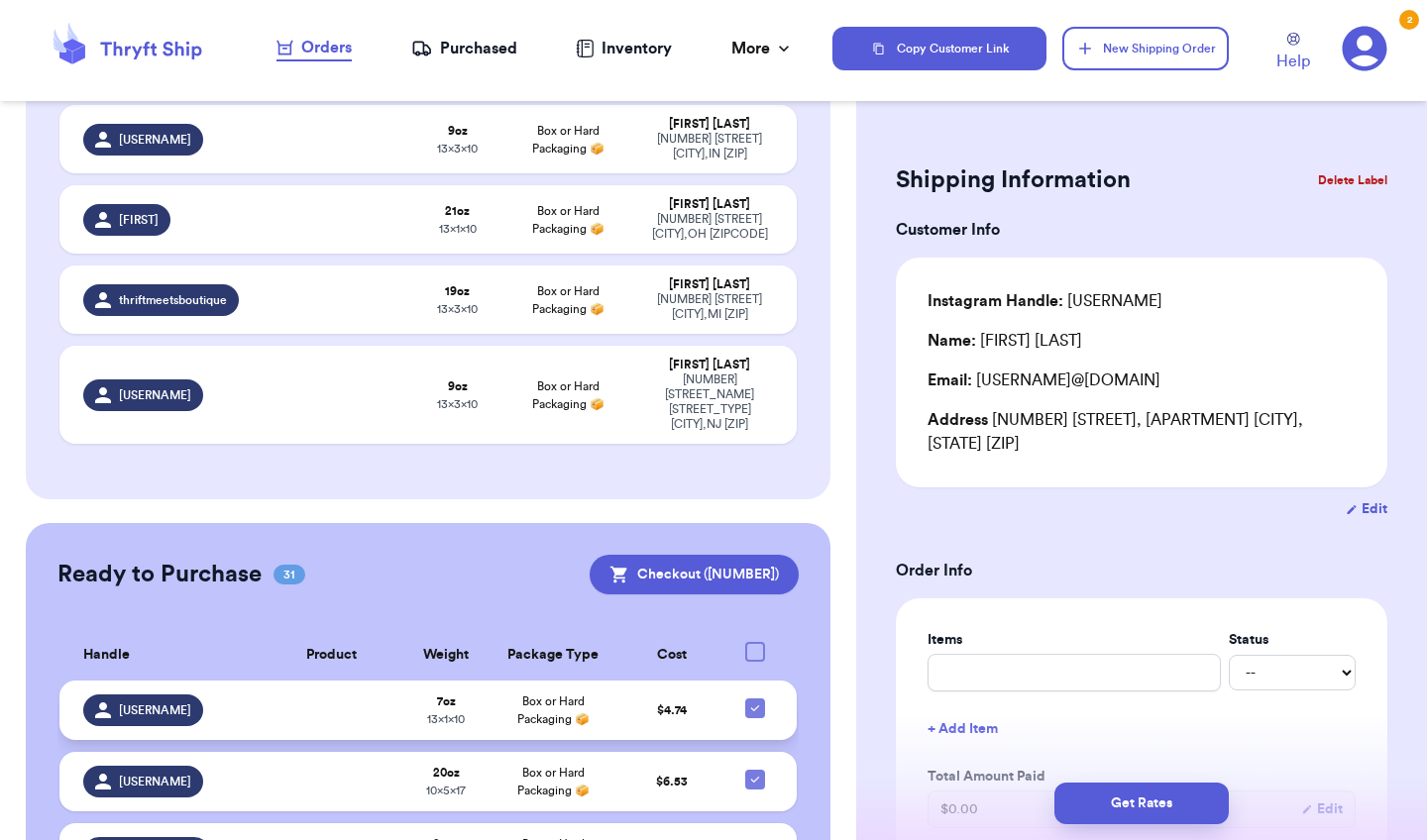 click at bounding box center [331, 710] 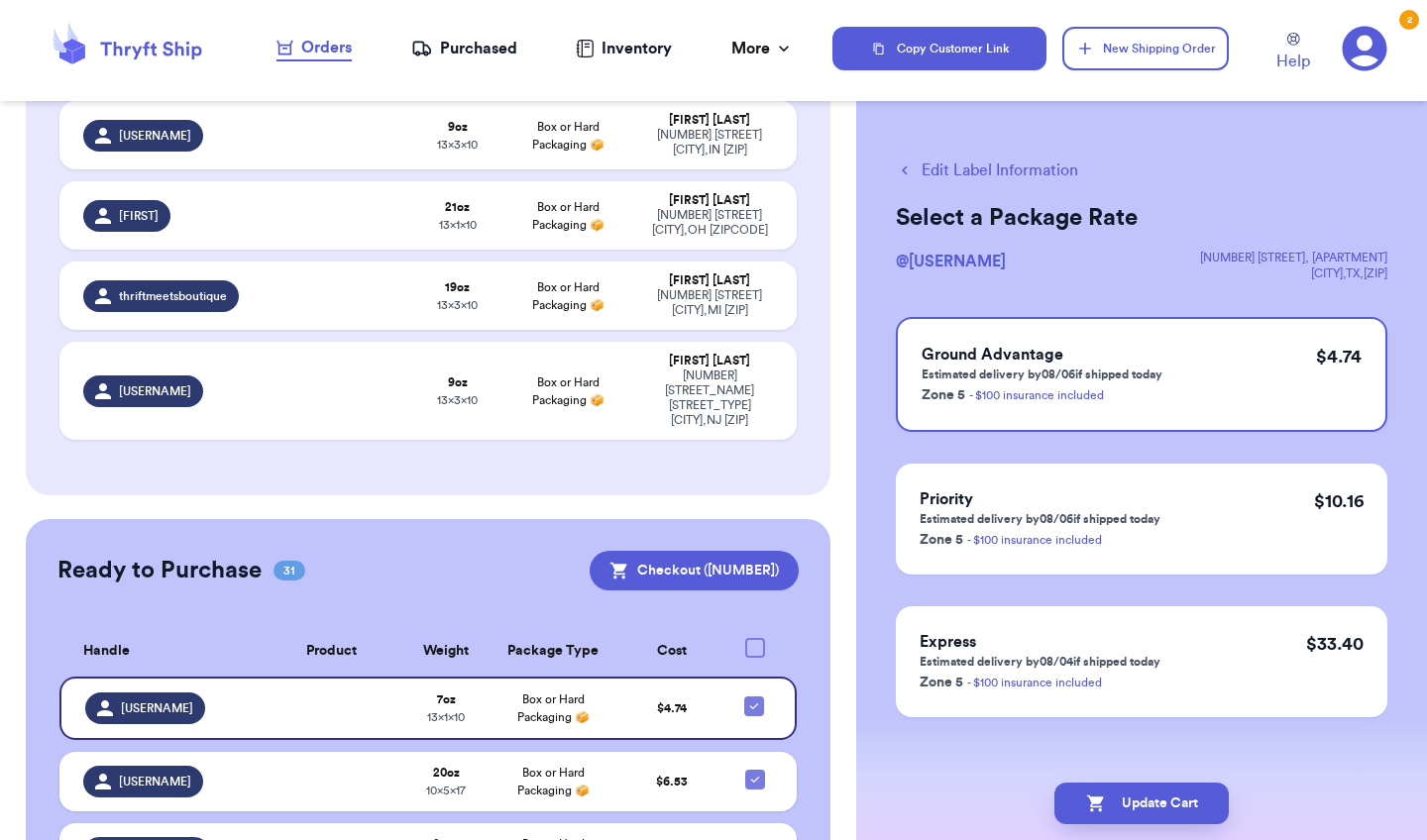 click on "Edit Label Information" at bounding box center [987, 170] 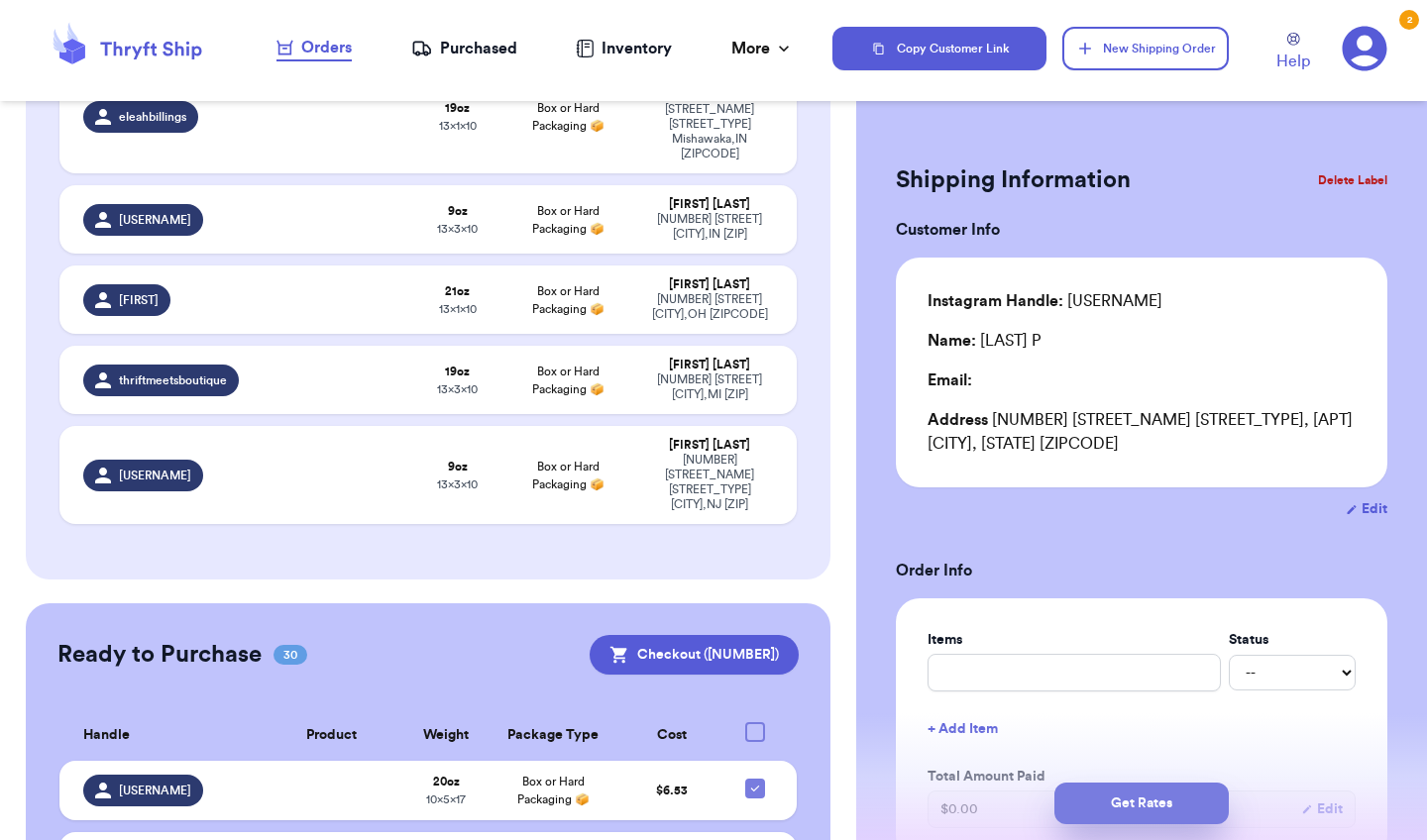 click on "Get Rates" at bounding box center [1142, 803] 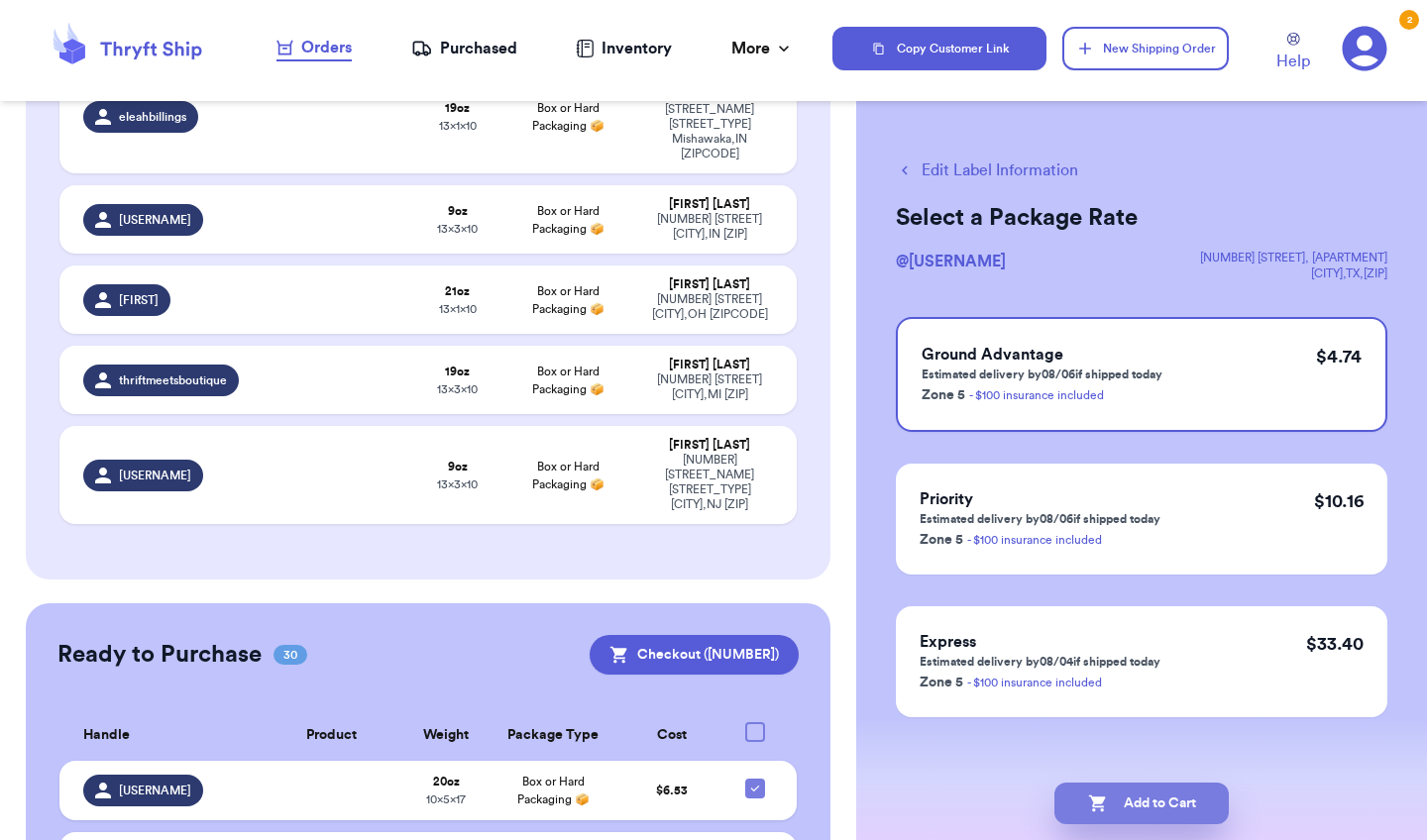 click on "Add to Cart" at bounding box center (1142, 803) 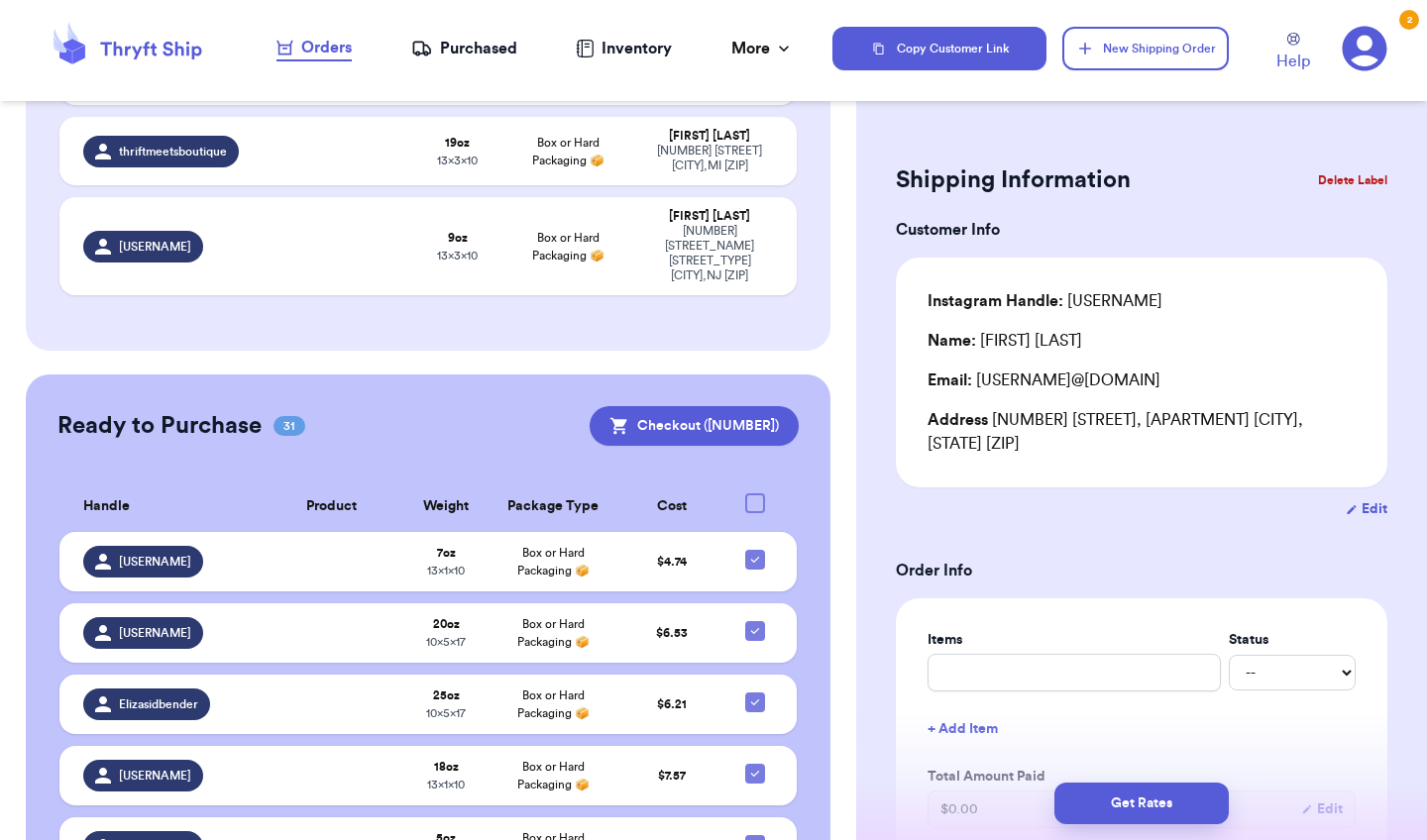 scroll, scrollTop: 1087, scrollLeft: 0, axis: vertical 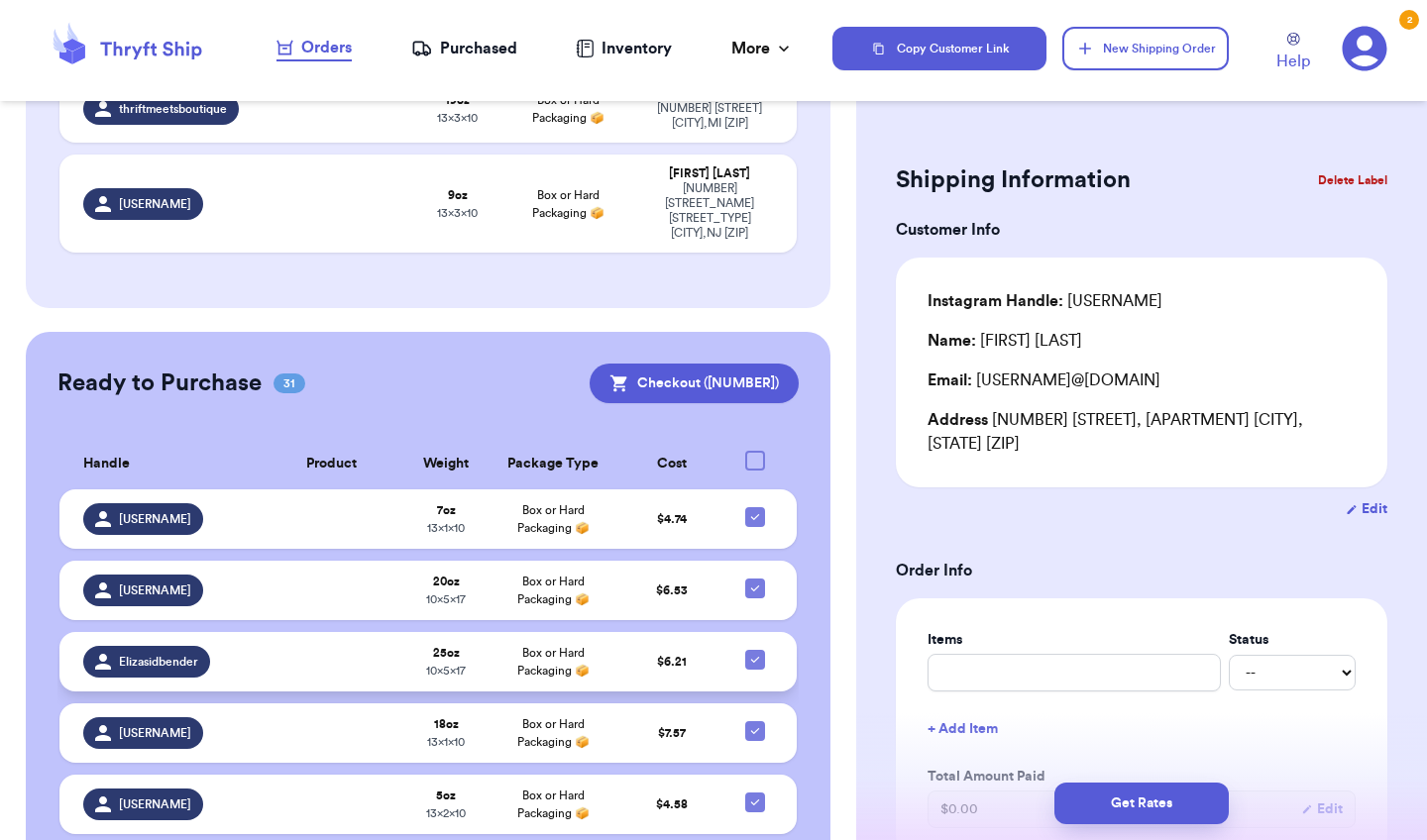 click at bounding box center [331, 662] 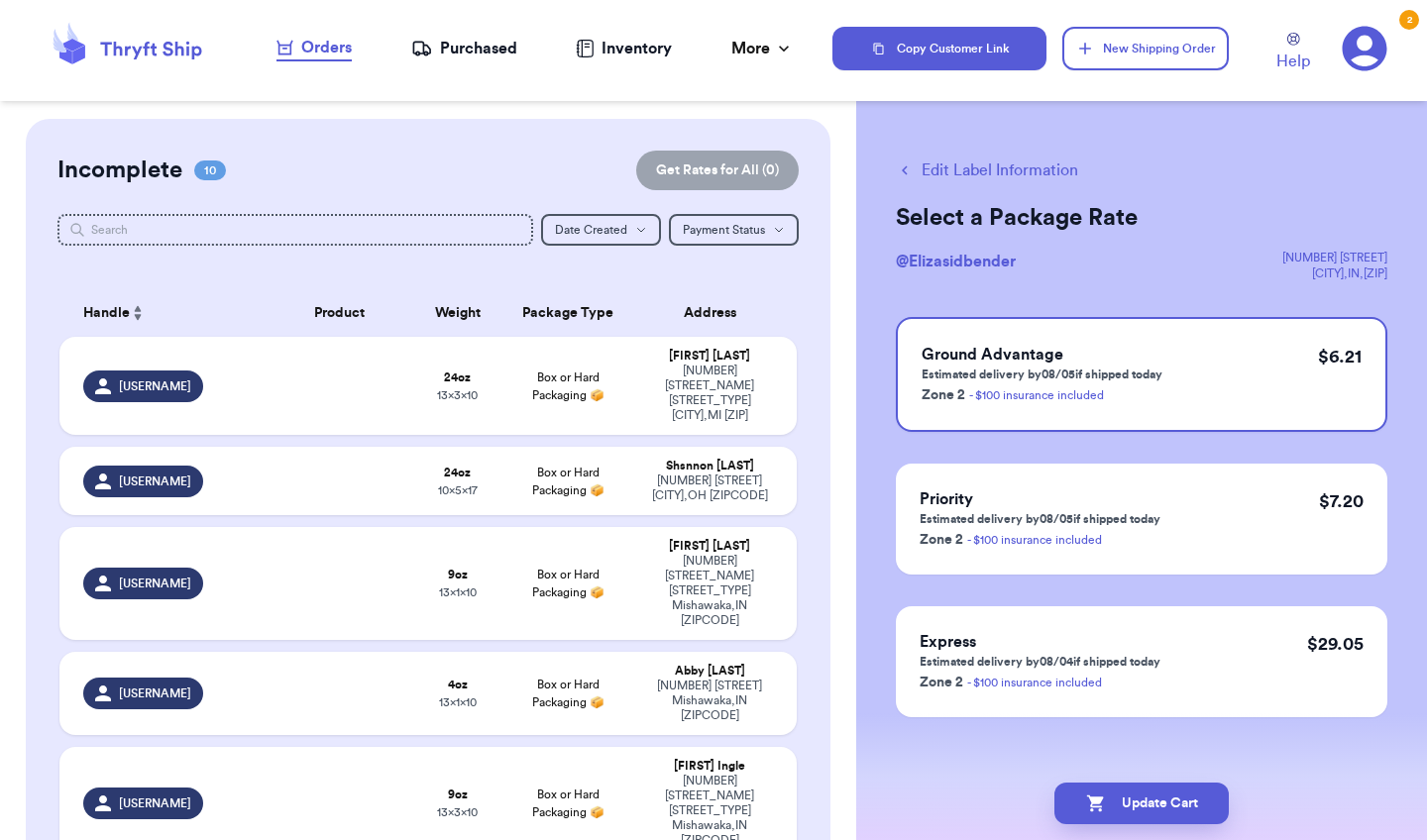 scroll, scrollTop: 0, scrollLeft: 0, axis: both 